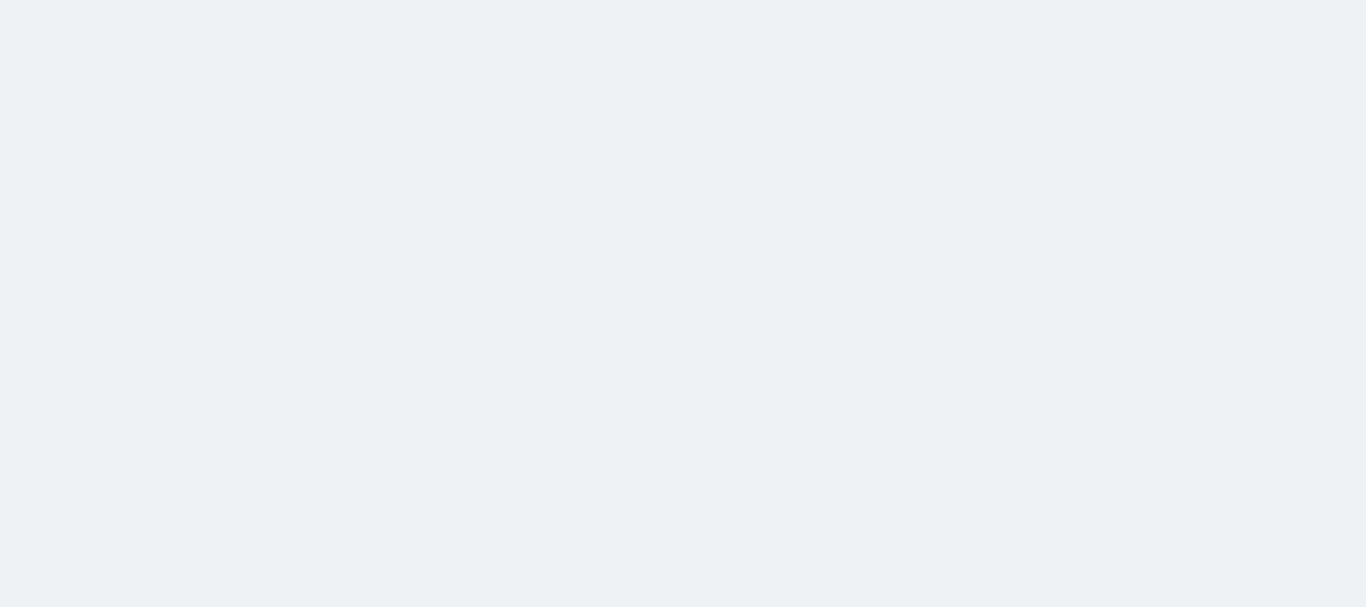 scroll, scrollTop: 0, scrollLeft: 0, axis: both 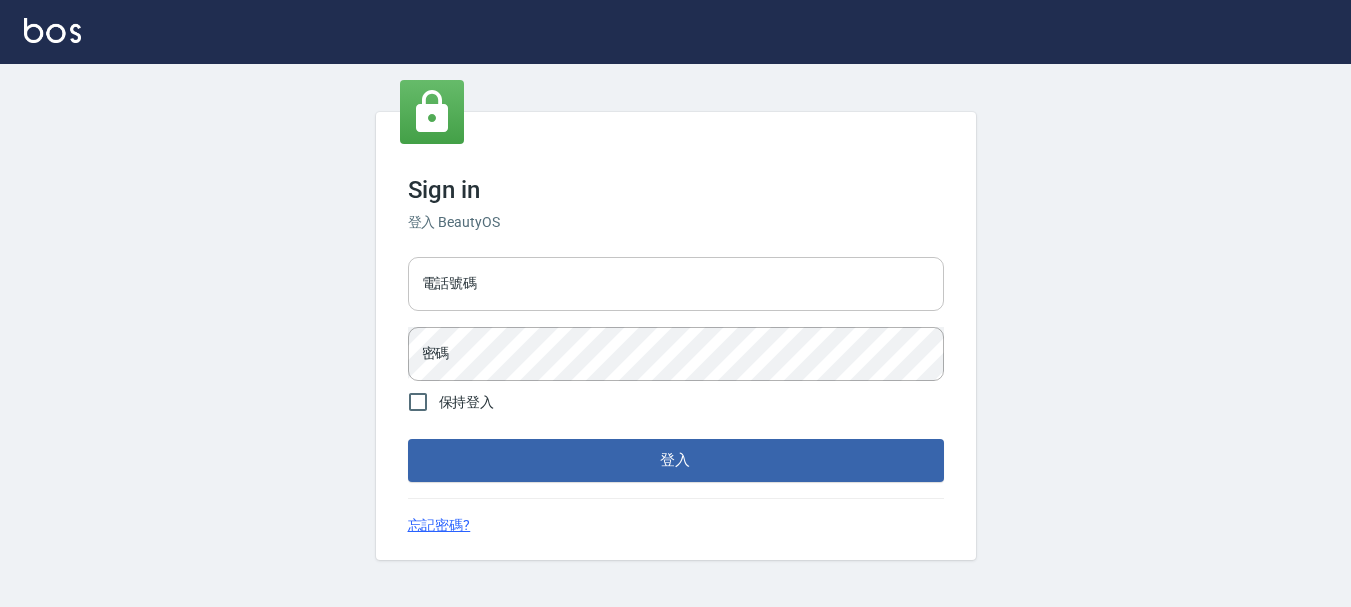 click on "電話號碼" at bounding box center [676, 284] 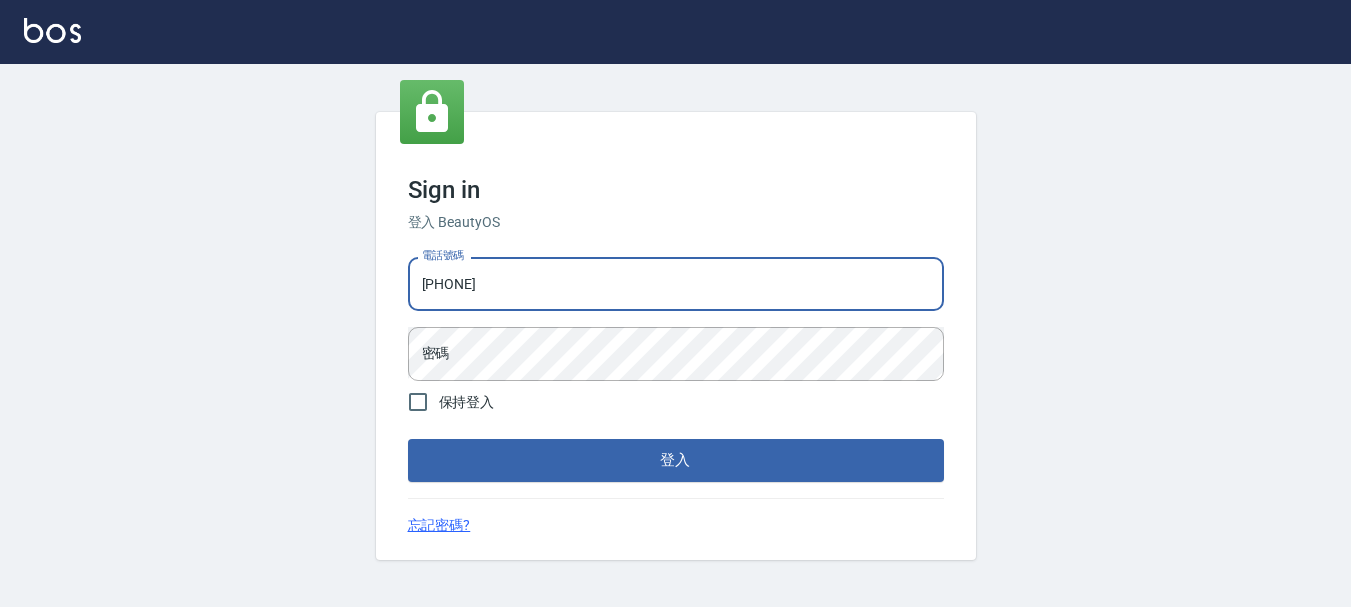 type on "[PHONE]" 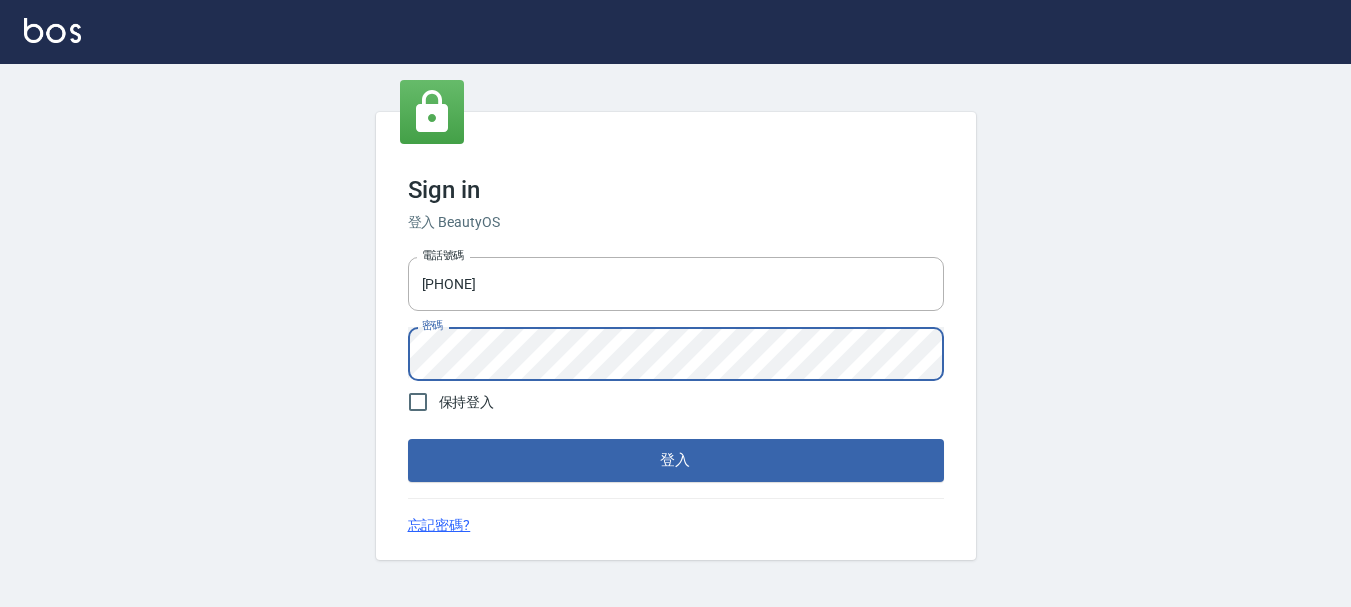 click on "登入" at bounding box center [676, 460] 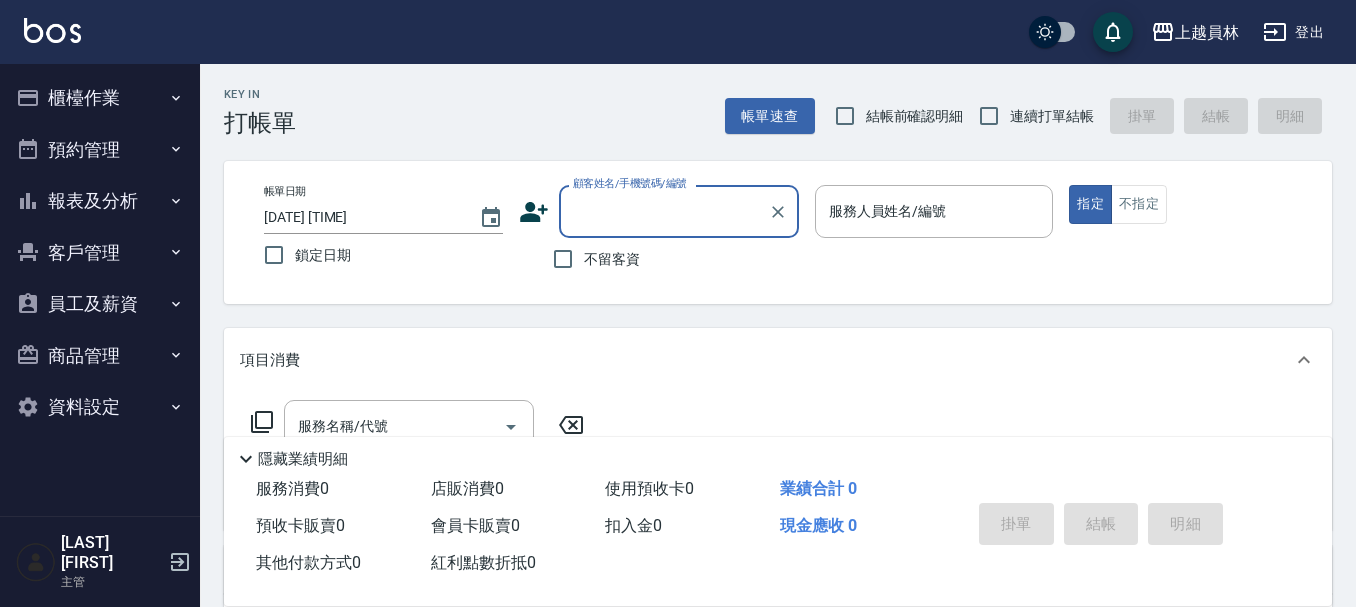 click on "結帳前確認明細" at bounding box center (915, 116) 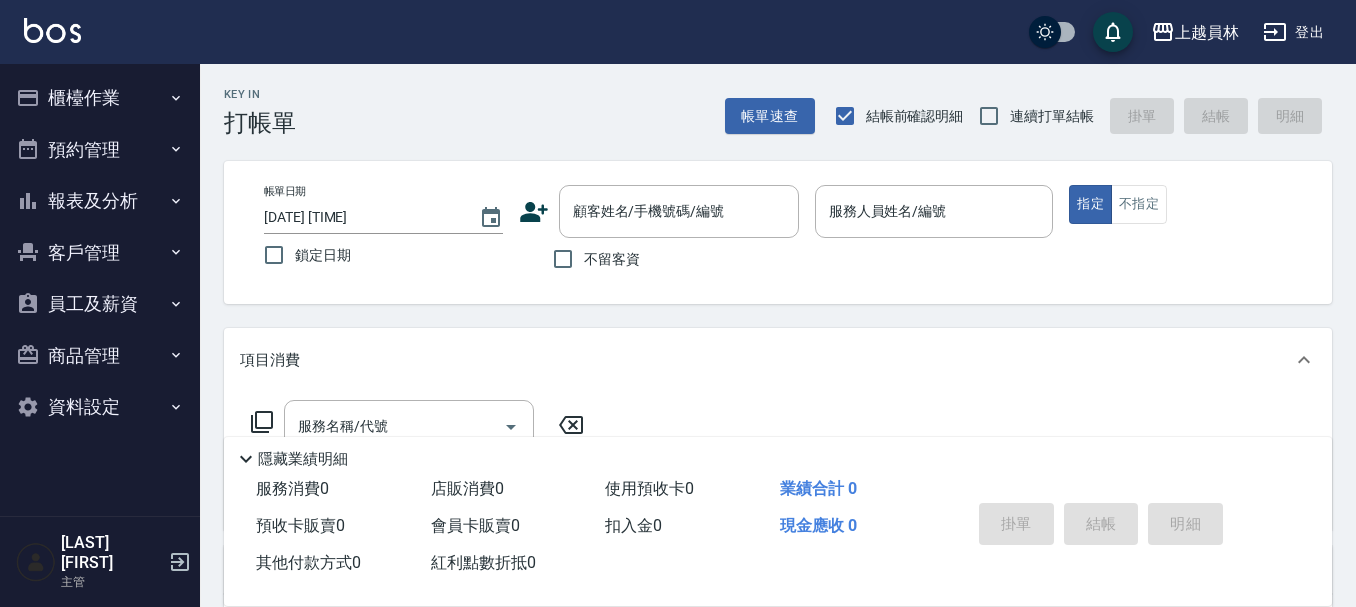 click on "連續打單結帳" at bounding box center [1052, 116] 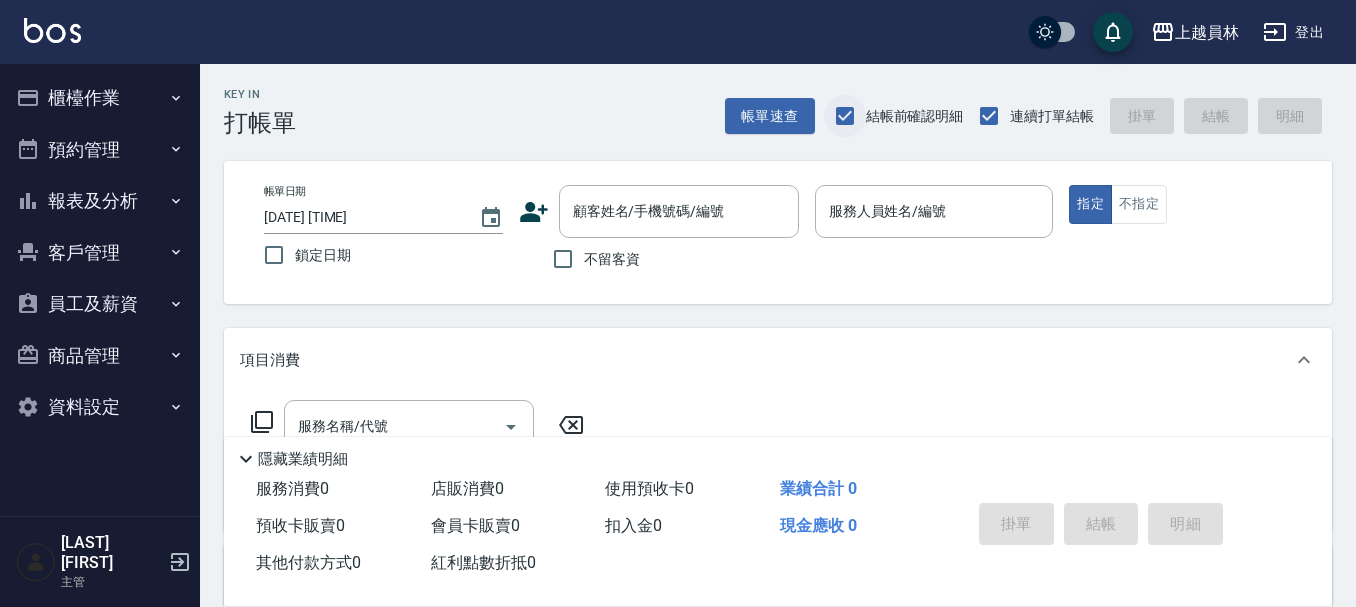 click on "結帳前確認明細" at bounding box center (845, 116) 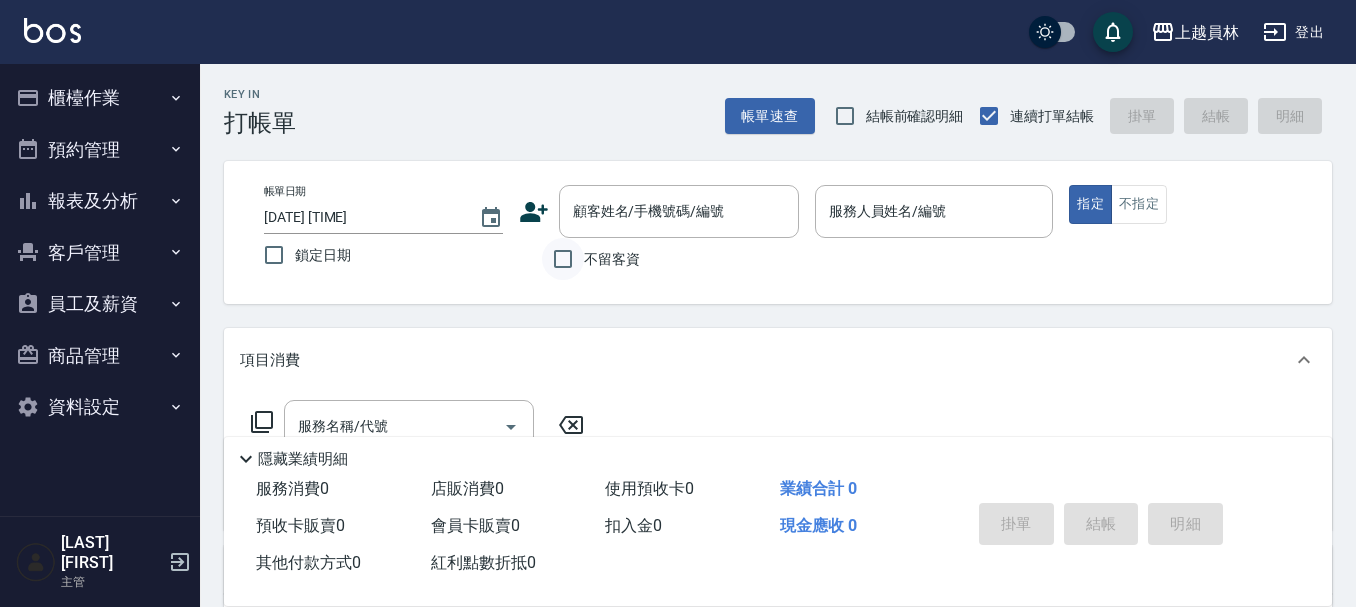 click on "不留客資" at bounding box center (563, 259) 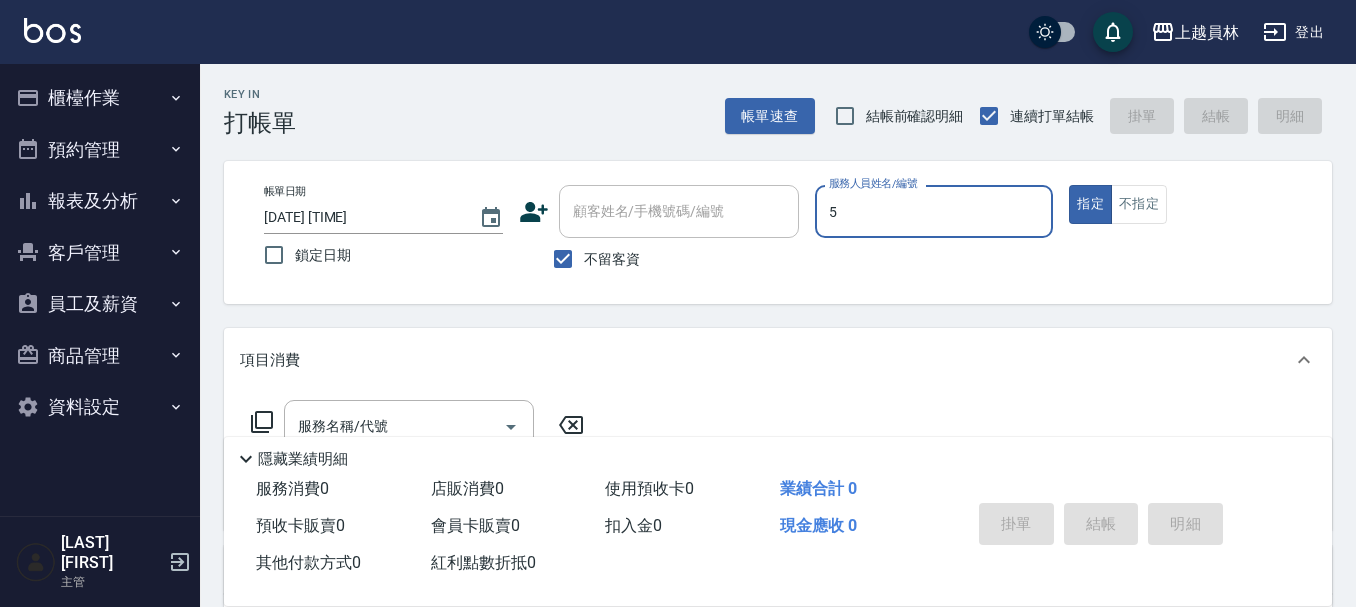 type on "Moca-5" 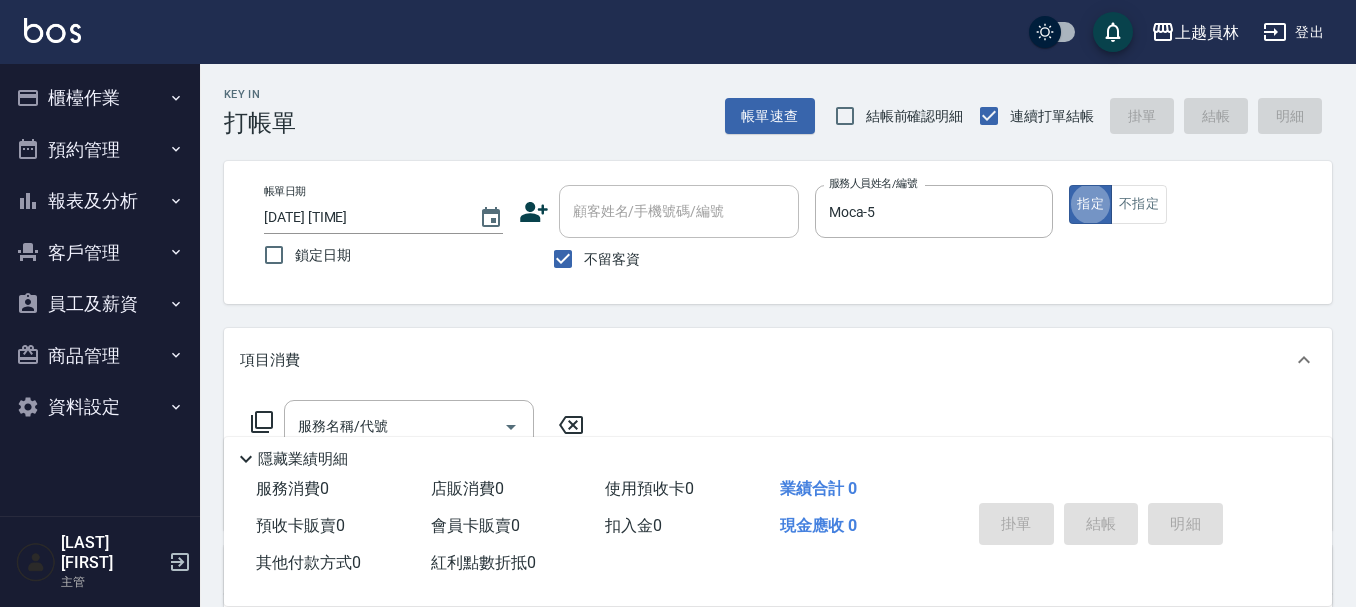 type on "true" 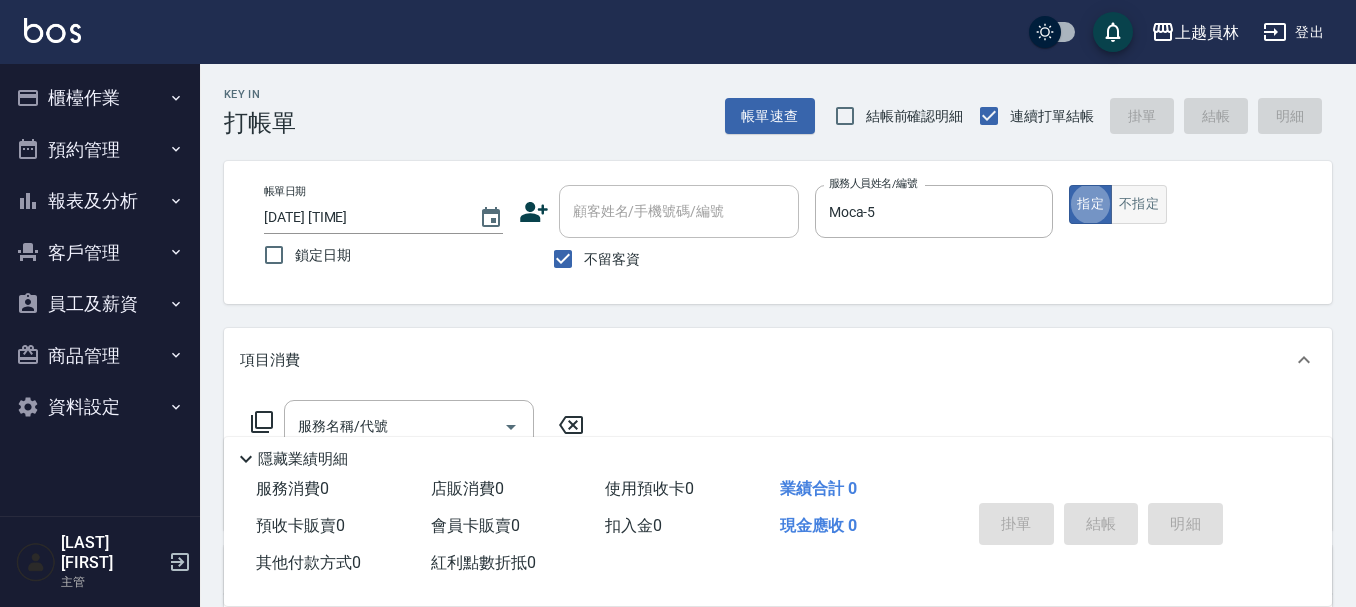 click on "不指定" at bounding box center [1139, 204] 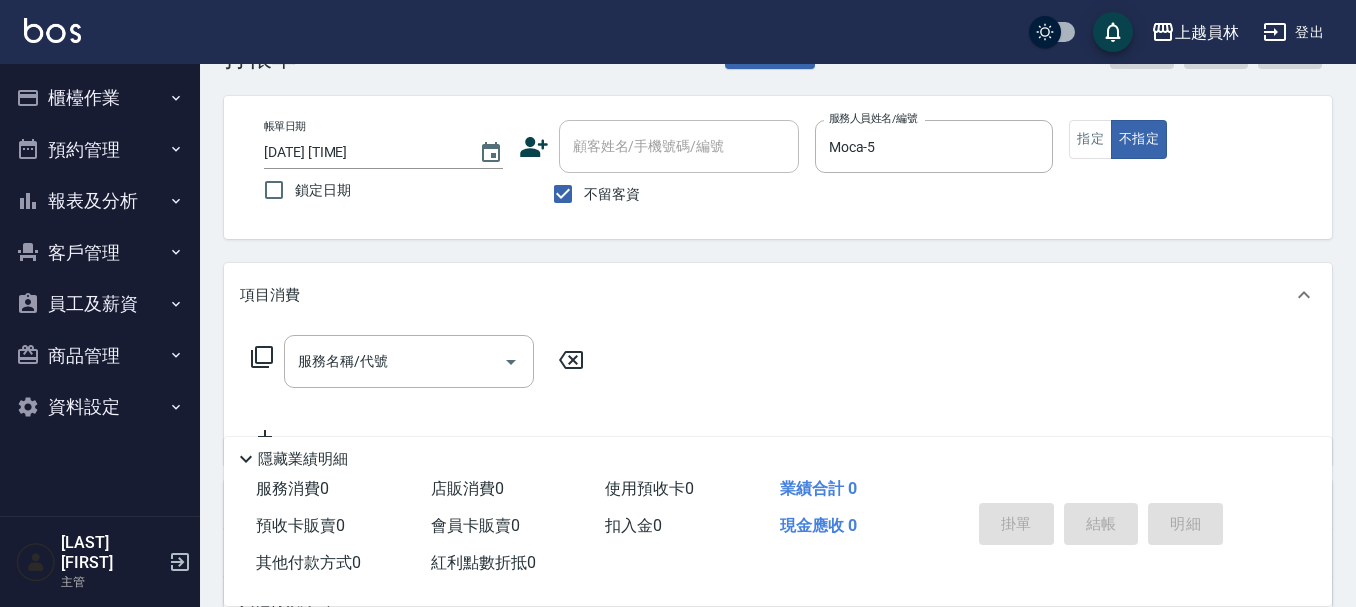 scroll, scrollTop: 100, scrollLeft: 0, axis: vertical 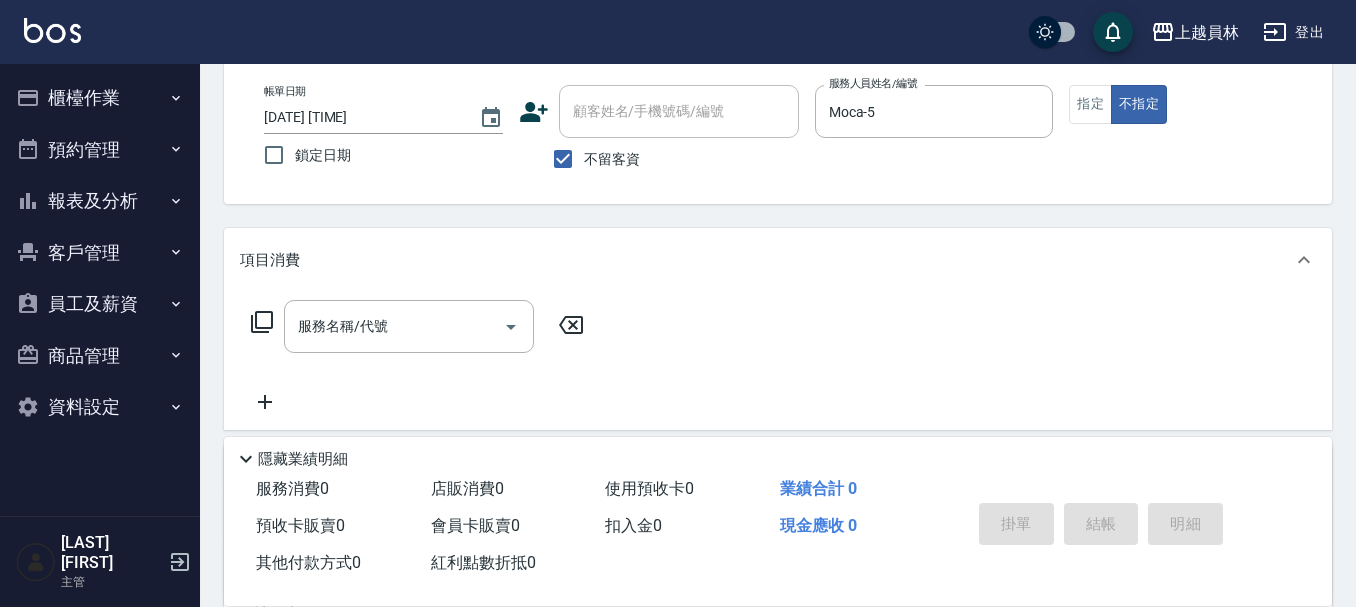 drag, startPoint x: 372, startPoint y: 350, endPoint x: 555, endPoint y: 284, distance: 194.53792 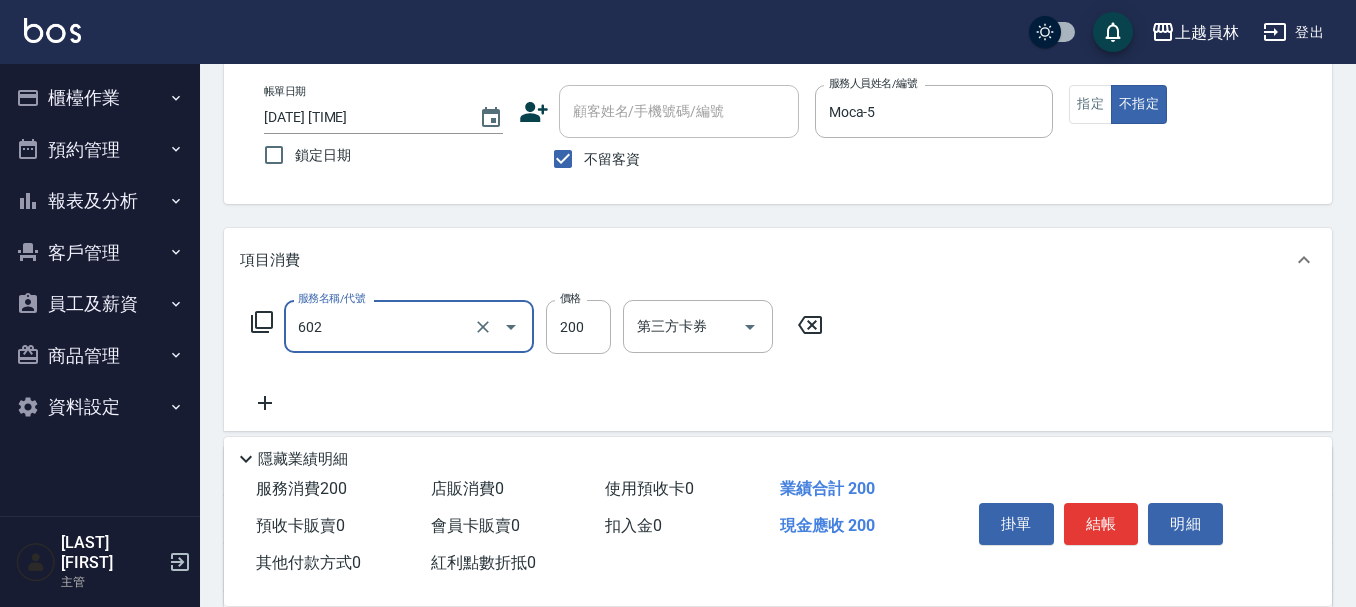 type on "一般洗髮(602)" 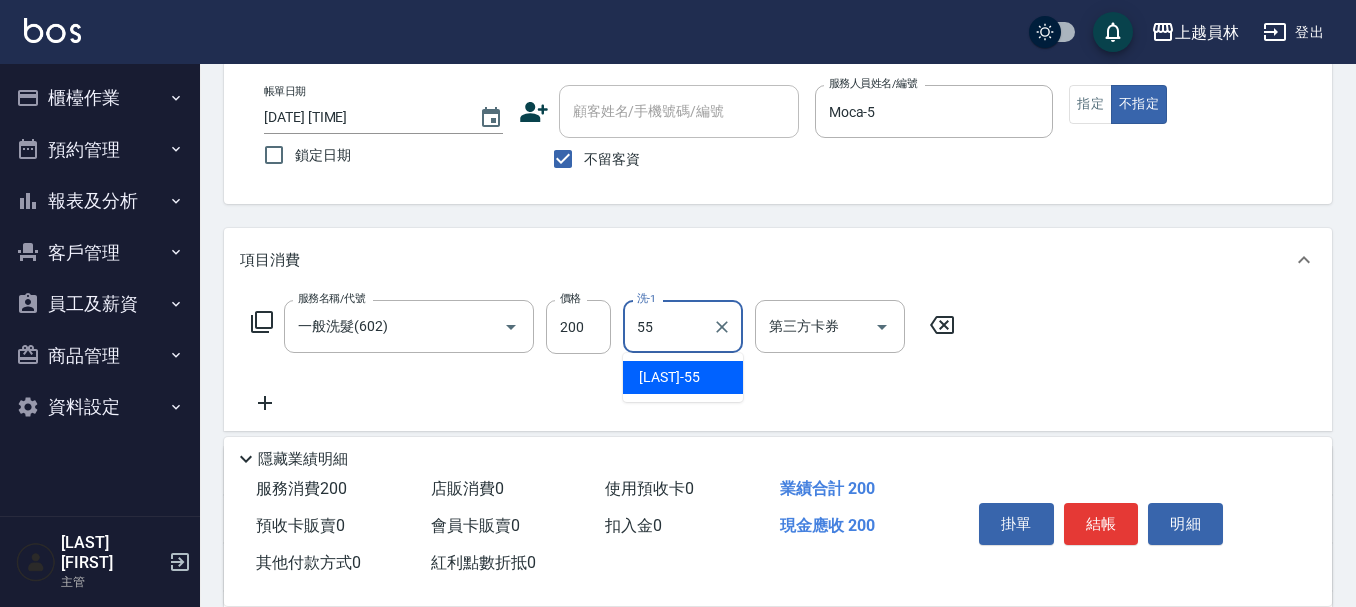 type on "[LAST]-[NUMBER]" 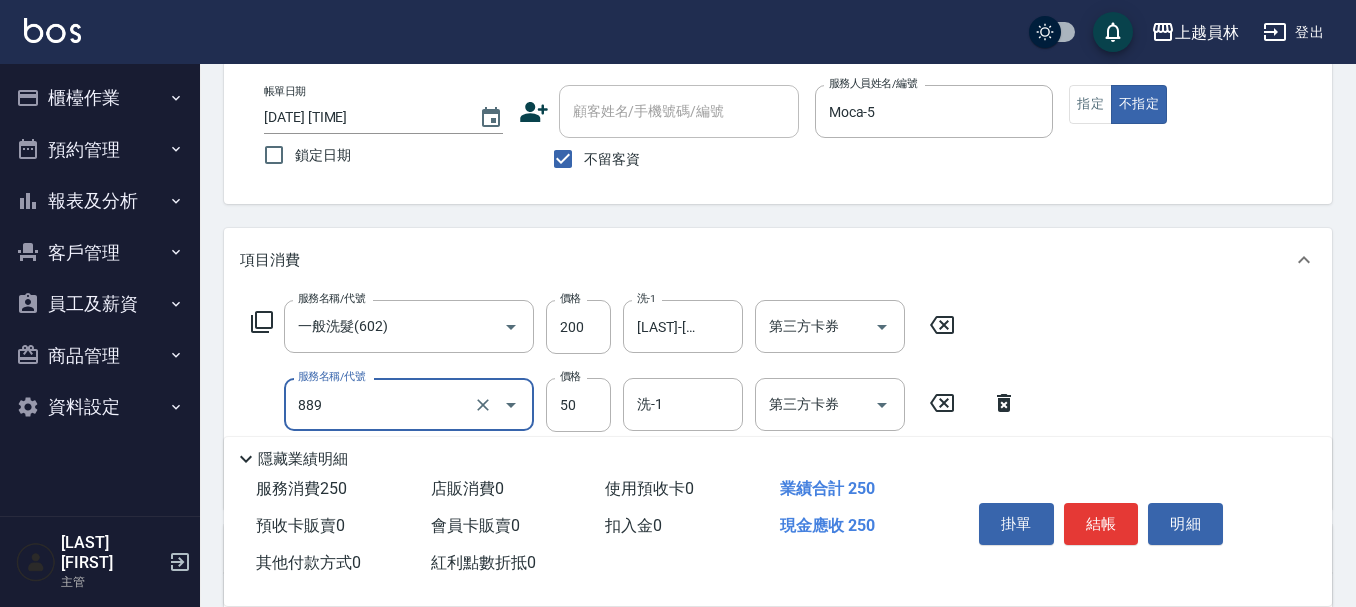type on "精油(889)" 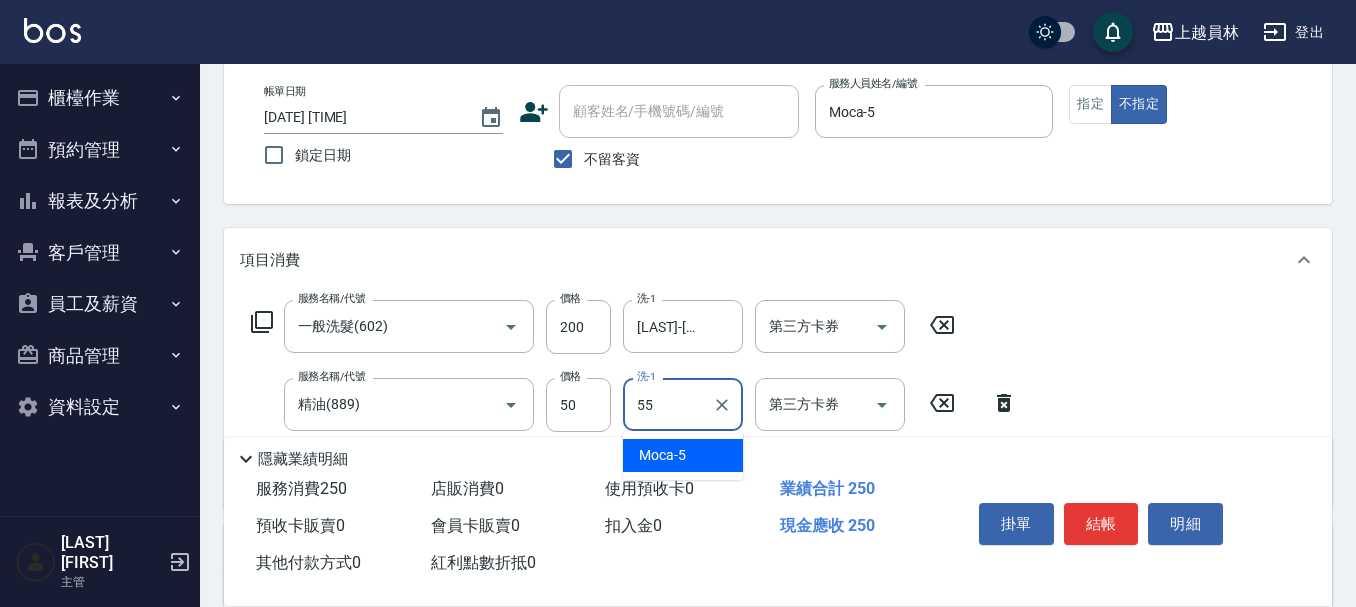 type on "[LAST]-[NUMBER]" 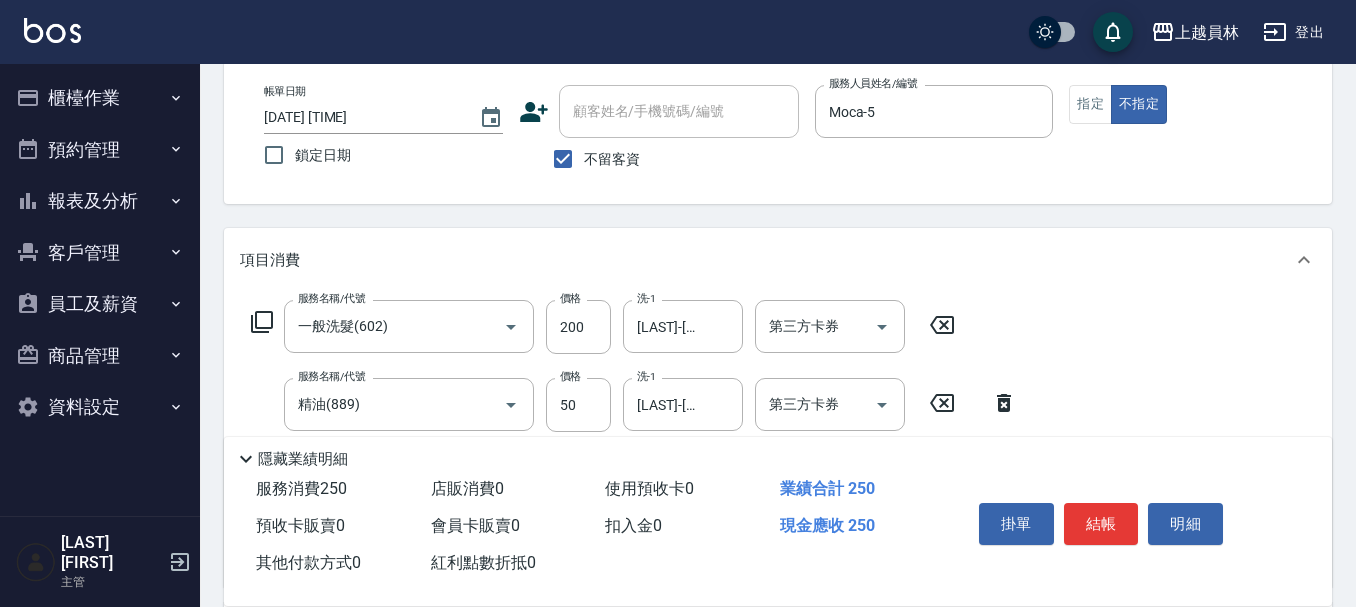 type on "3" 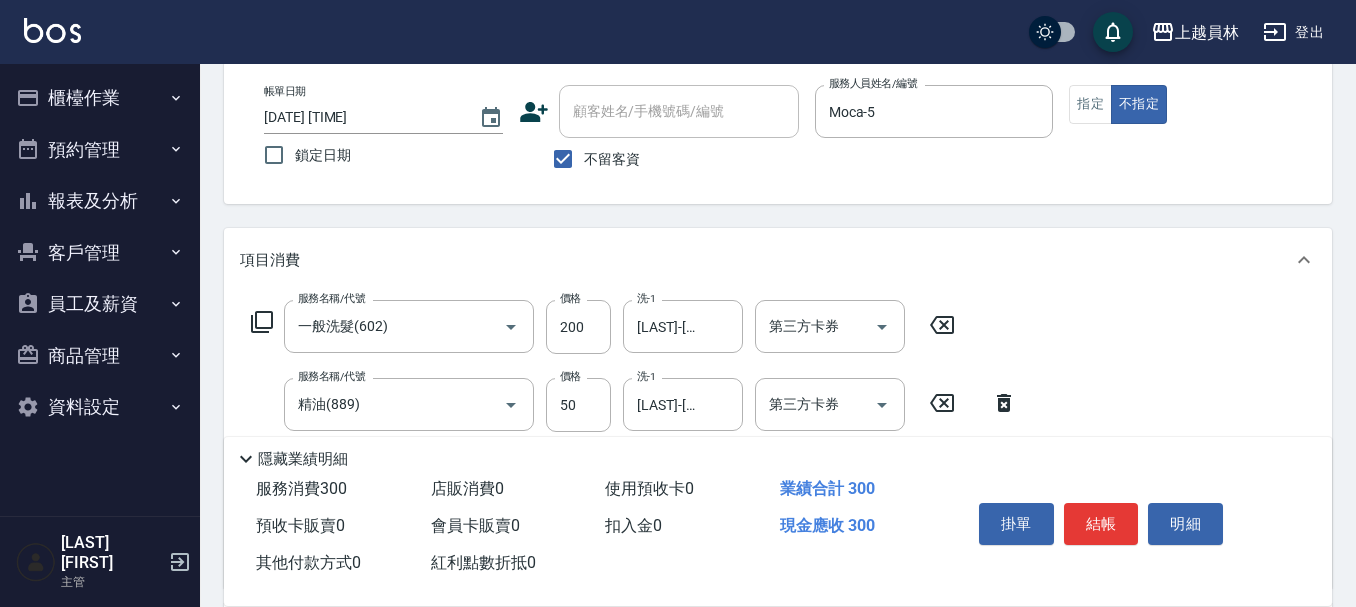 type on "瞬間保養(415)" 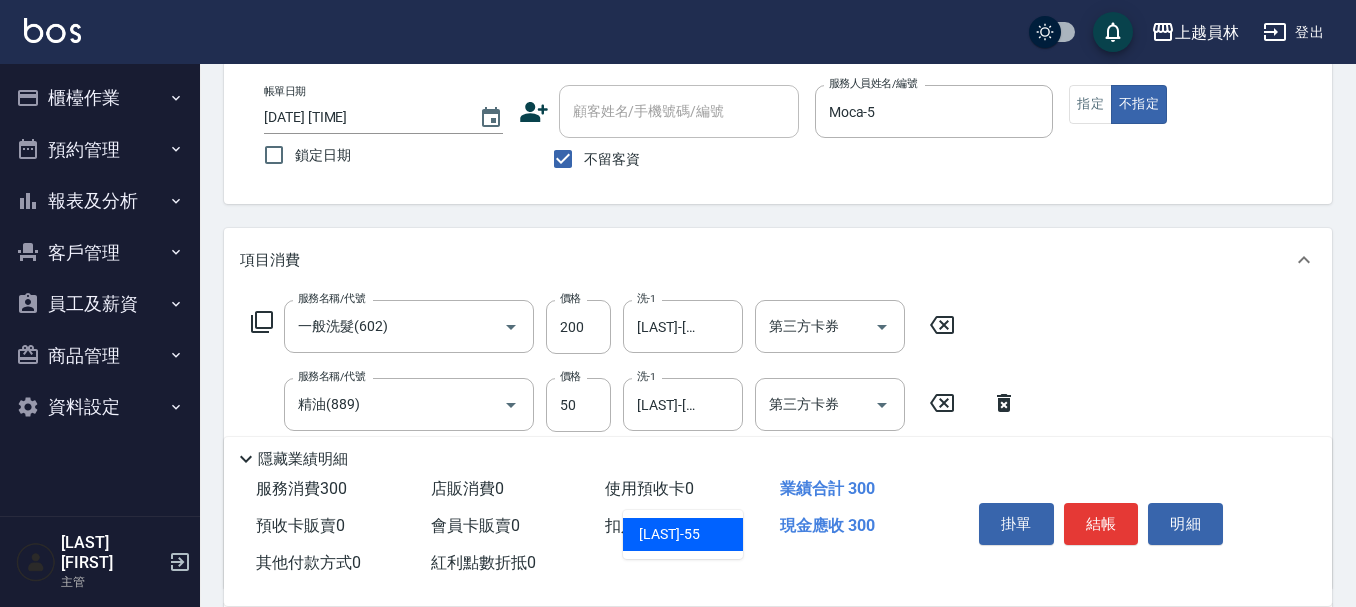 type on "[LAST]-[NUMBER]" 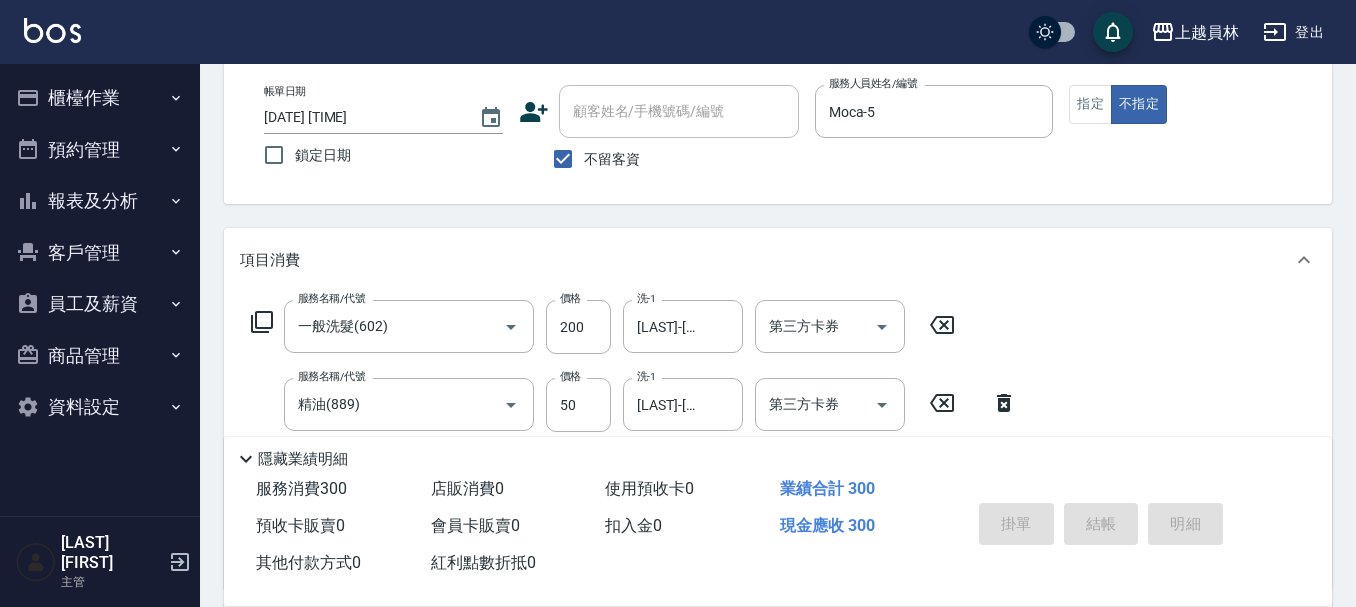 type 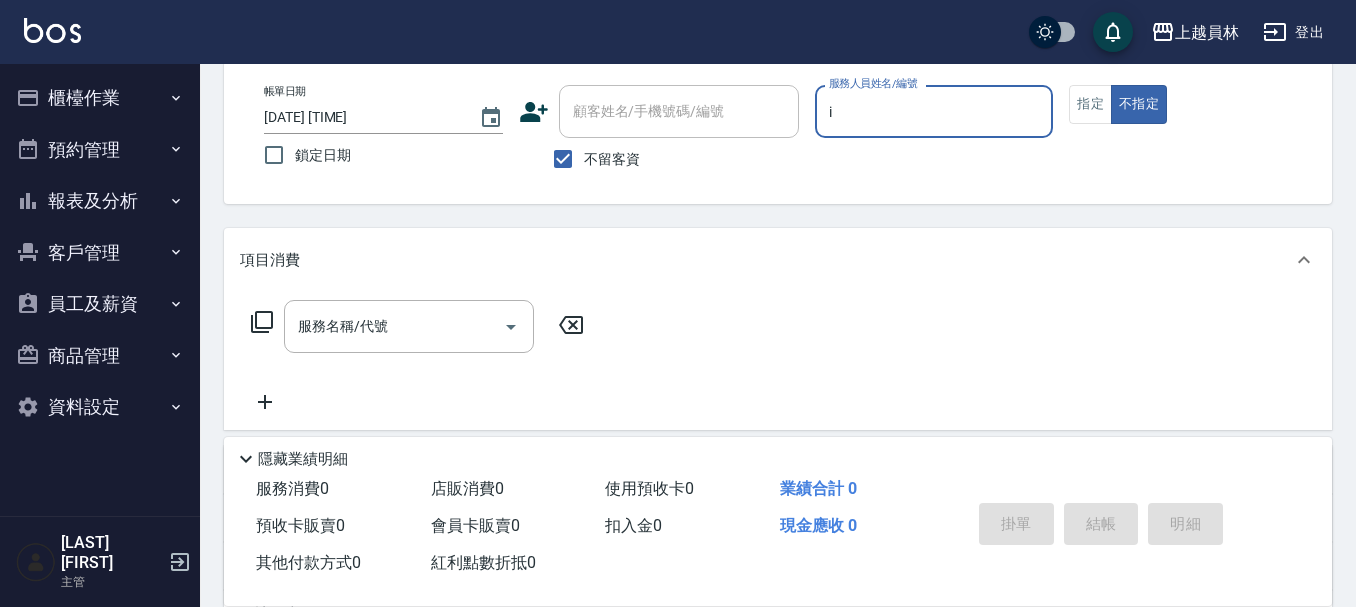type on "Bella-I" 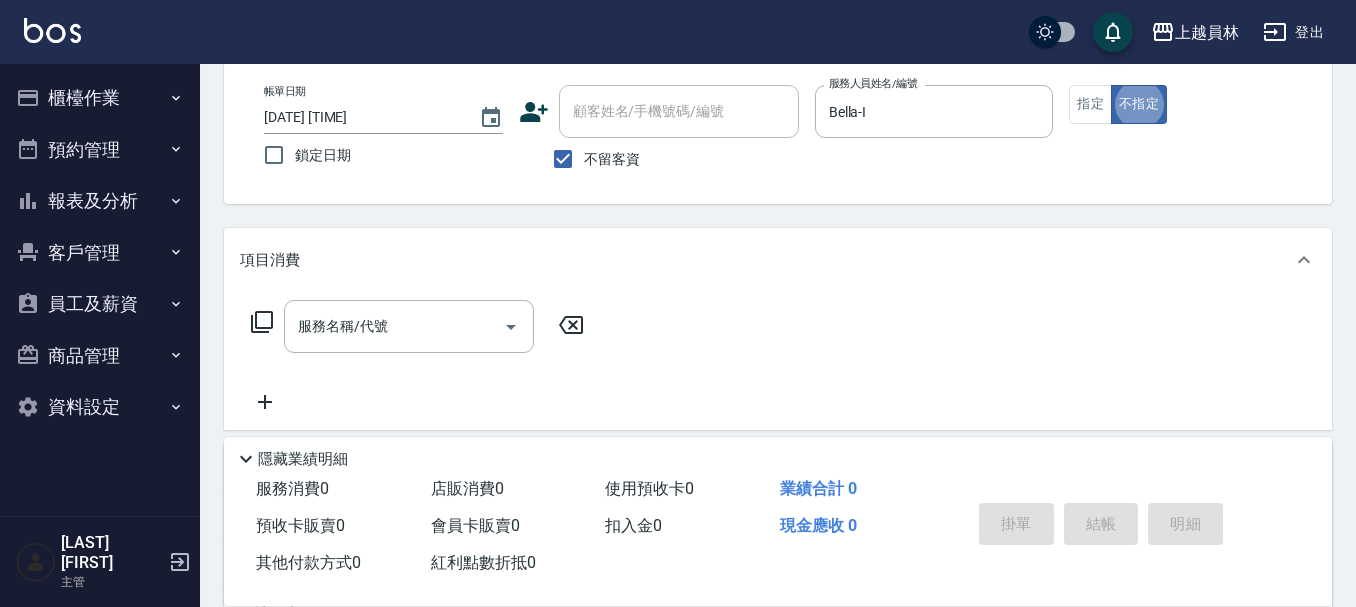 type on "false" 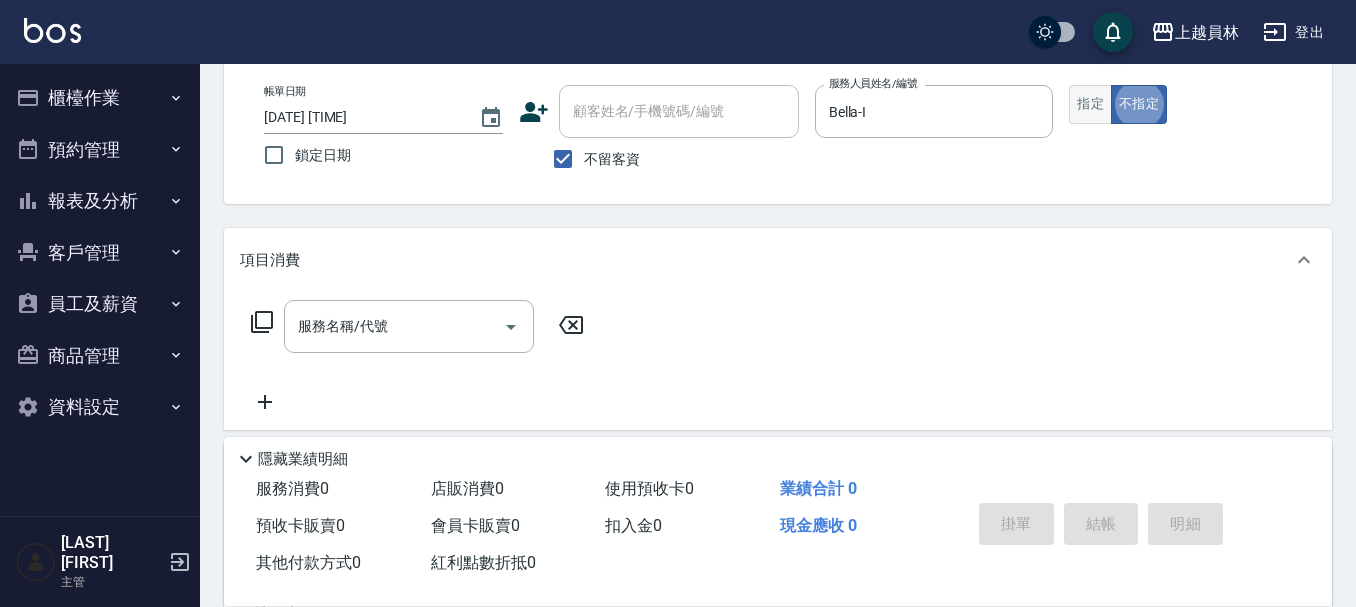 click on "指定" at bounding box center (1090, 104) 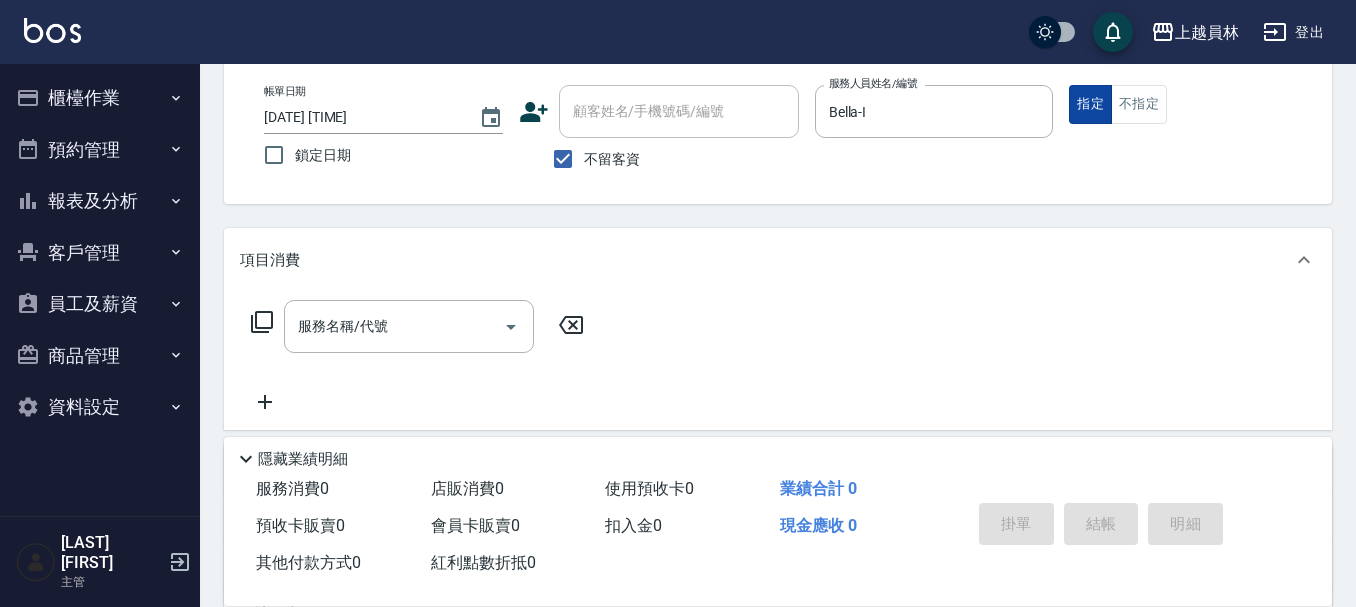 scroll, scrollTop: 200, scrollLeft: 0, axis: vertical 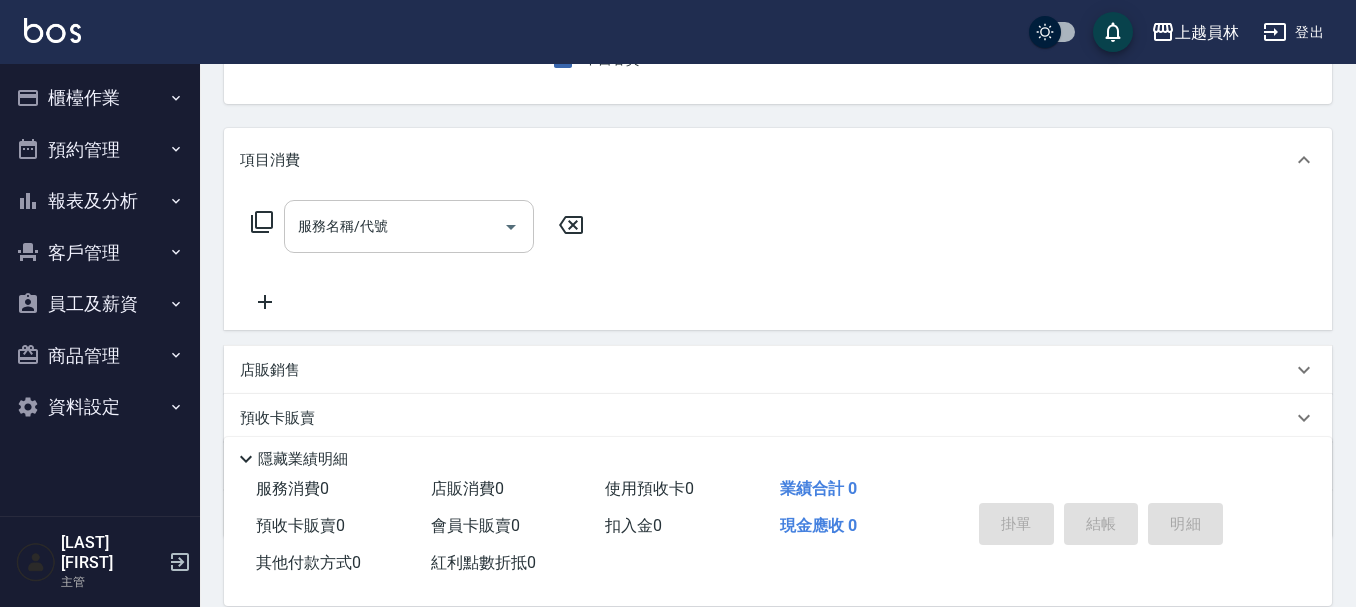 click on "服務名稱/代號" at bounding box center [394, 226] 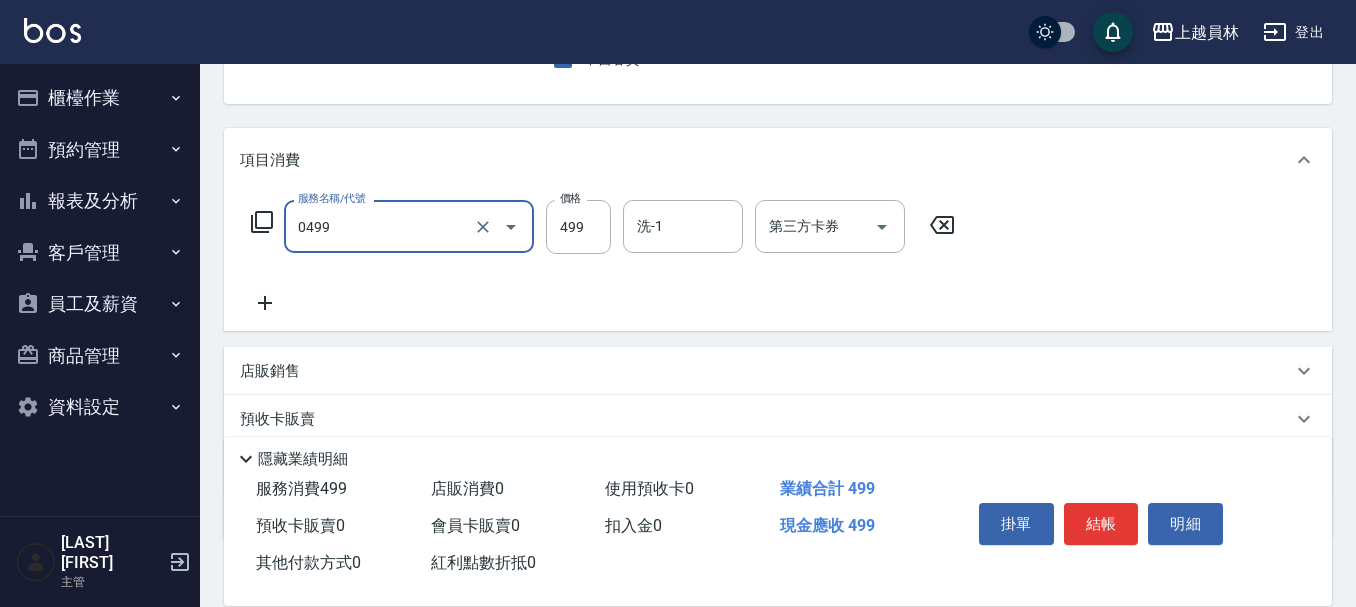 type on "去角質洗髮(0499)" 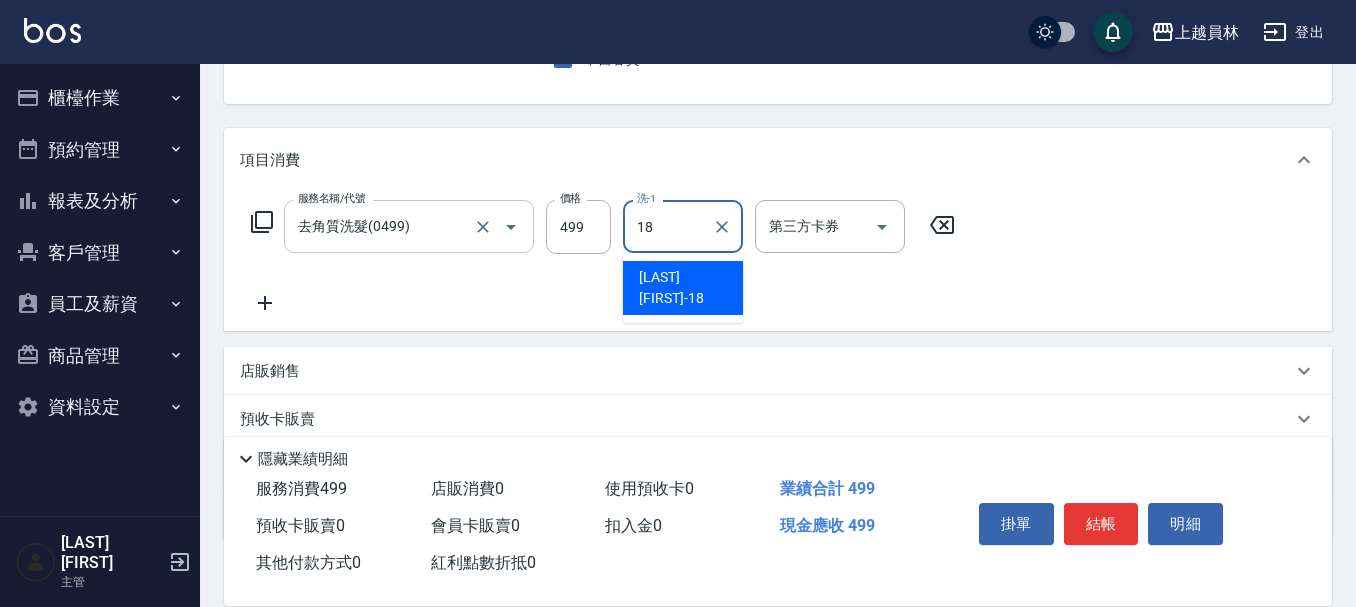type on "[LAST] [FIRST]-[NUMBER]" 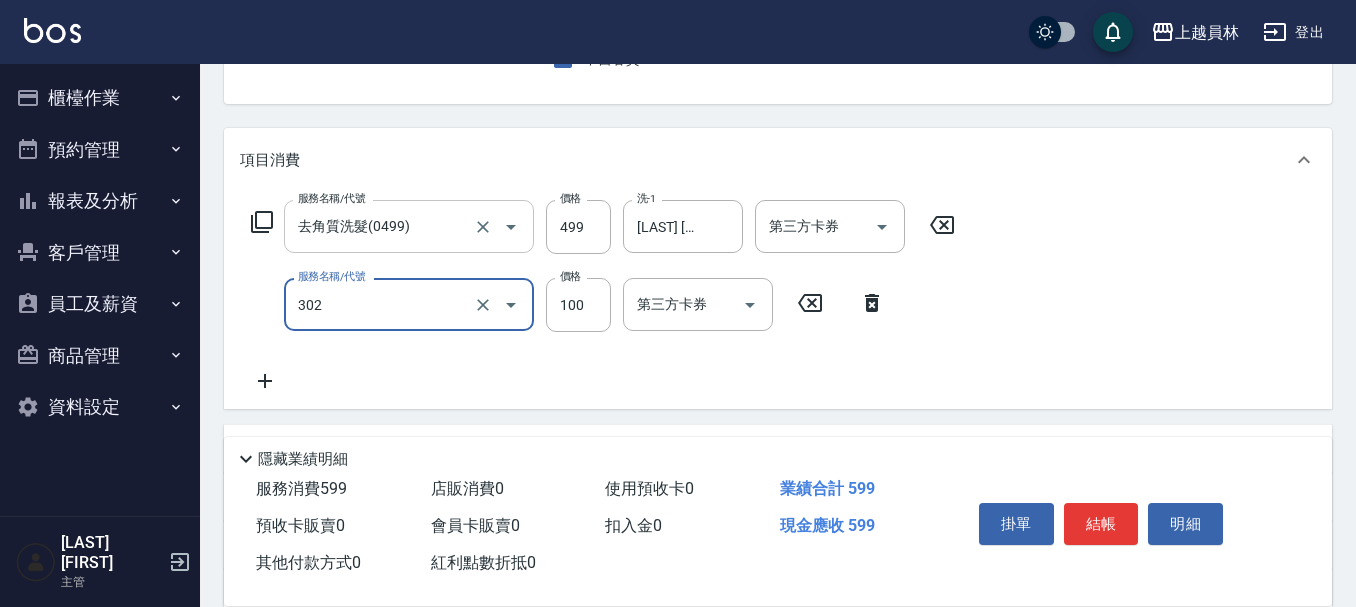 type on "剪髮(302)" 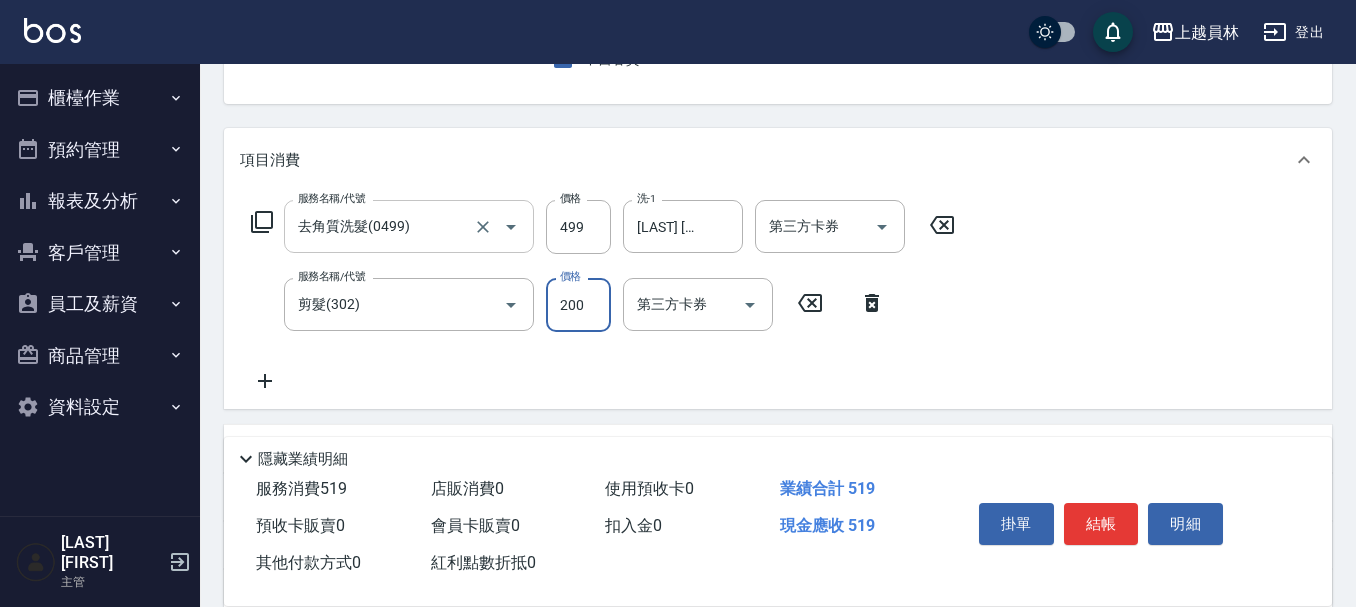 type on "200" 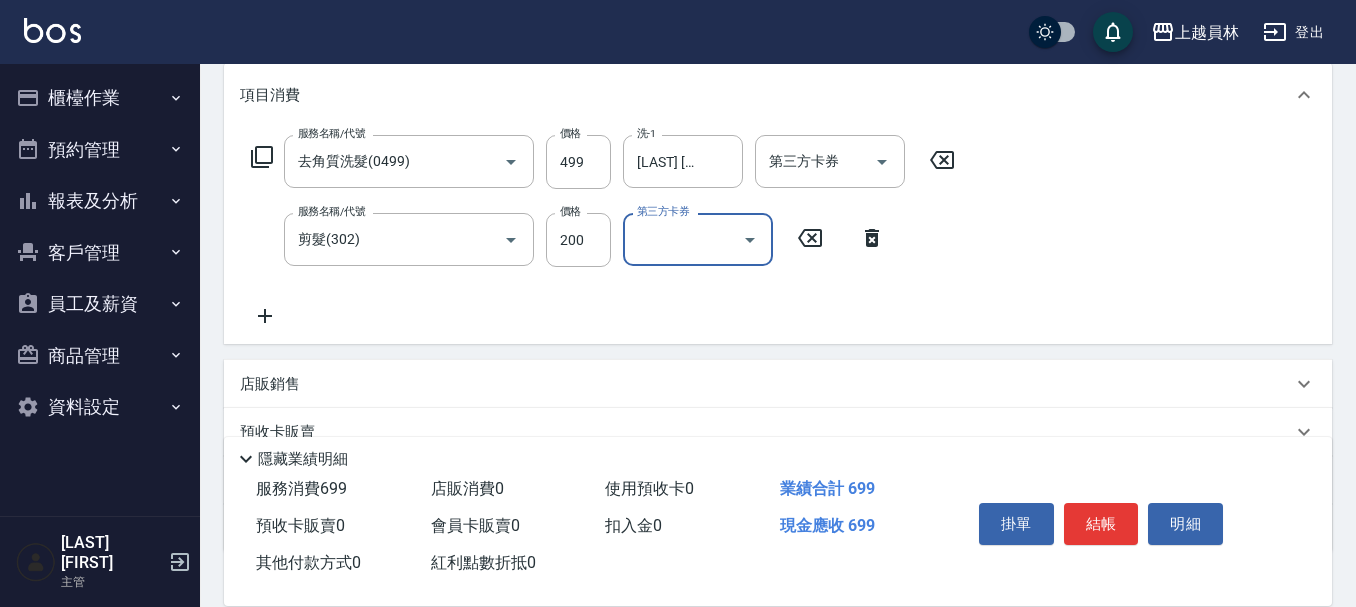 scroll, scrollTop: 300, scrollLeft: 0, axis: vertical 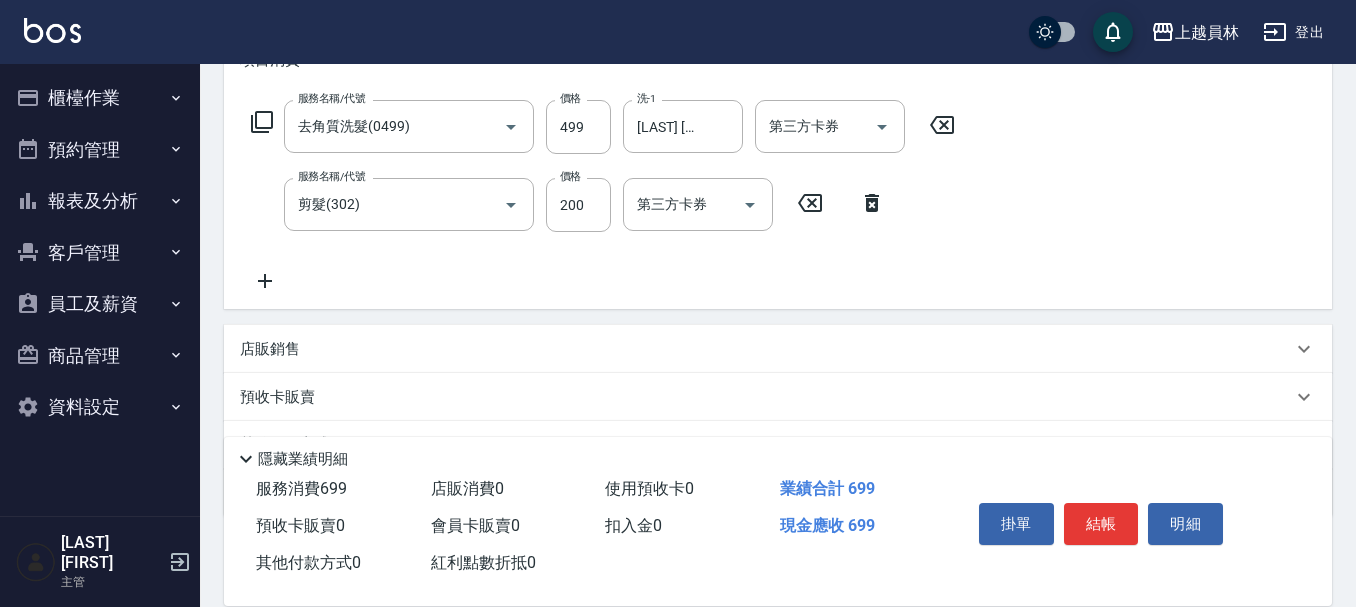 click on "店販銷售" at bounding box center (270, 349) 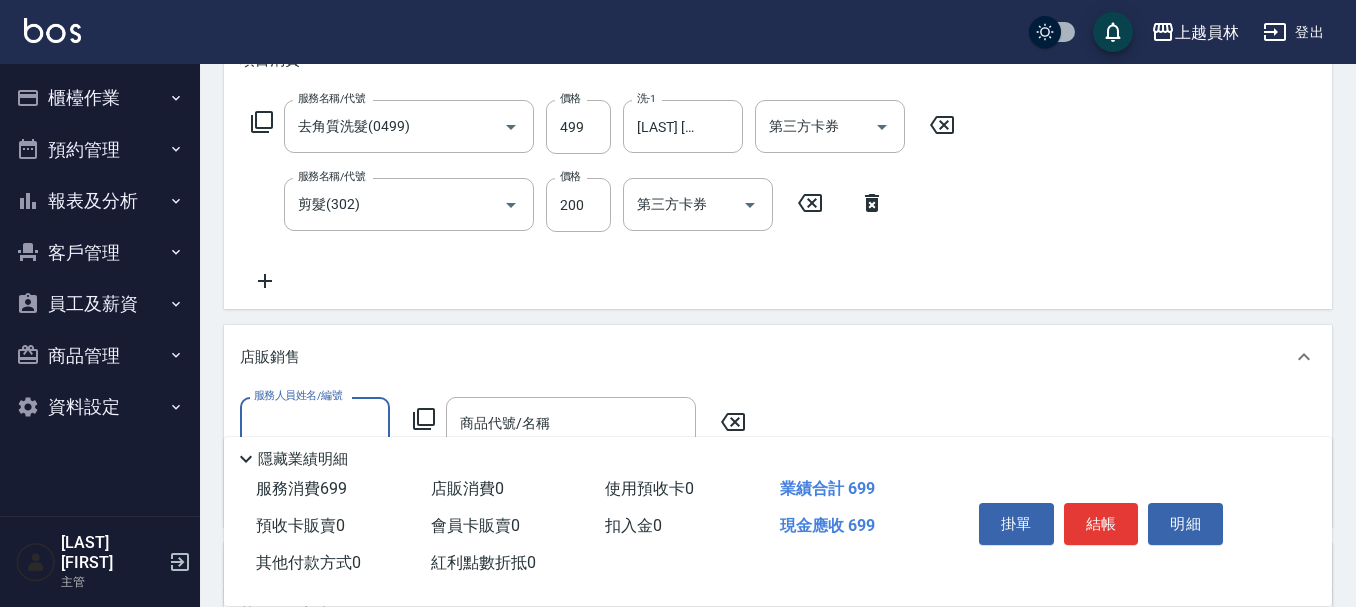 scroll, scrollTop: 0, scrollLeft: 0, axis: both 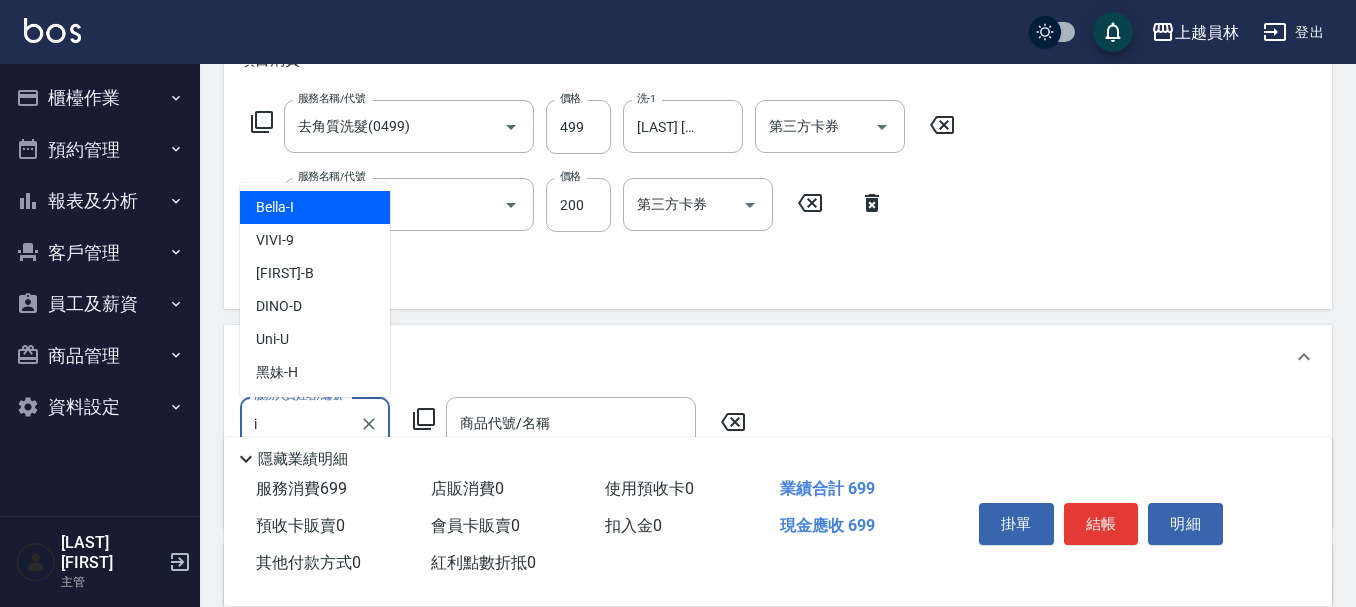 type on "Bella-I" 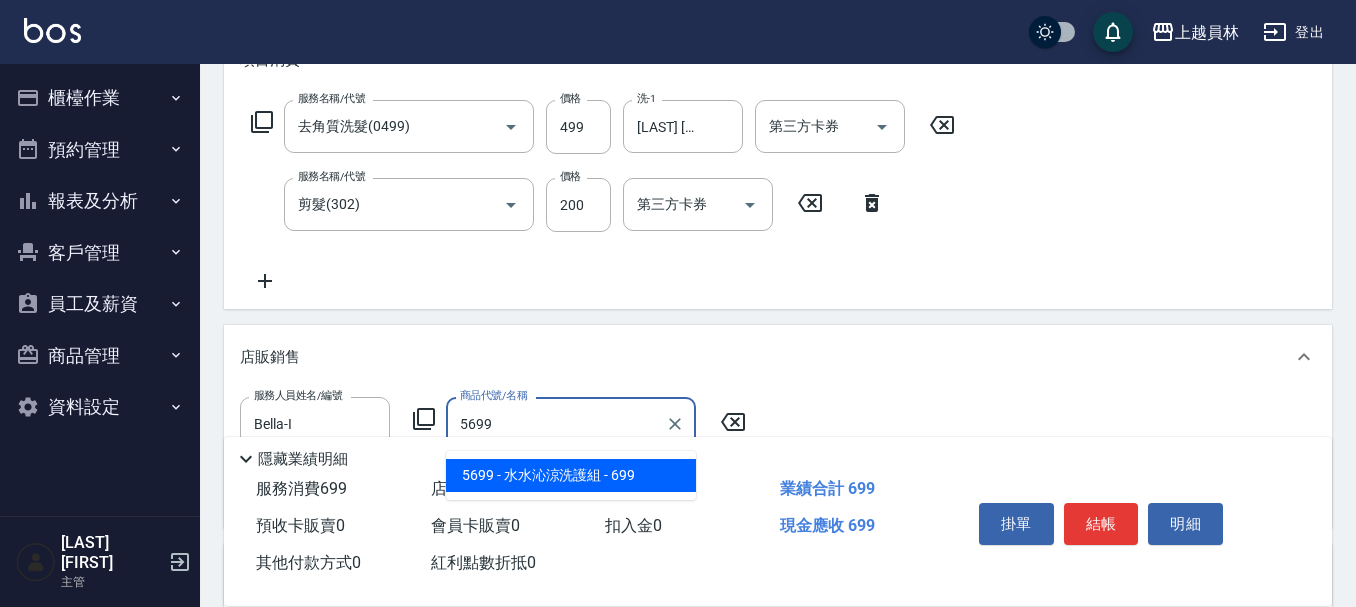 type on "水水沁涼洗護組" 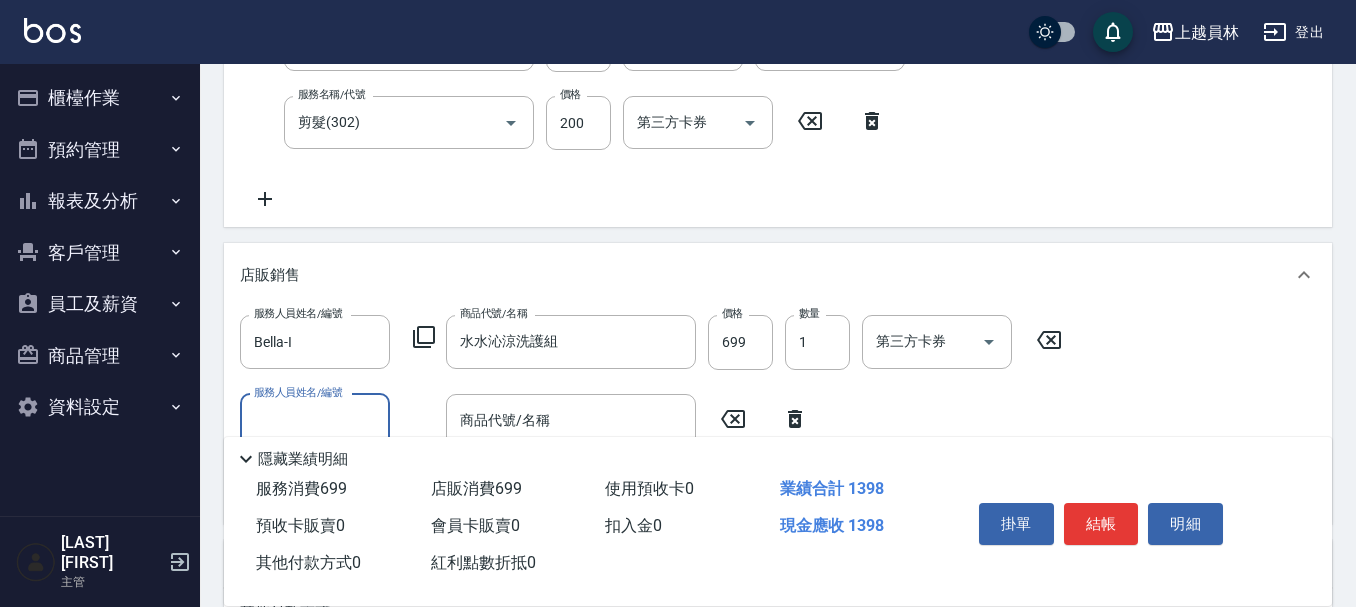 scroll, scrollTop: 500, scrollLeft: 0, axis: vertical 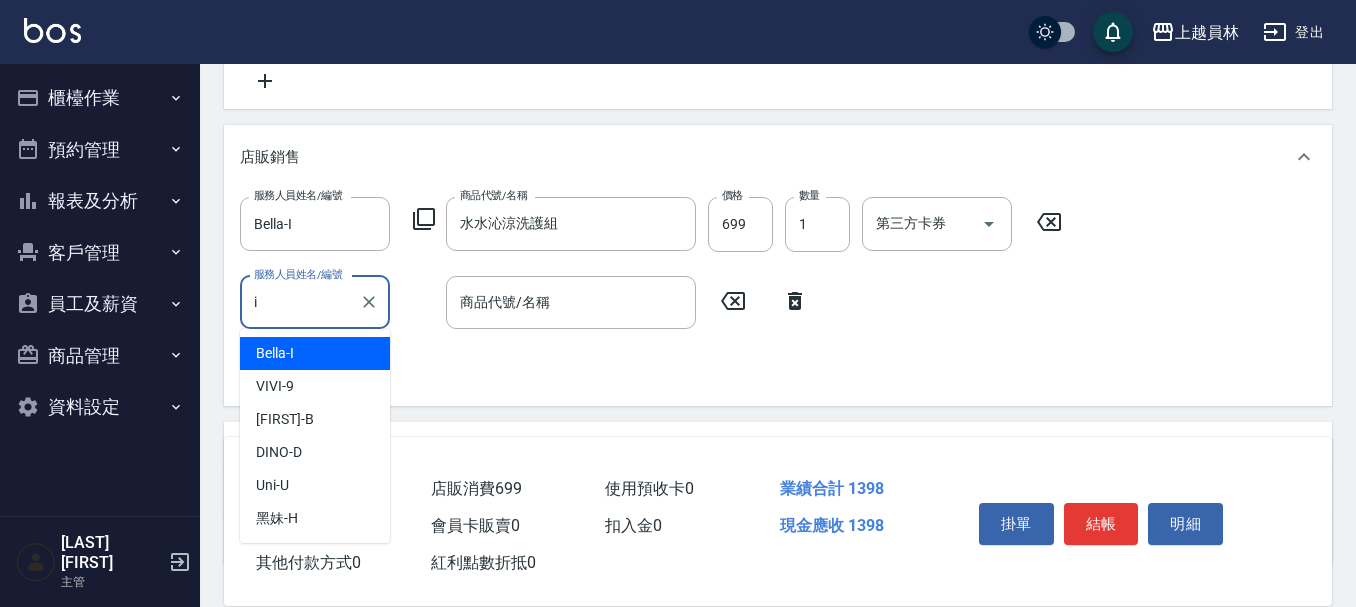 type on "Bella-I" 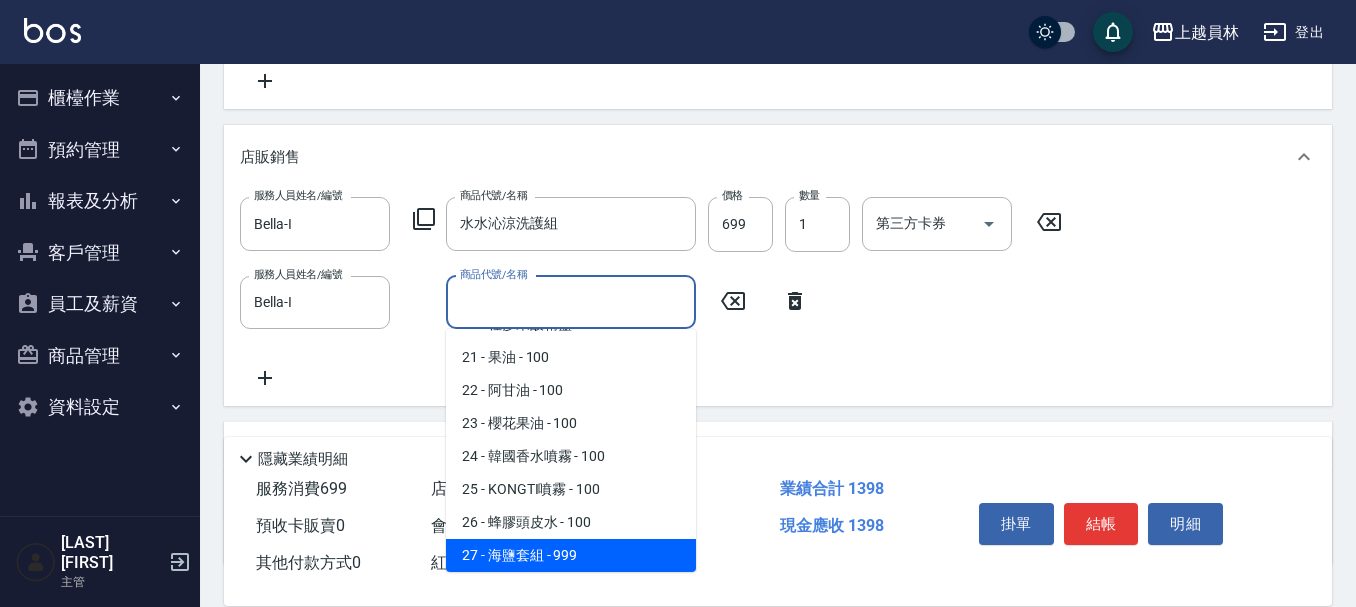 scroll, scrollTop: 755, scrollLeft: 0, axis: vertical 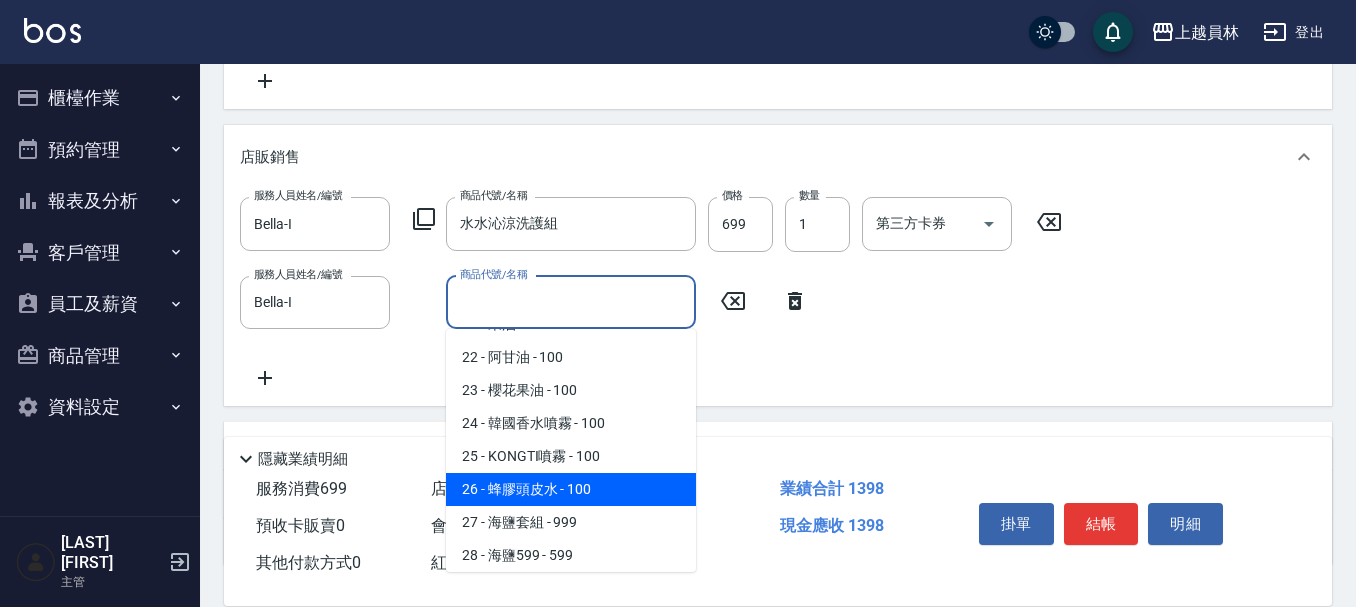 type on "蜂膠頭皮水" 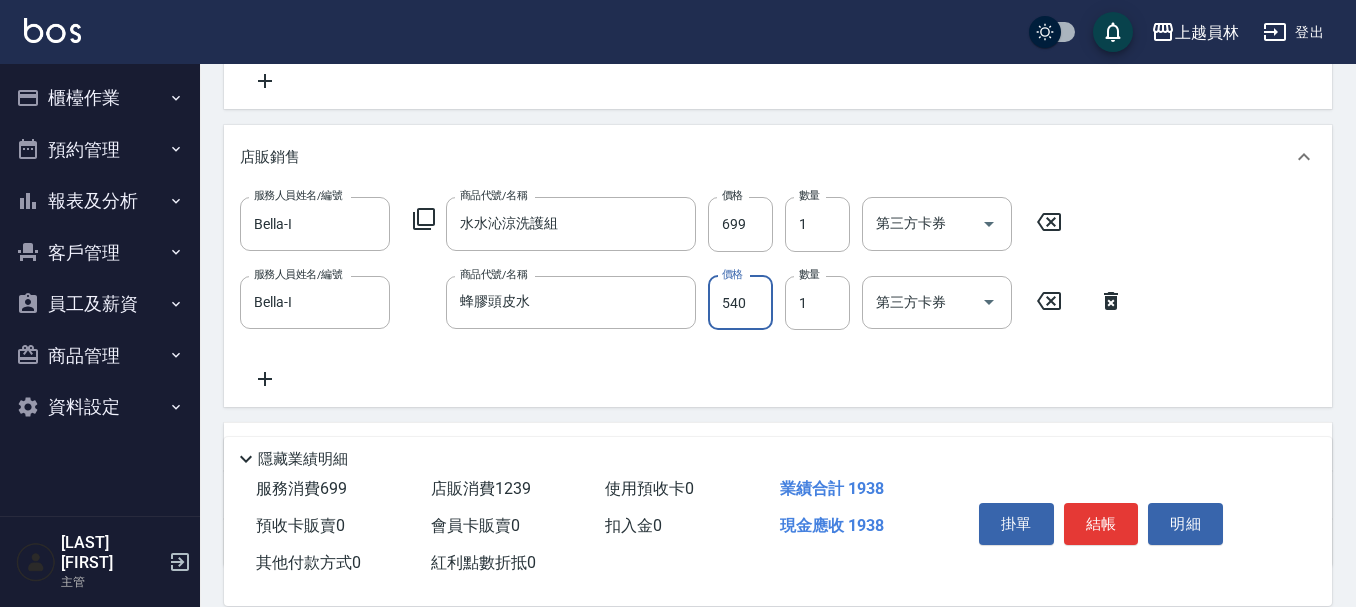 type on "540" 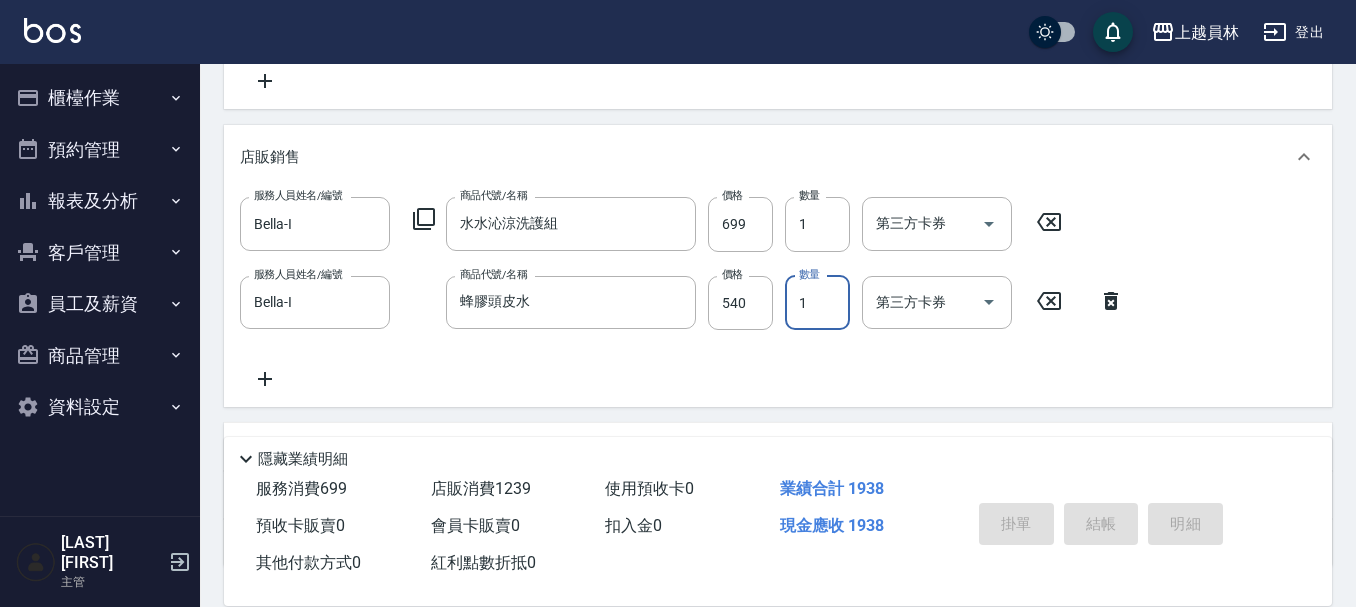 type on "[DATE] [TIME]" 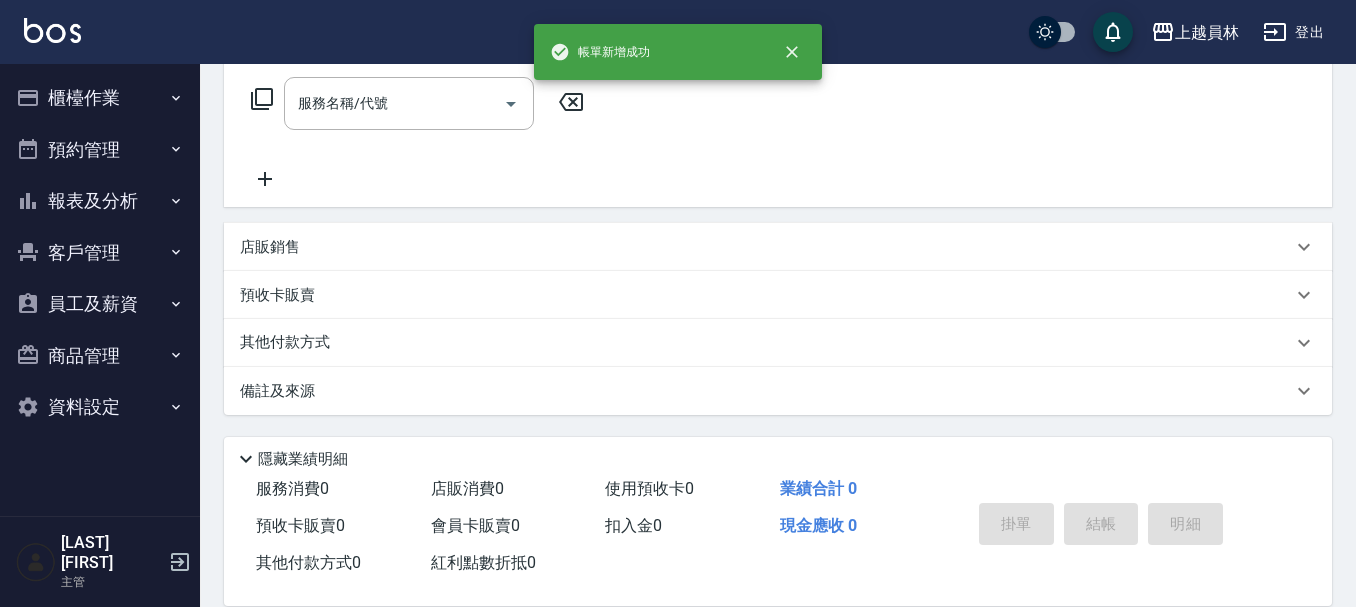 scroll, scrollTop: 0, scrollLeft: 0, axis: both 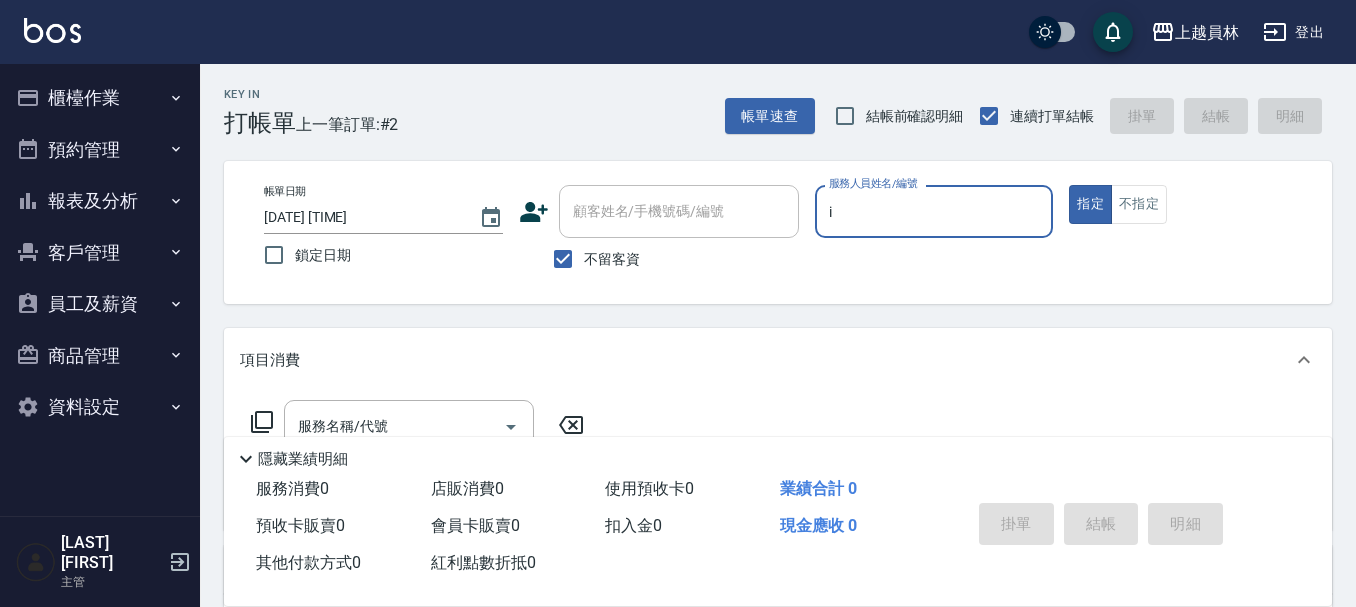 type on "Bella-I" 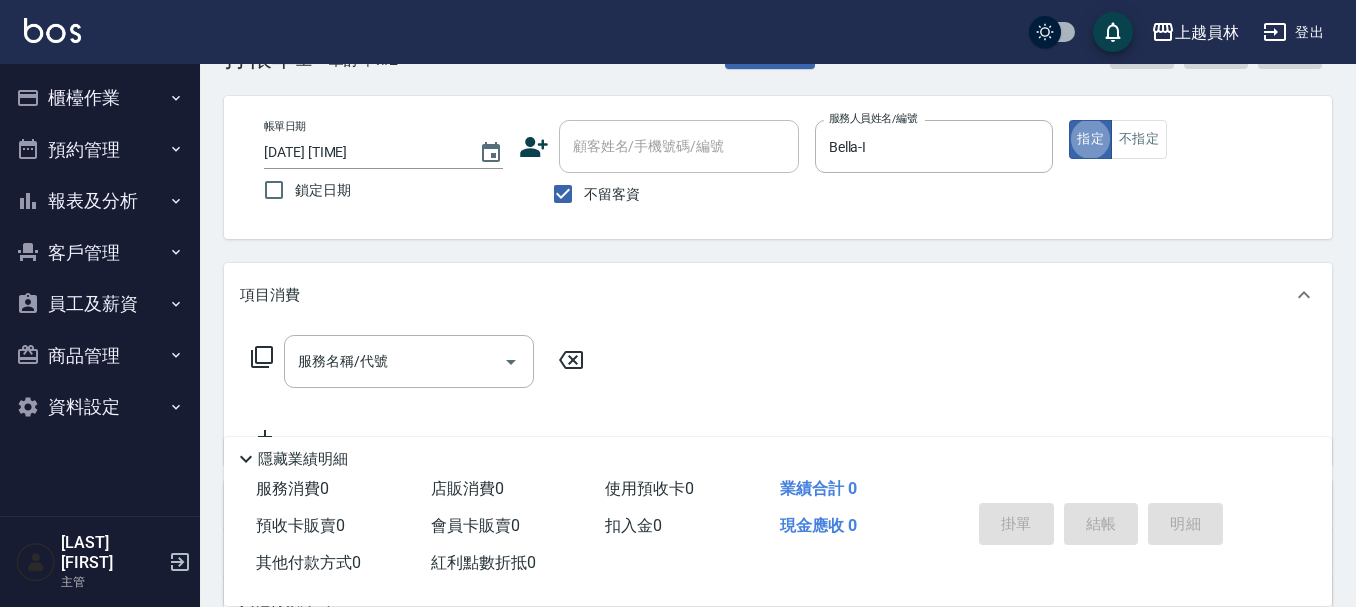 scroll, scrollTop: 100, scrollLeft: 0, axis: vertical 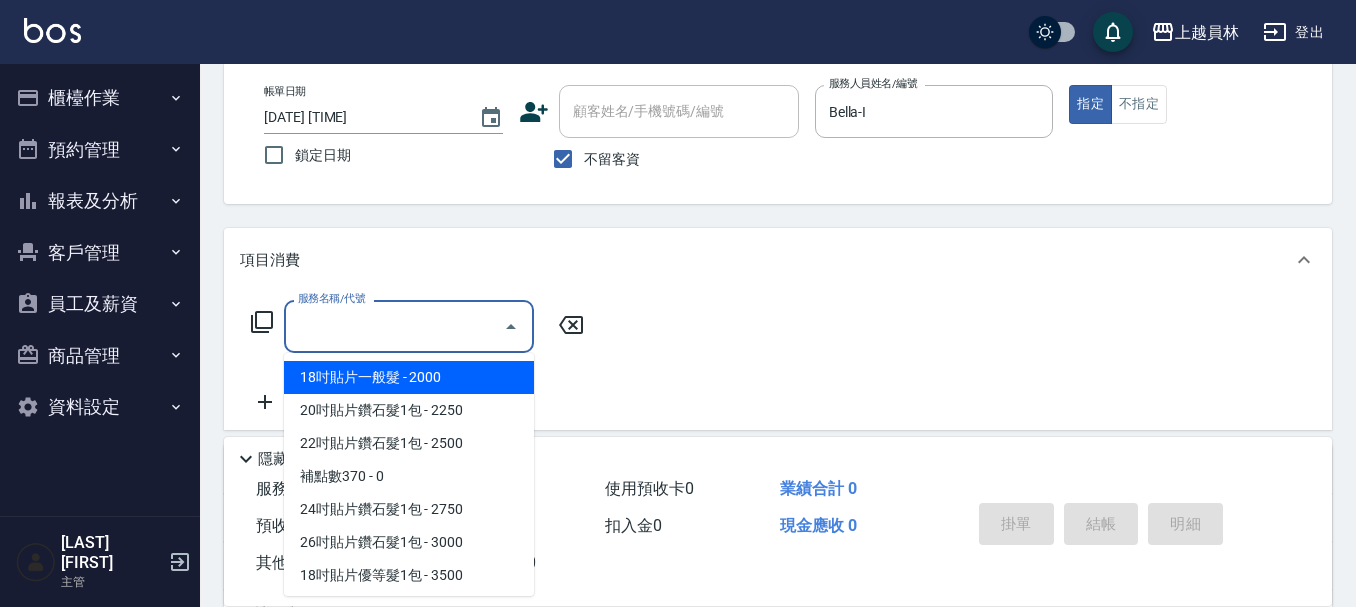 click on "服務名稱/代號" at bounding box center (394, 326) 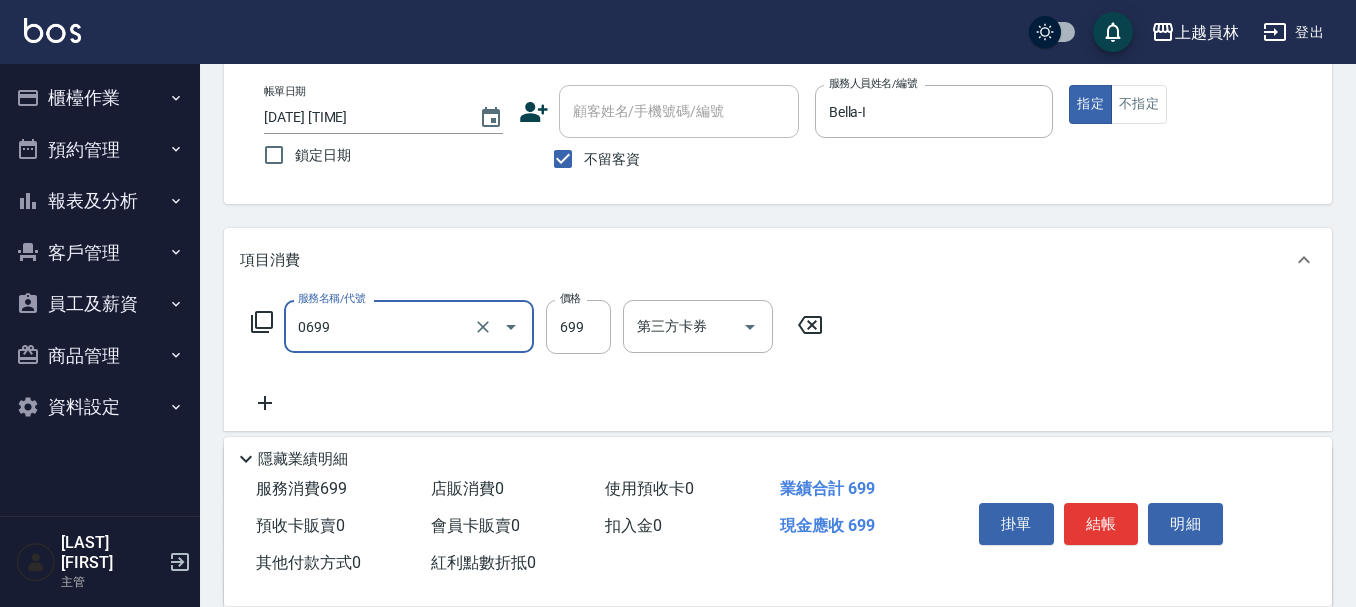 type on "精油洗髮(0699)" 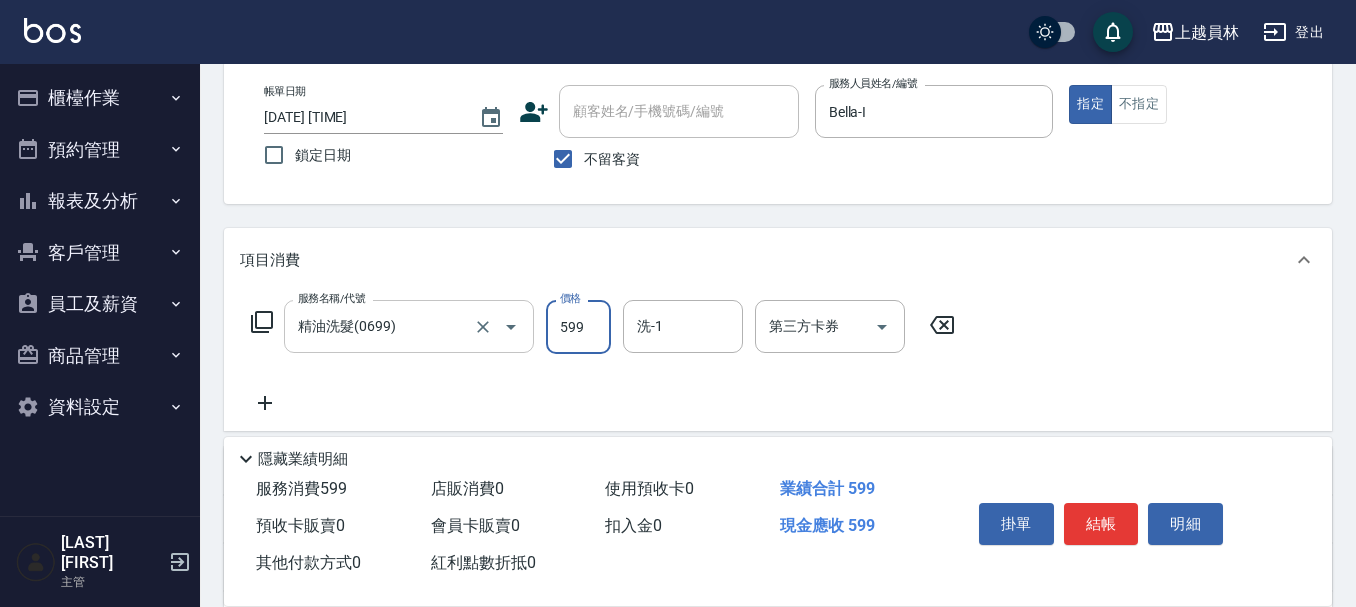 type on "599" 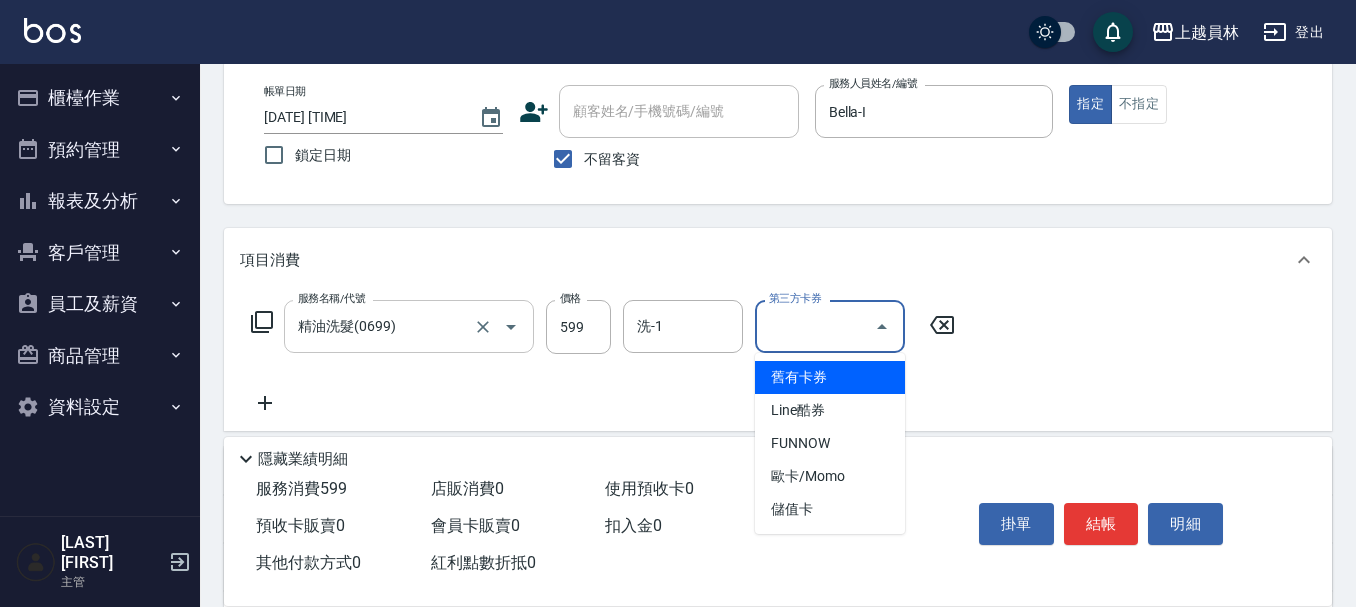type on "舊有卡券" 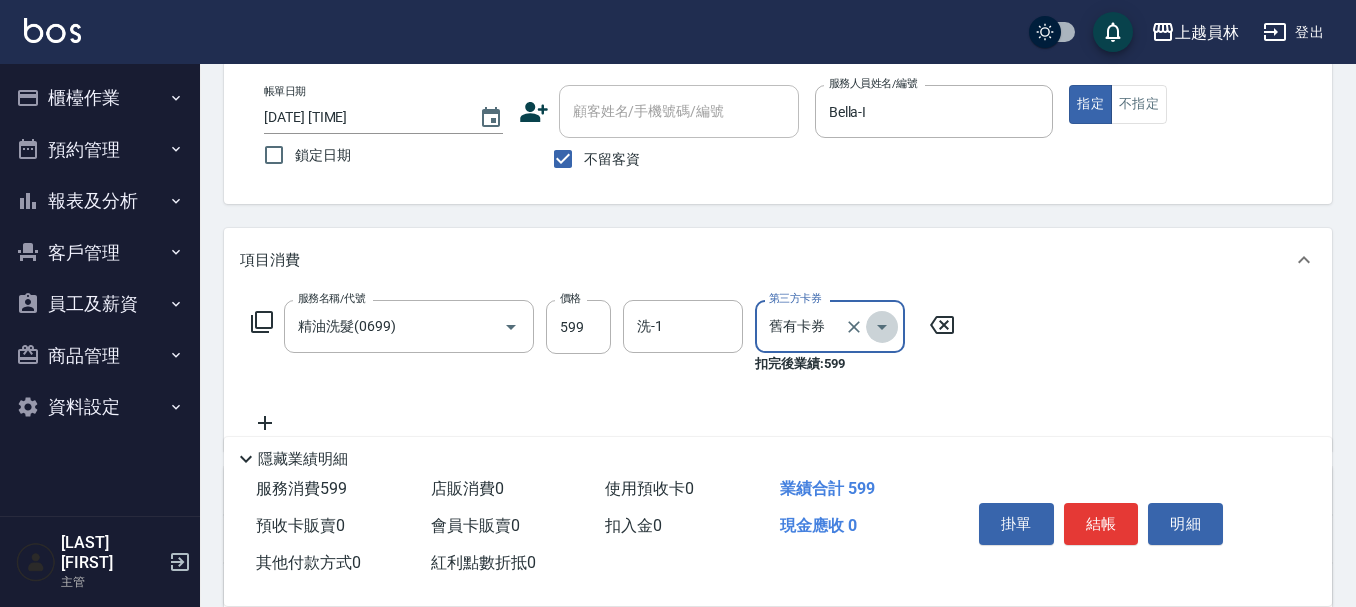 drag, startPoint x: 871, startPoint y: 325, endPoint x: 837, endPoint y: 331, distance: 34.525352 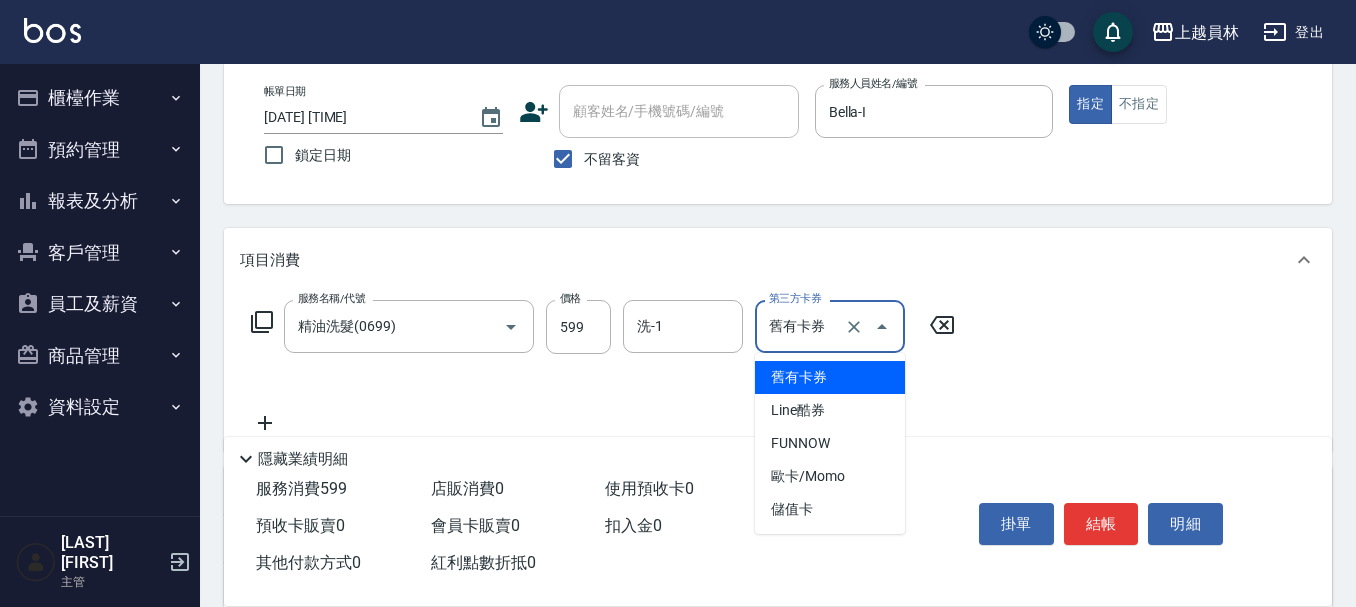 click at bounding box center (868, 326) 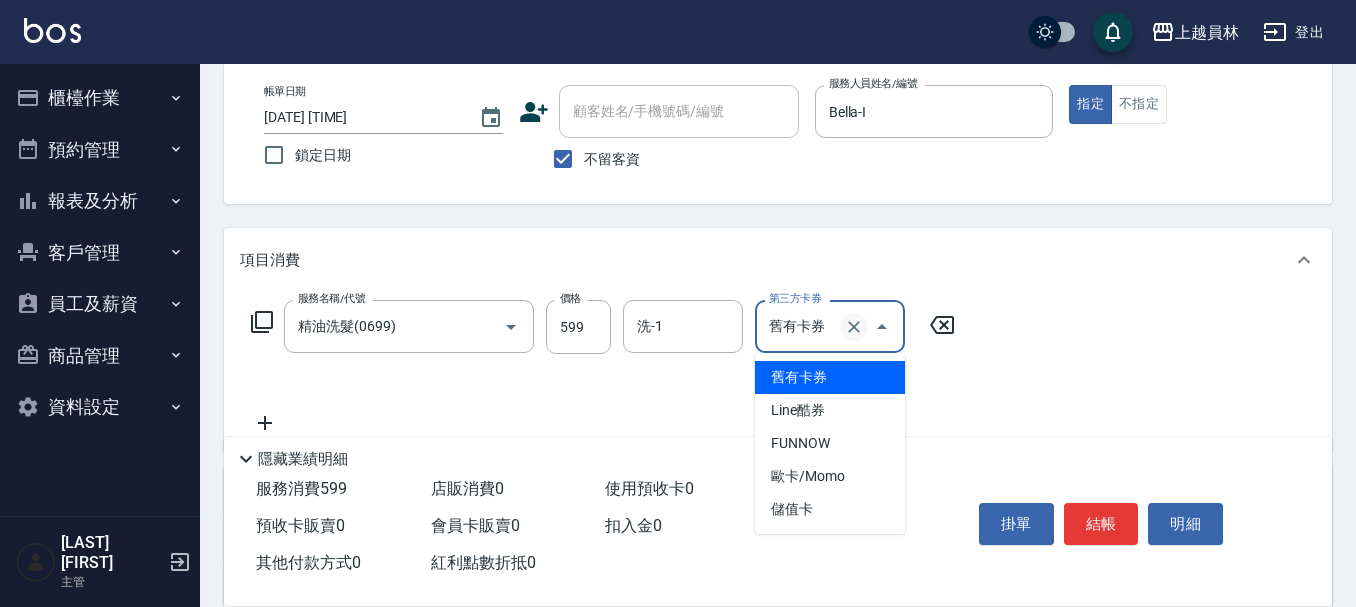 click 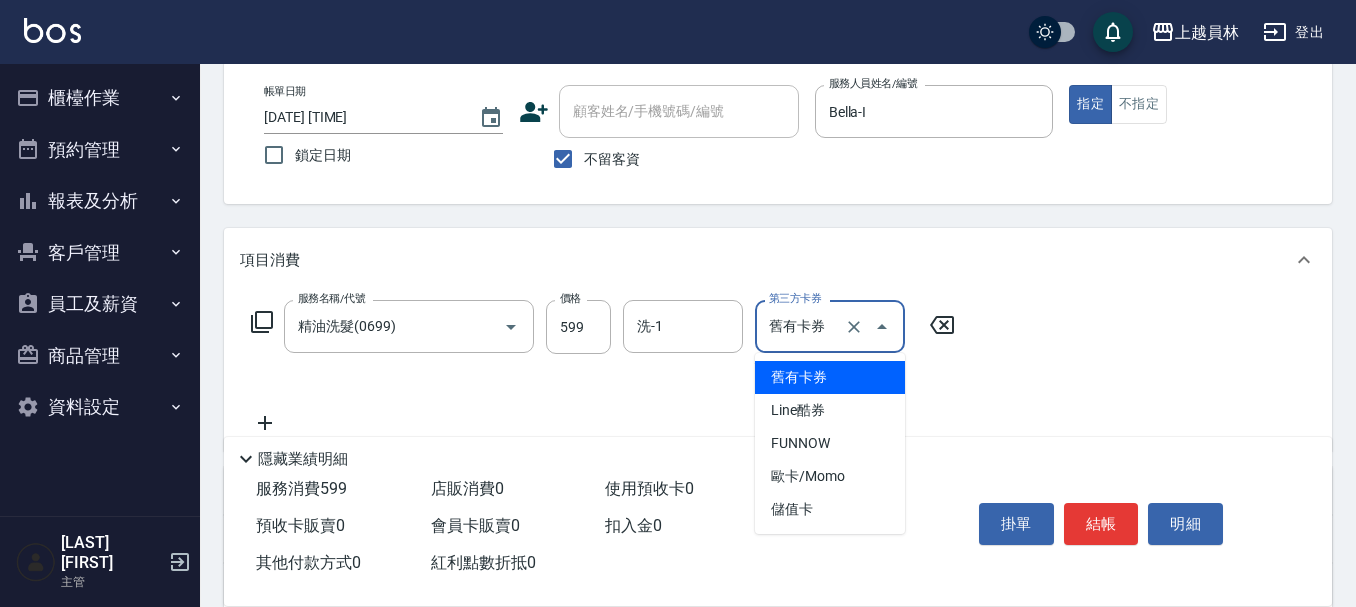 type 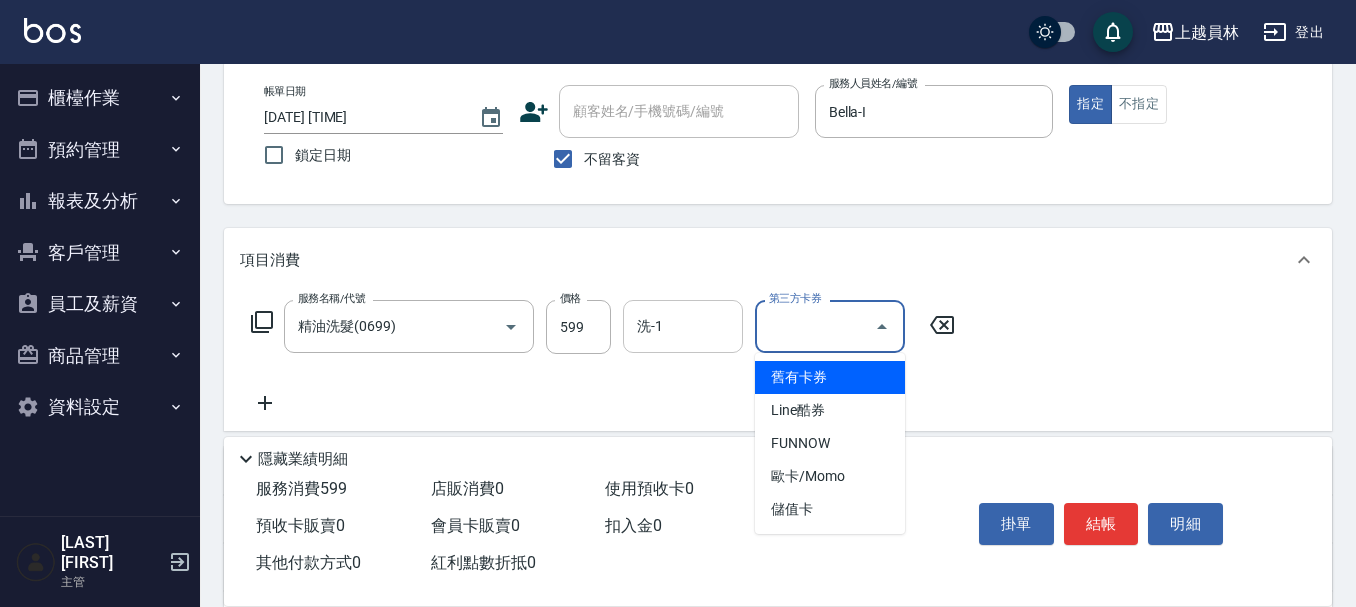 click on "洗-1" at bounding box center [683, 326] 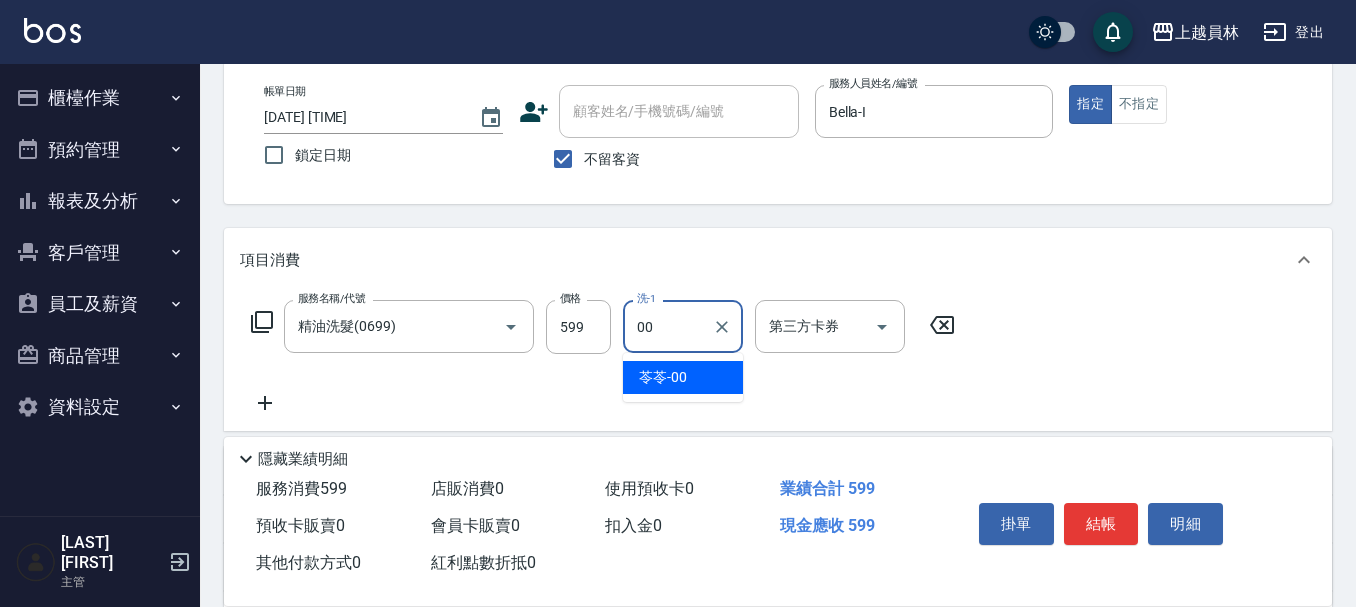 type on "[LAST]-[NUMBER]" 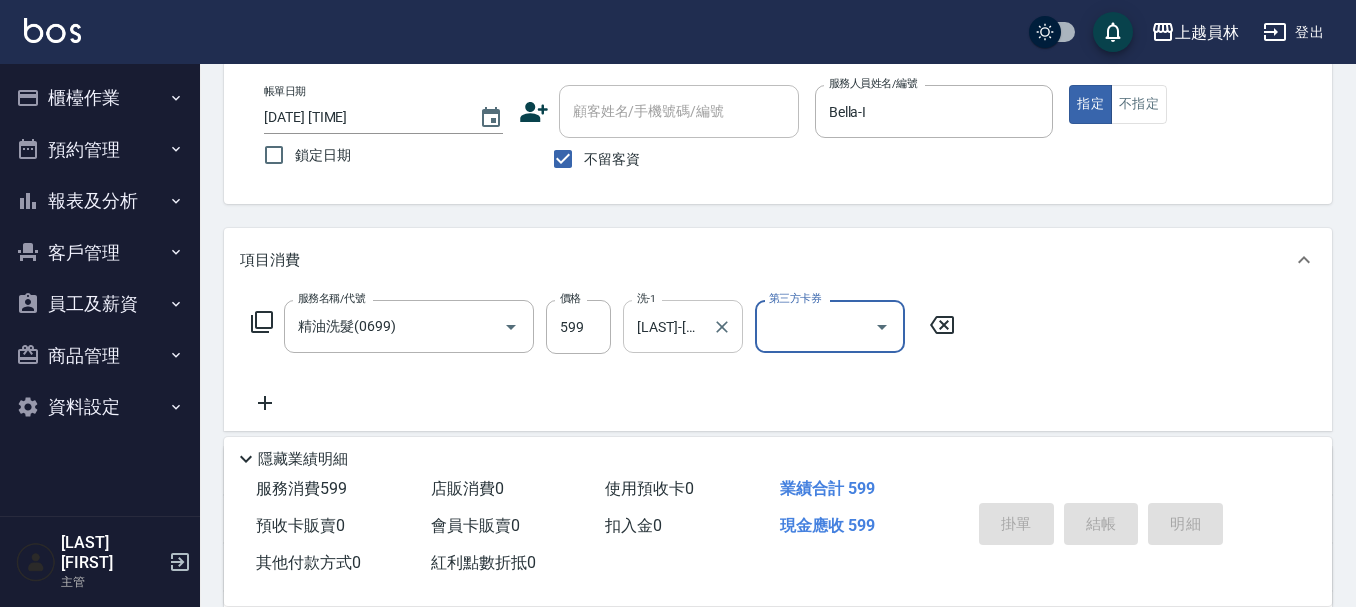type 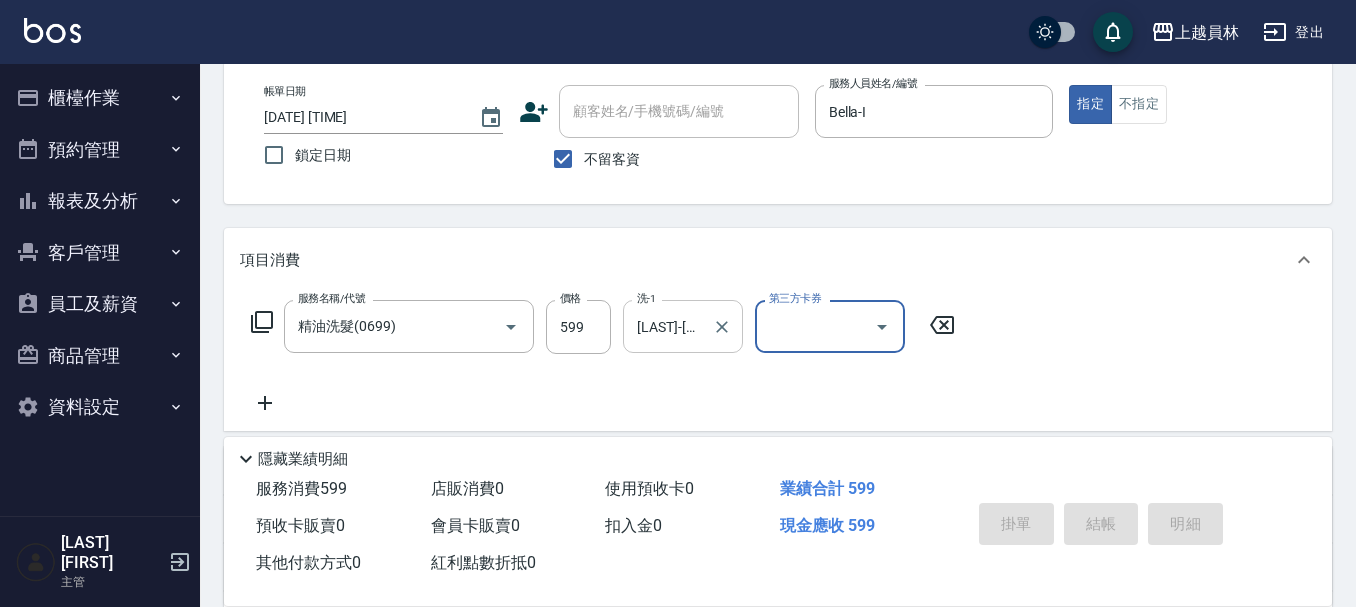 type 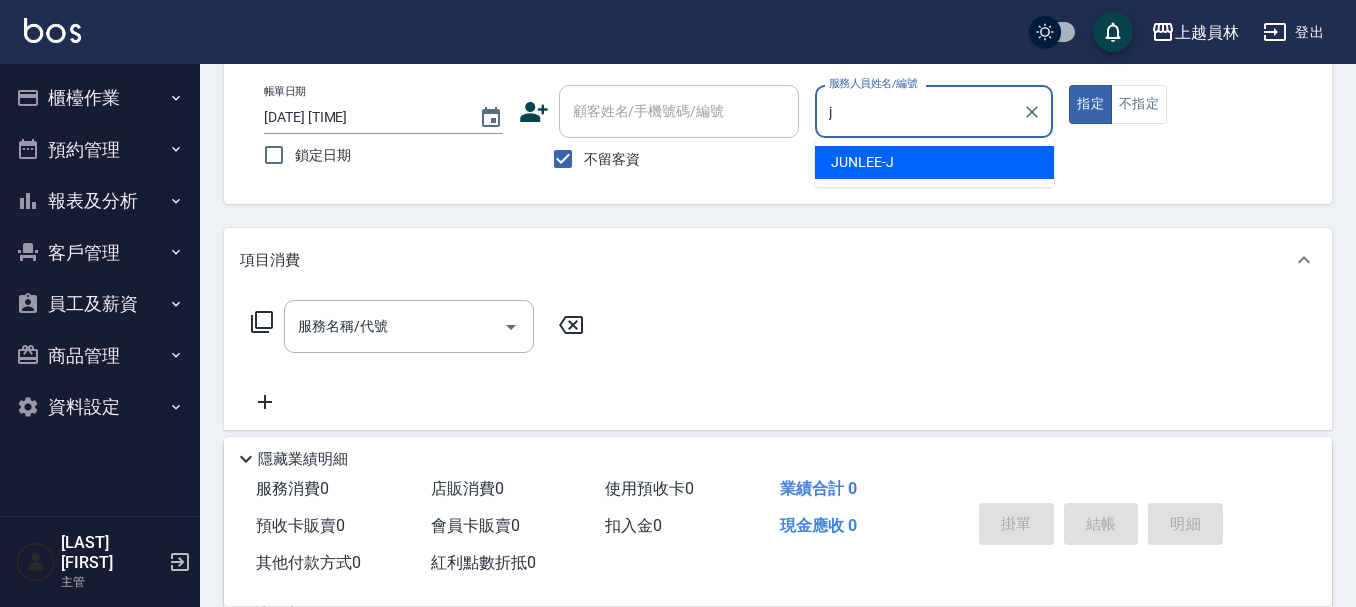type on "JUNLEE-J" 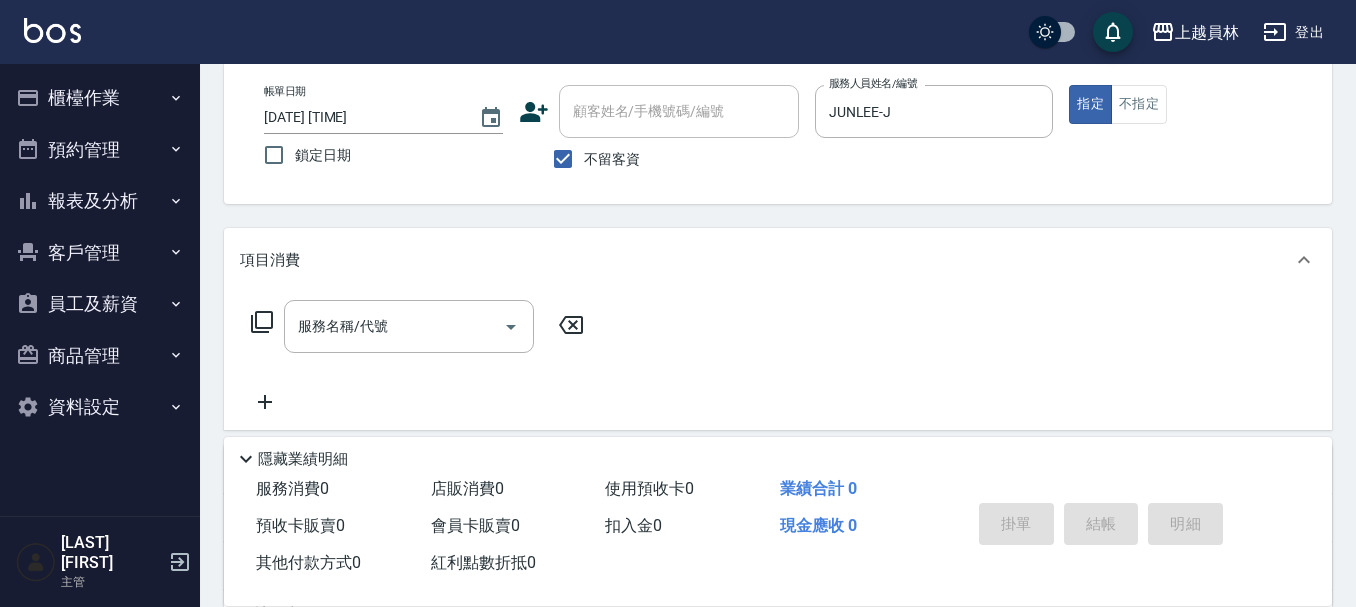 click on "服務名稱/代號 服務名稱/代號" at bounding box center (778, 361) 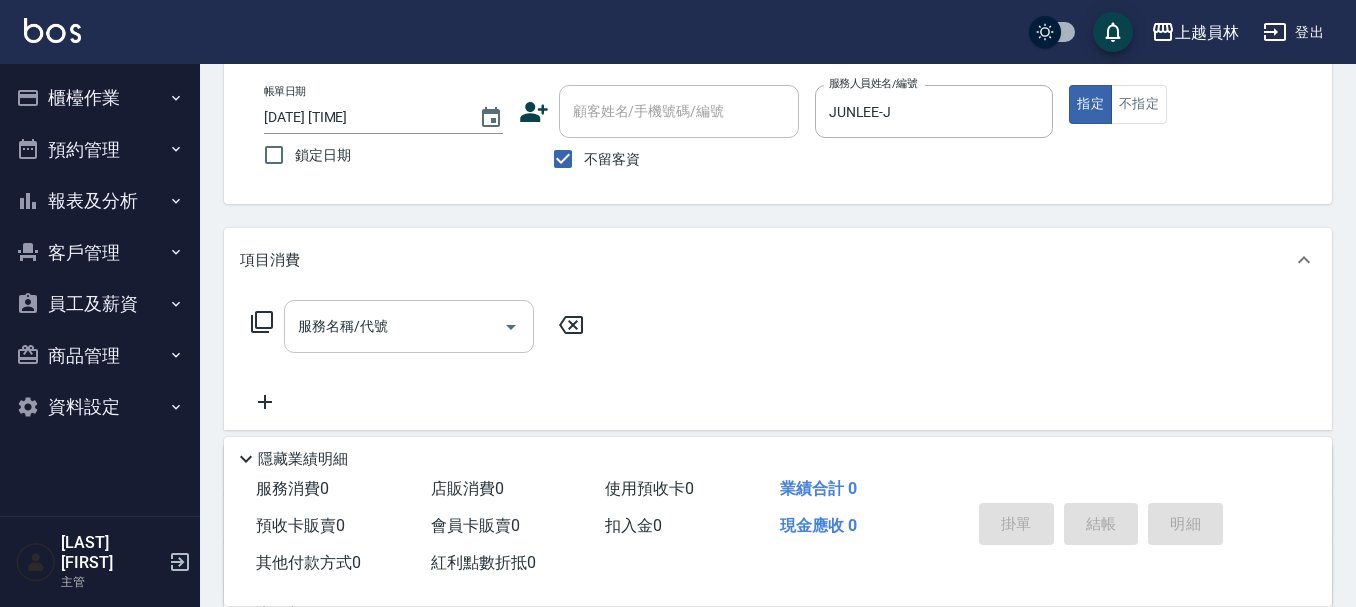 click on "服務名稱/代號" at bounding box center (394, 326) 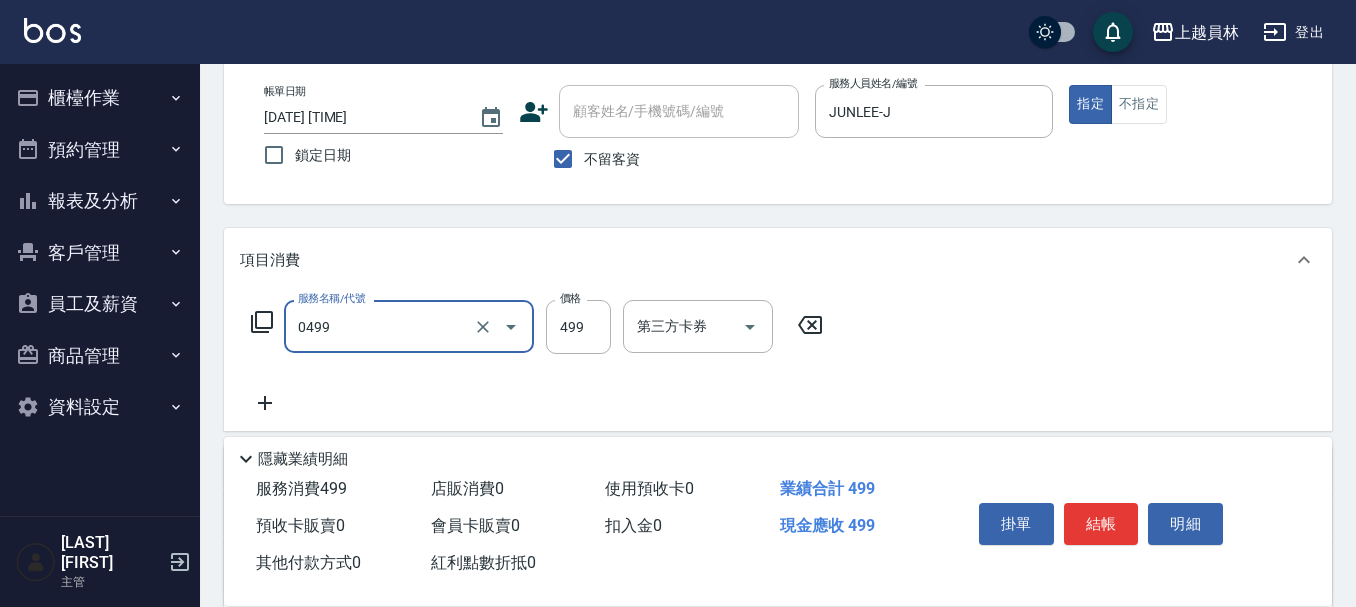 type on "去角質洗髮(0499)" 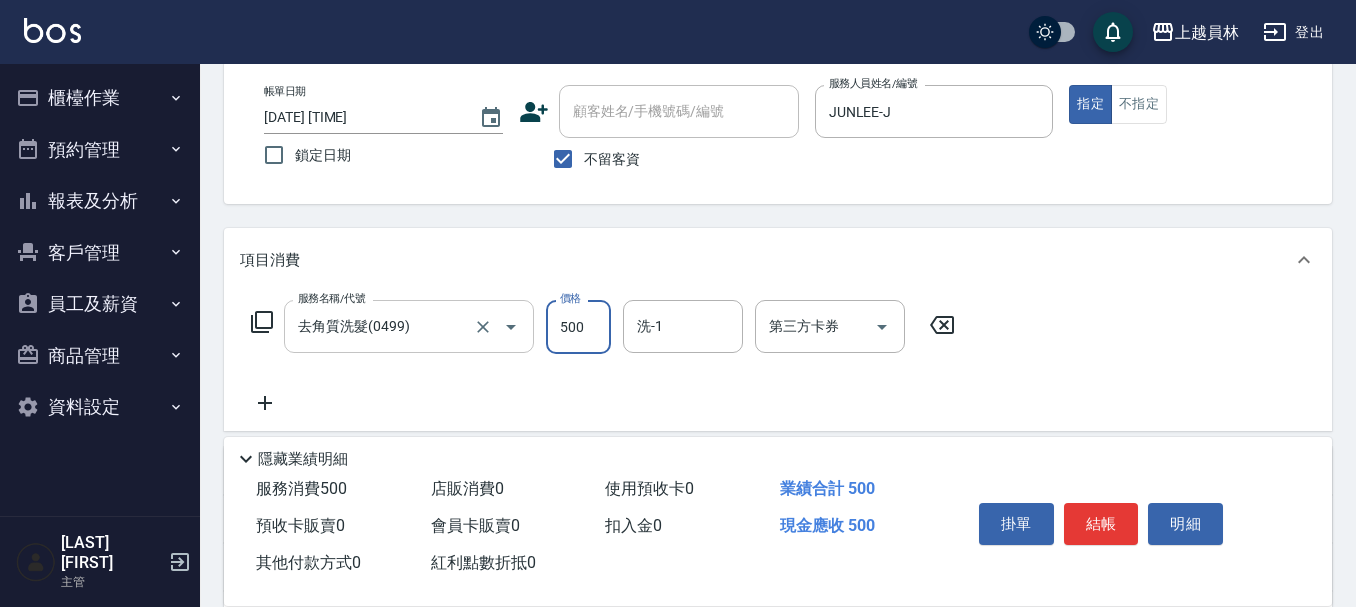 type on "500" 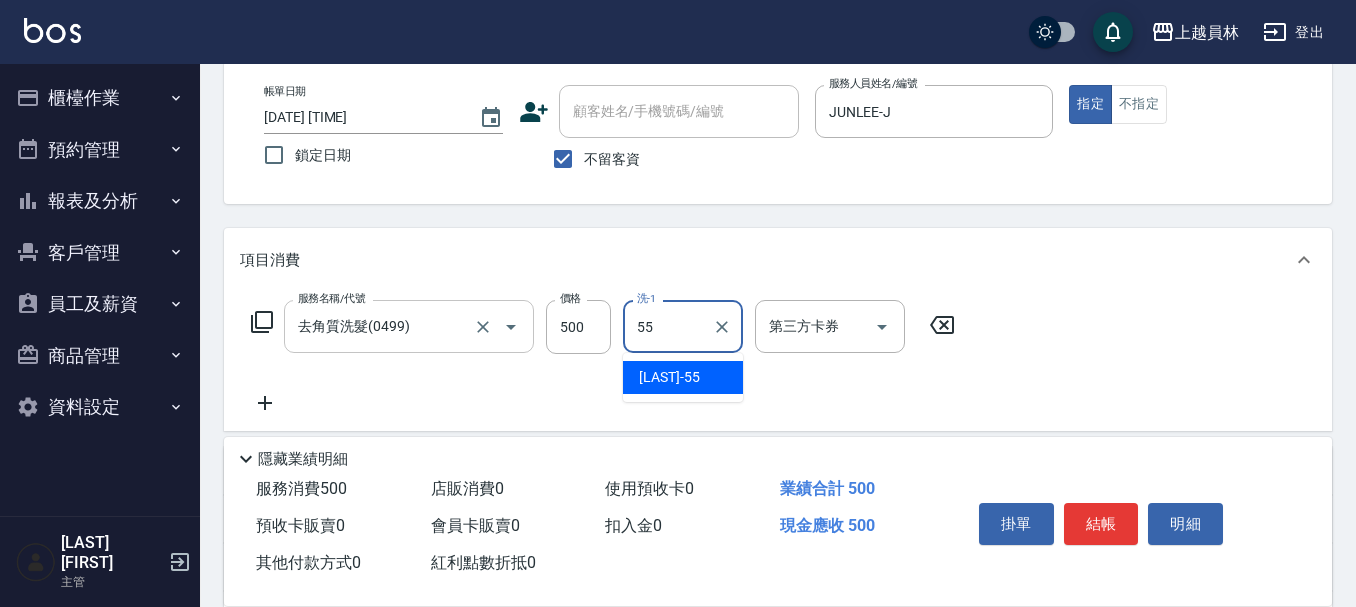 type on "[LAST]-[NUMBER]" 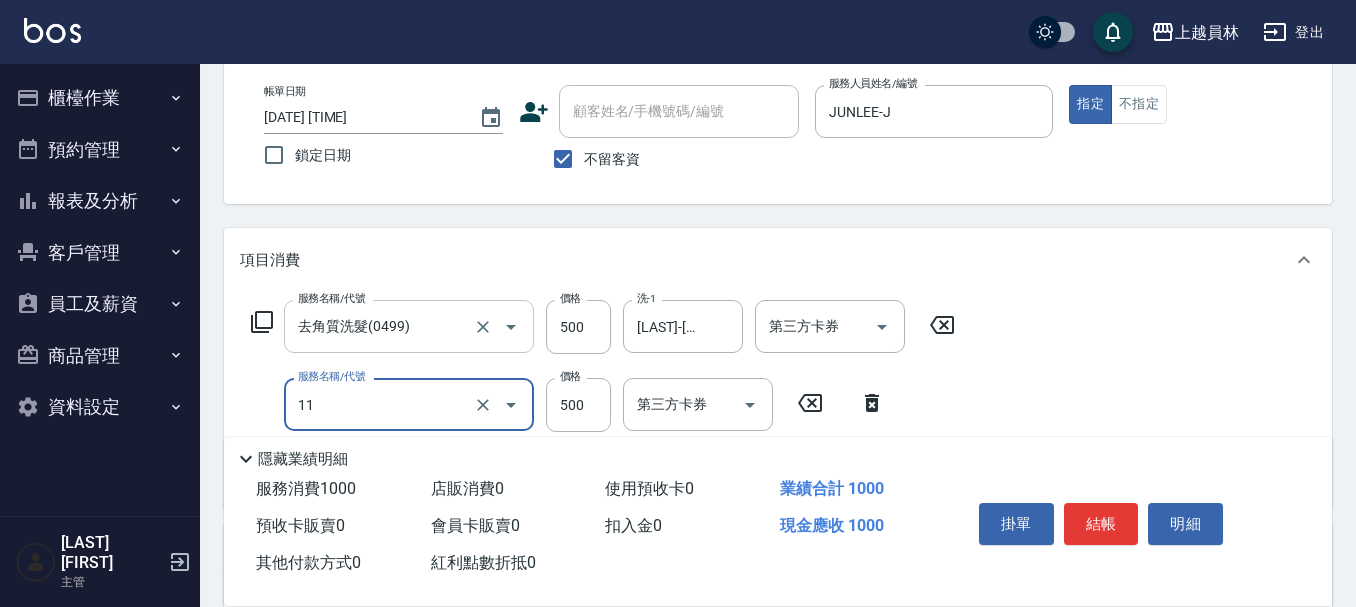 type on "天天護髮([NUMBER])" 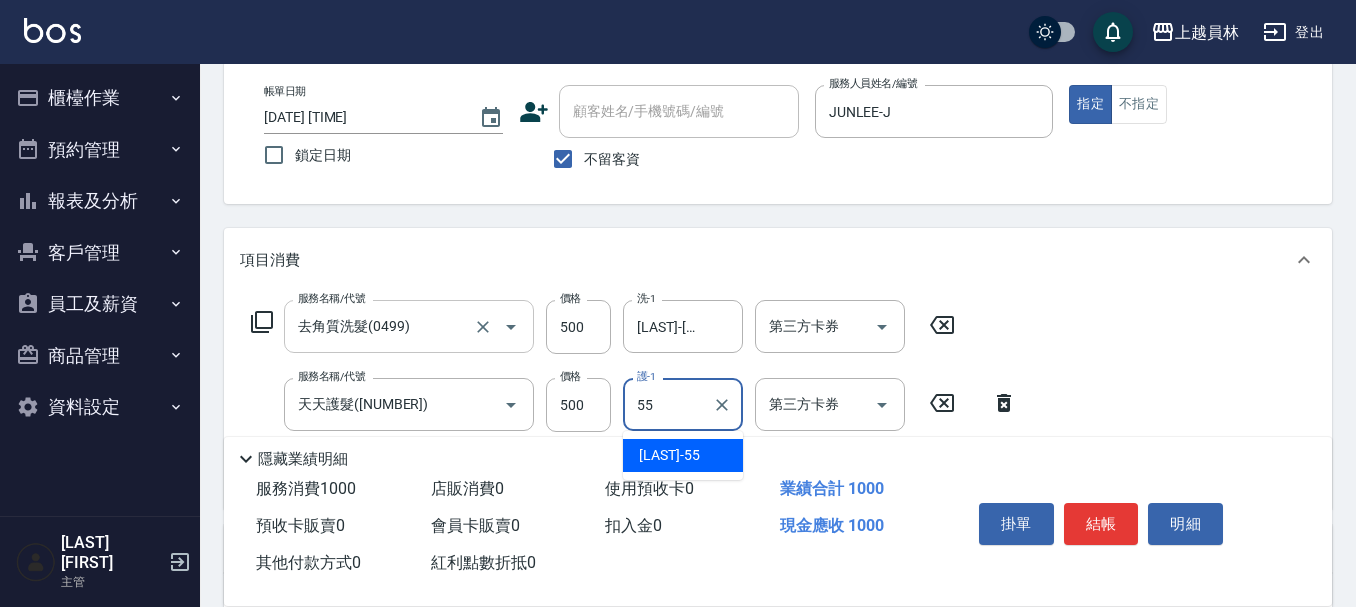 type on "[LAST]-[NUMBER]" 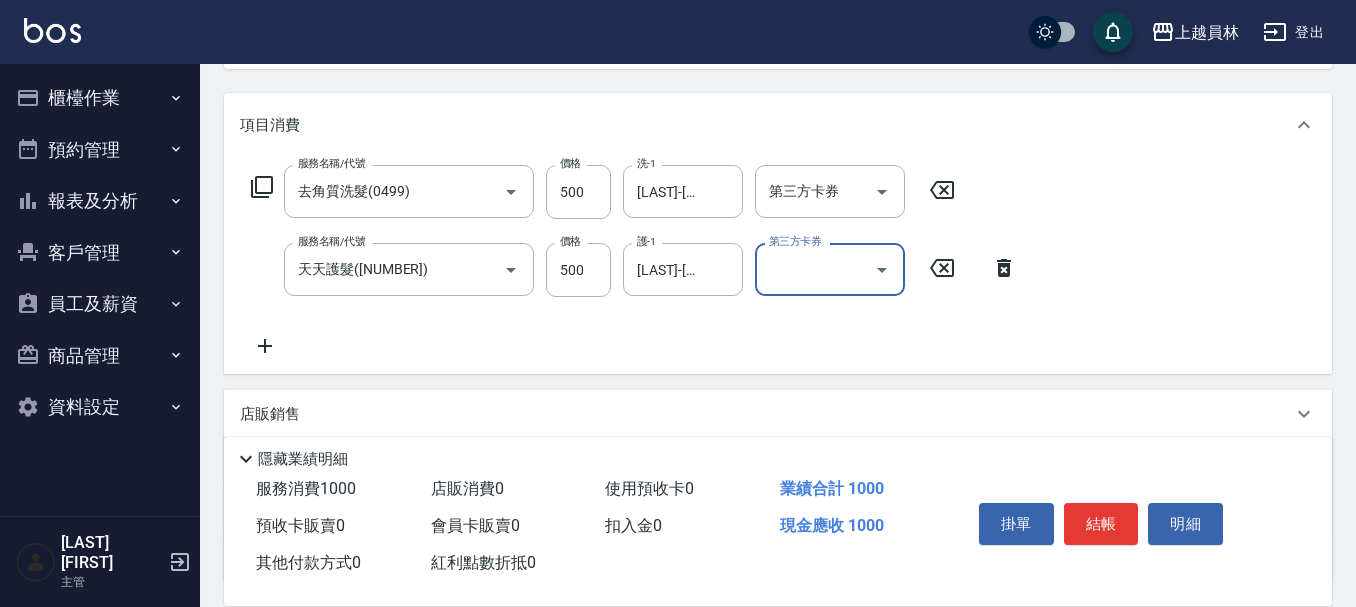 scroll, scrollTop: 200, scrollLeft: 0, axis: vertical 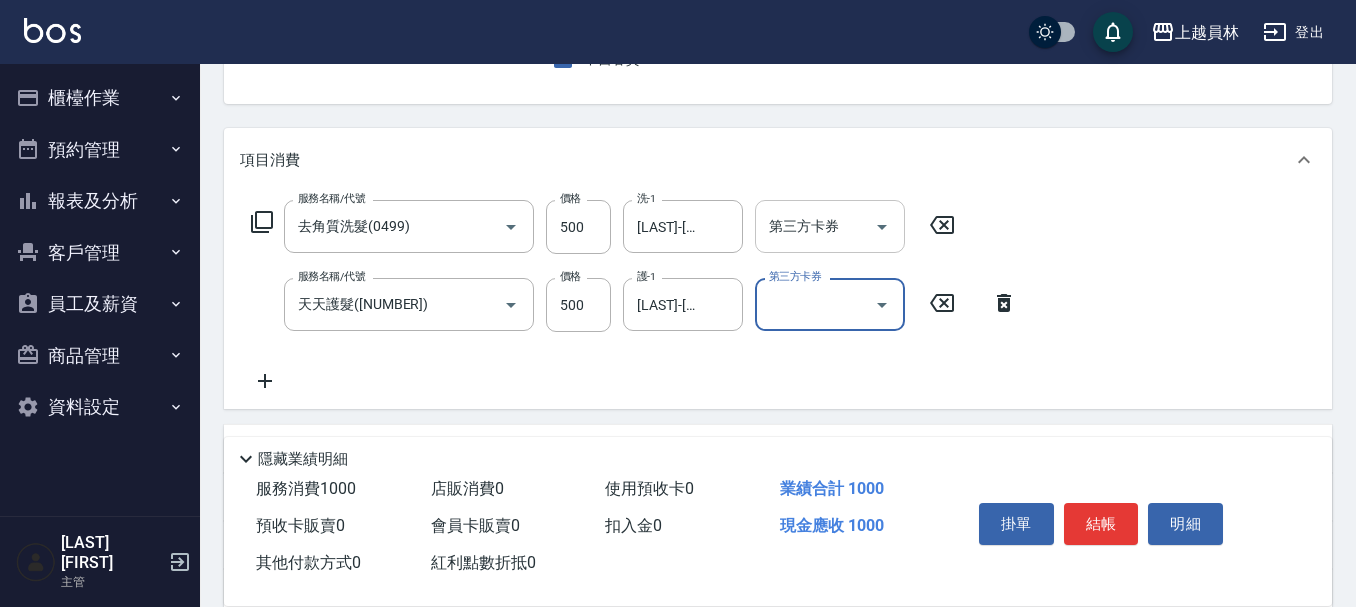 click at bounding box center (881, 226) 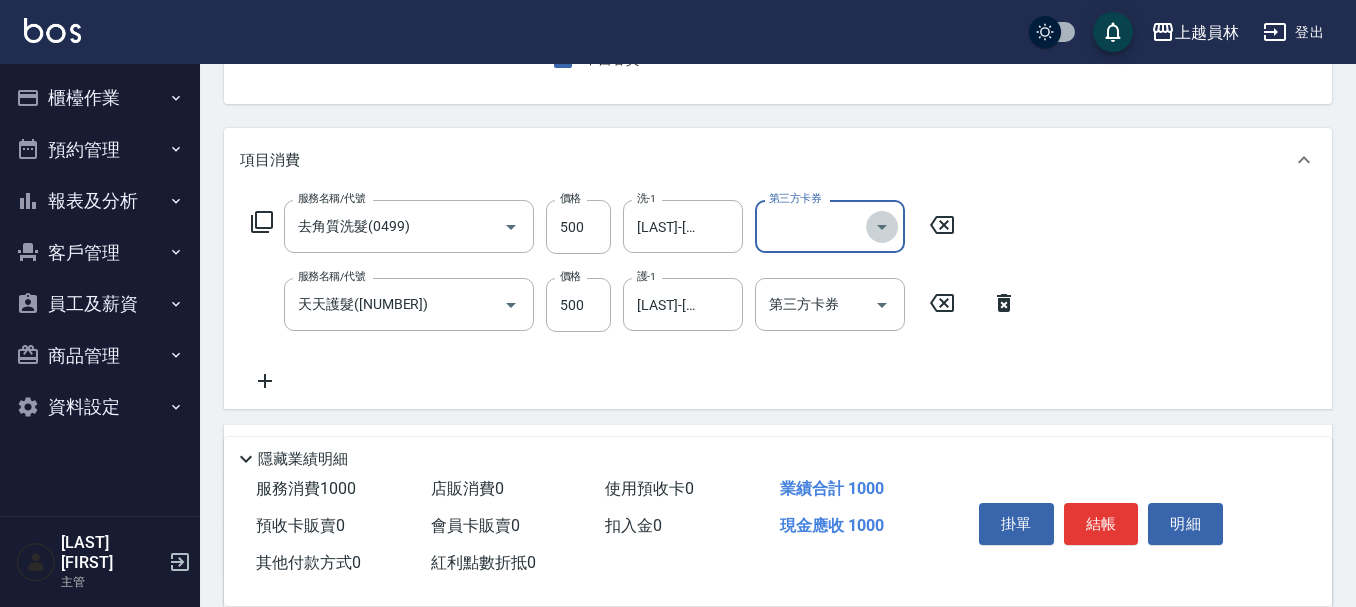 click 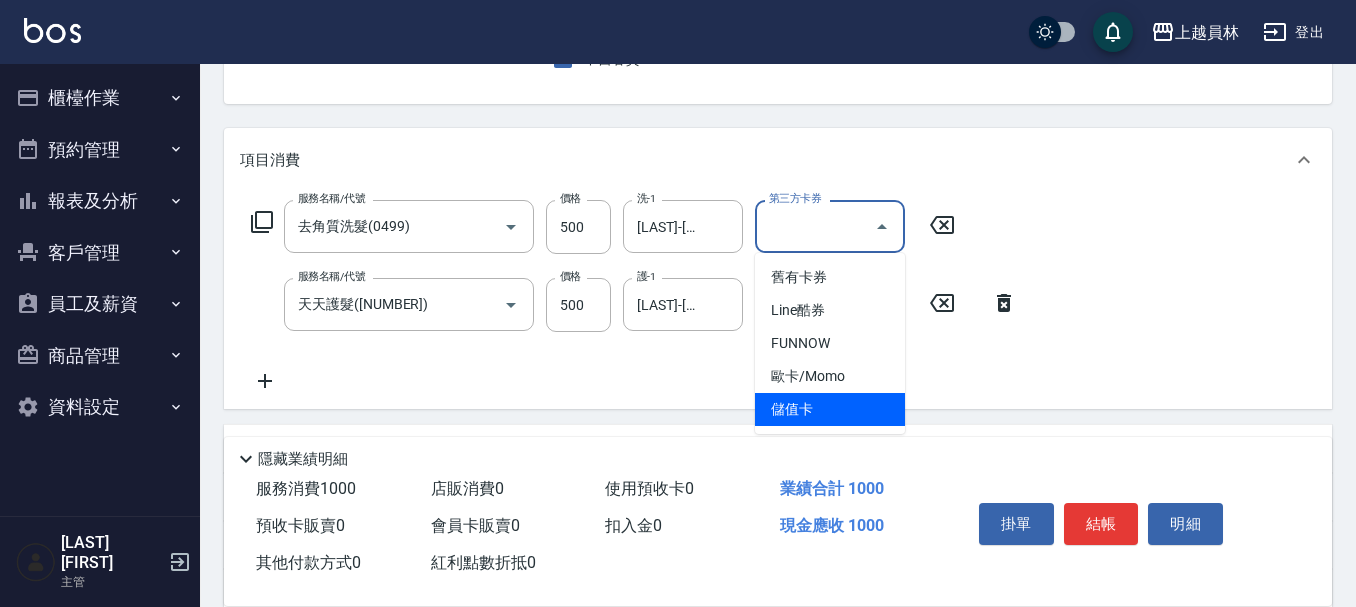 click on "儲值卡" at bounding box center [830, 409] 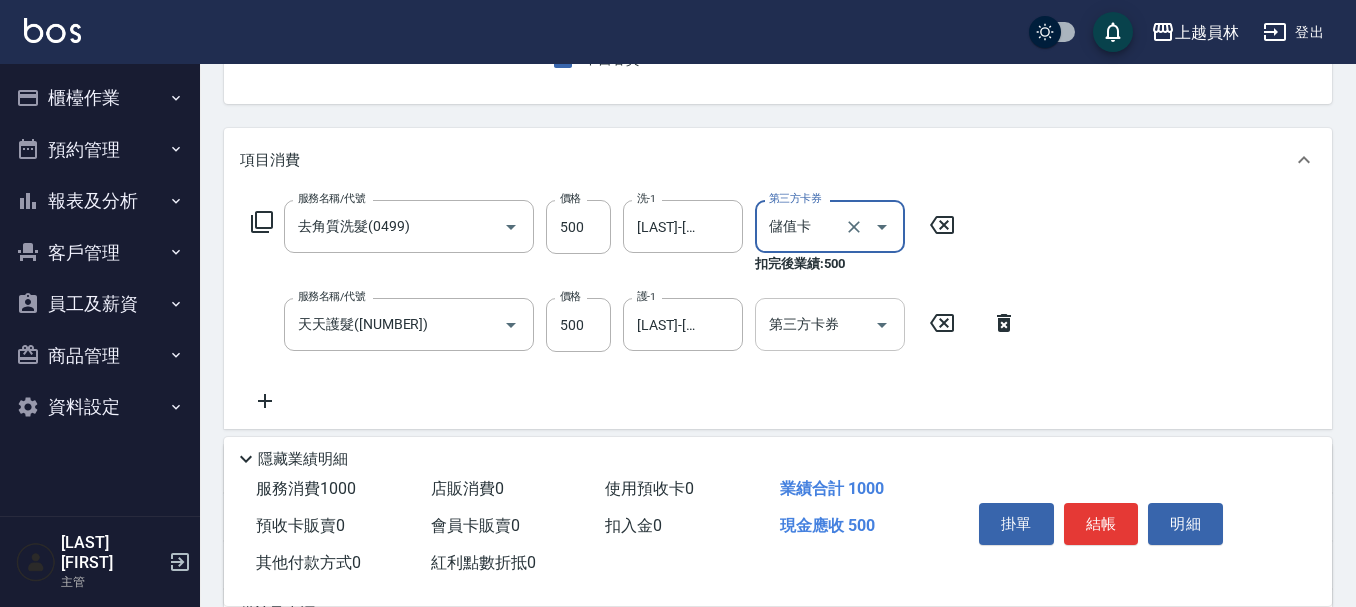 click on "第三方卡券" at bounding box center [815, 324] 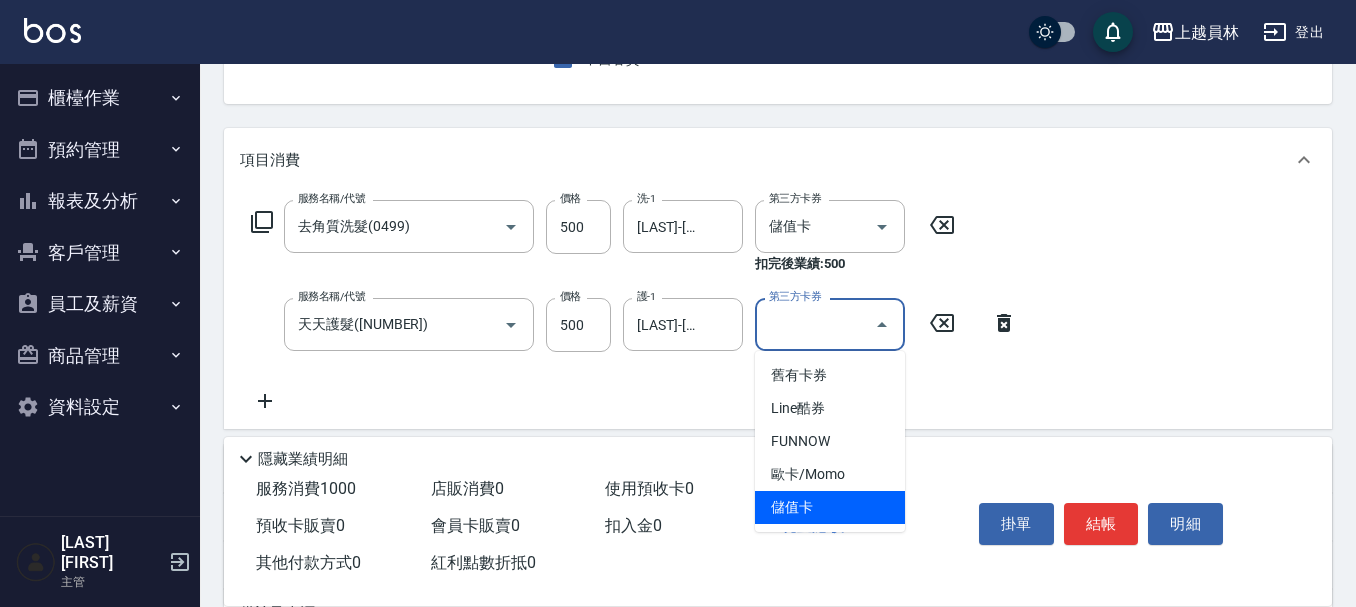 click on "儲值卡" at bounding box center [830, 507] 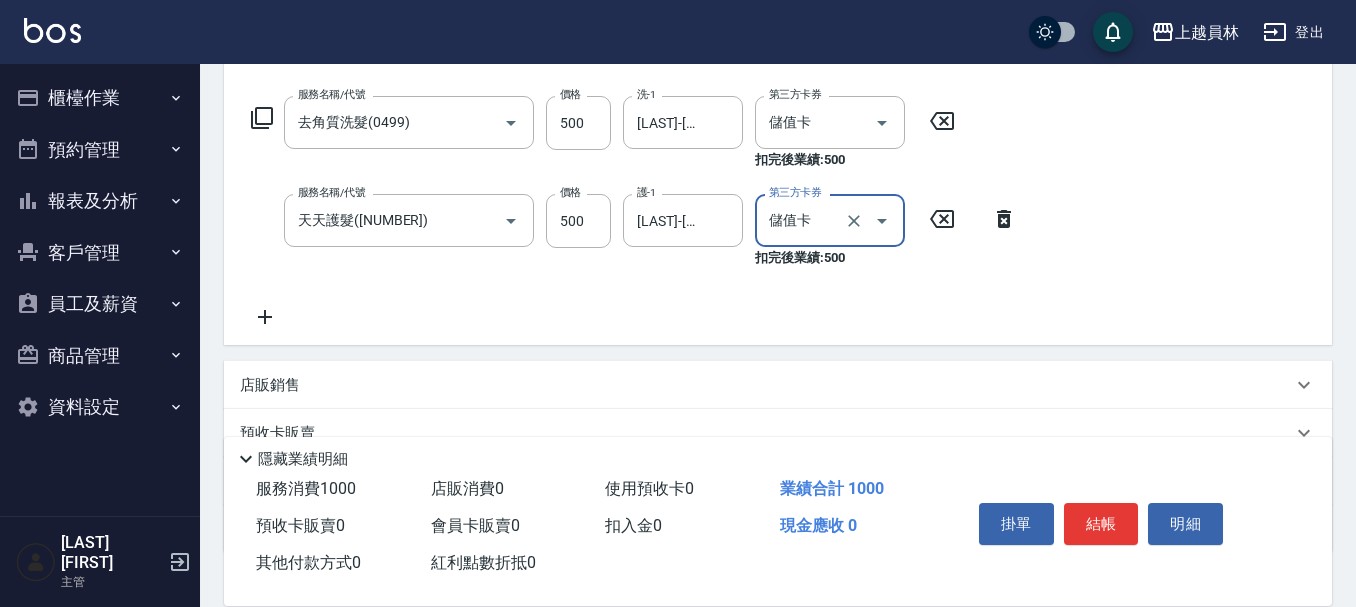 scroll, scrollTop: 400, scrollLeft: 0, axis: vertical 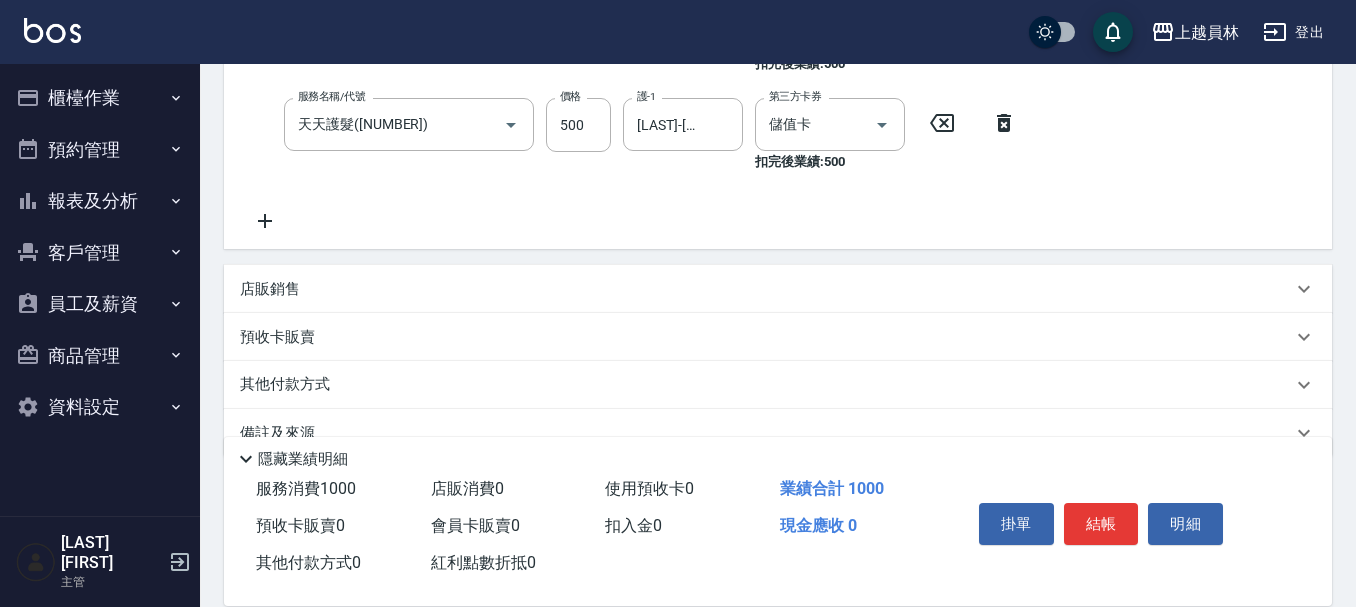 click 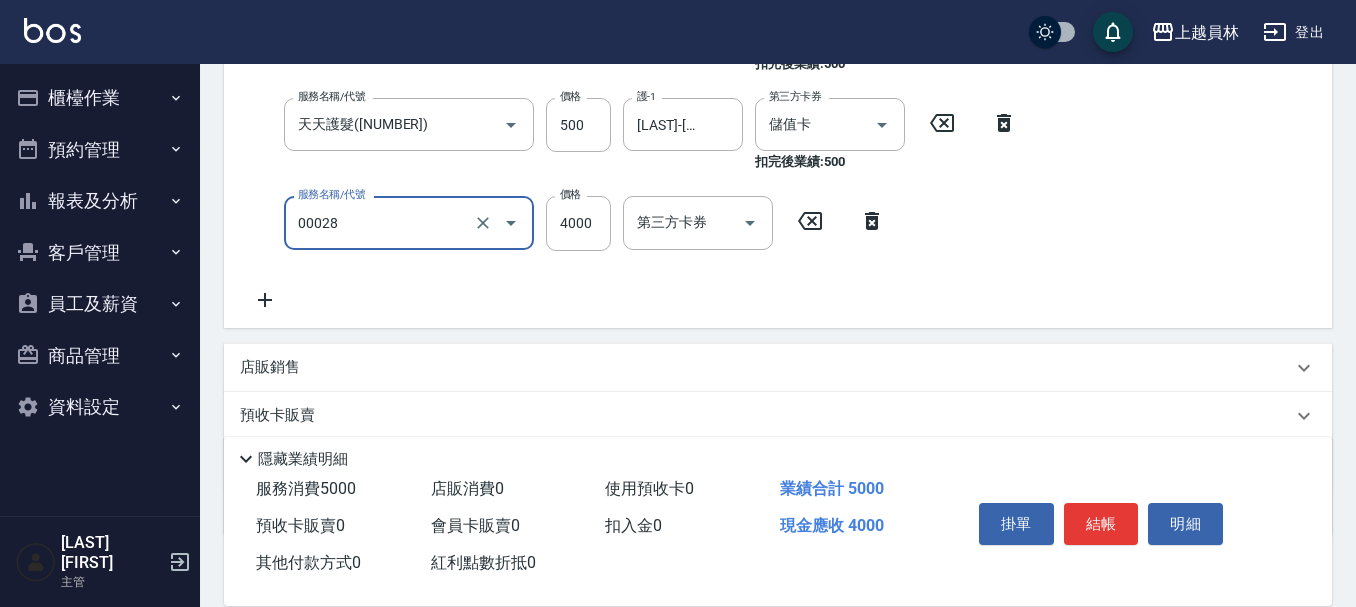 type on "槍式重整(00028)" 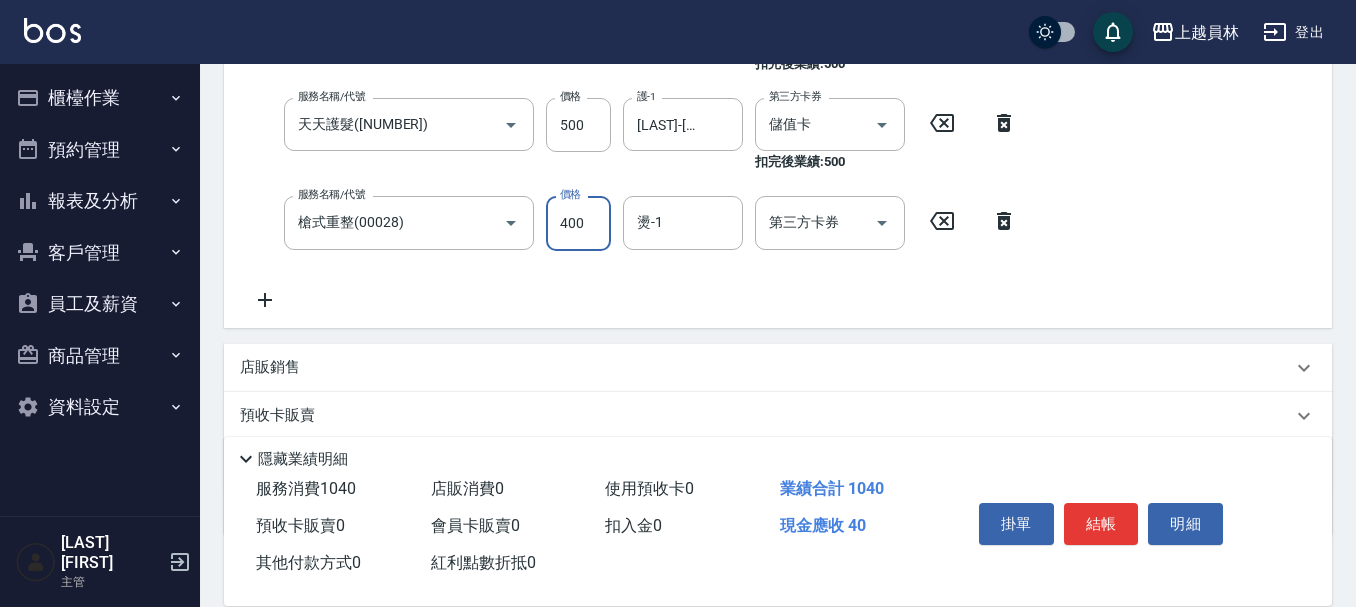 type on "4000" 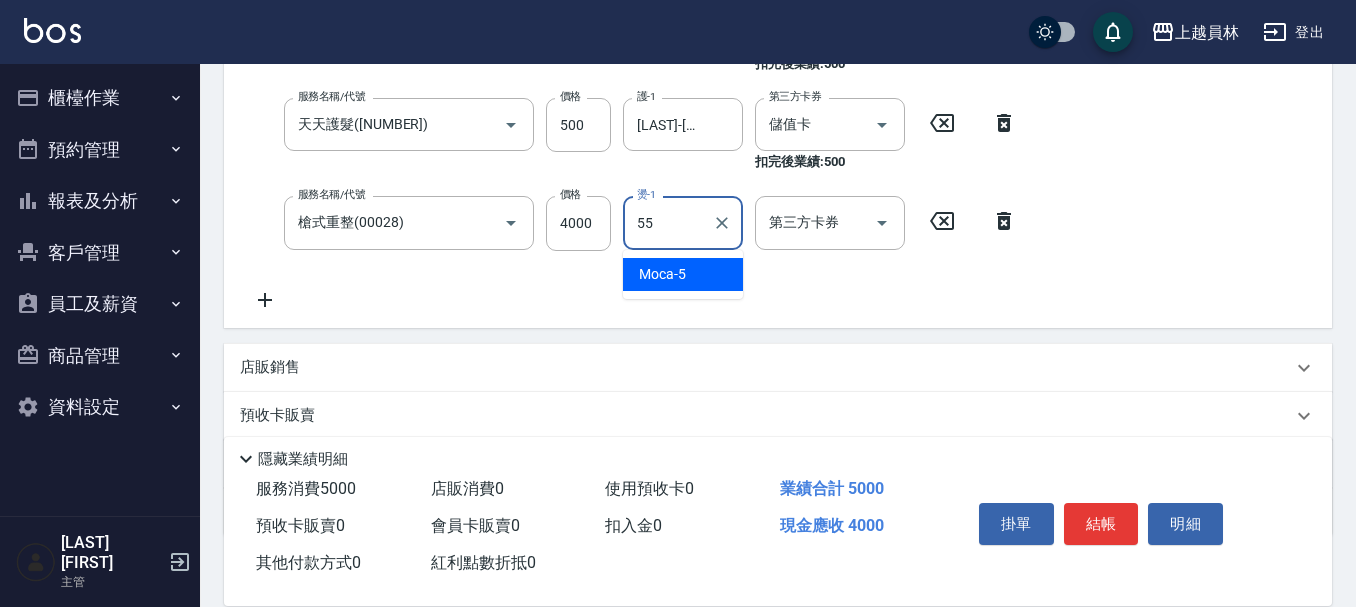 type on "[LAST]-[NUMBER]" 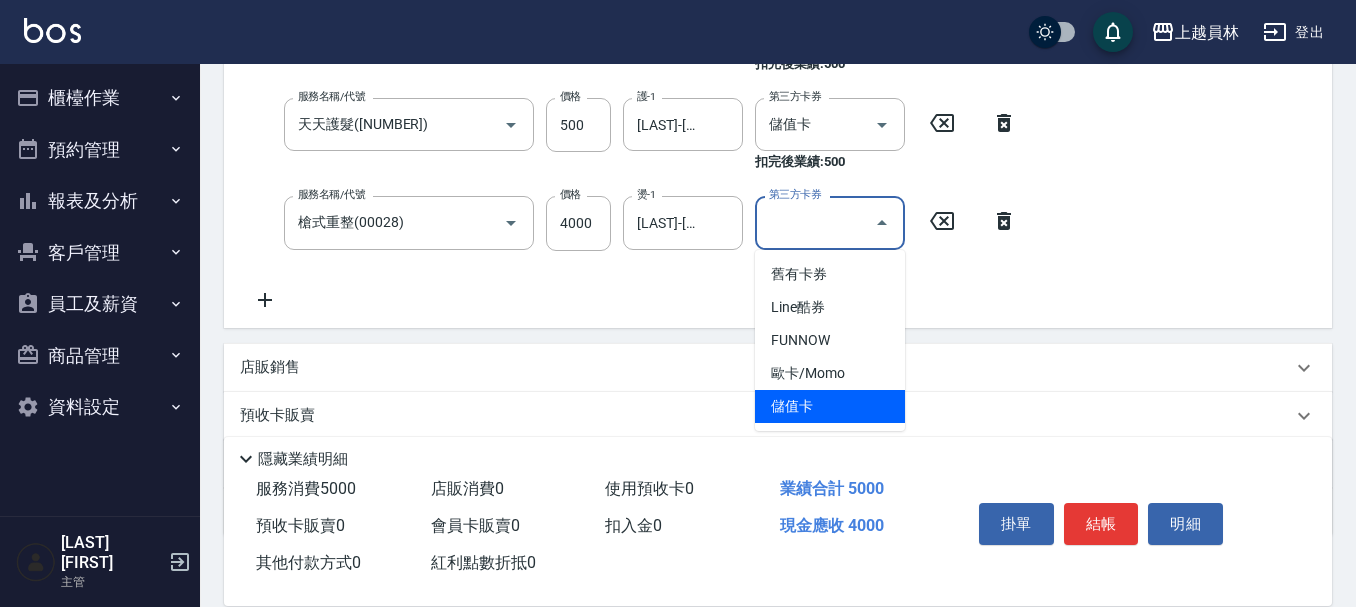 type on "儲值卡" 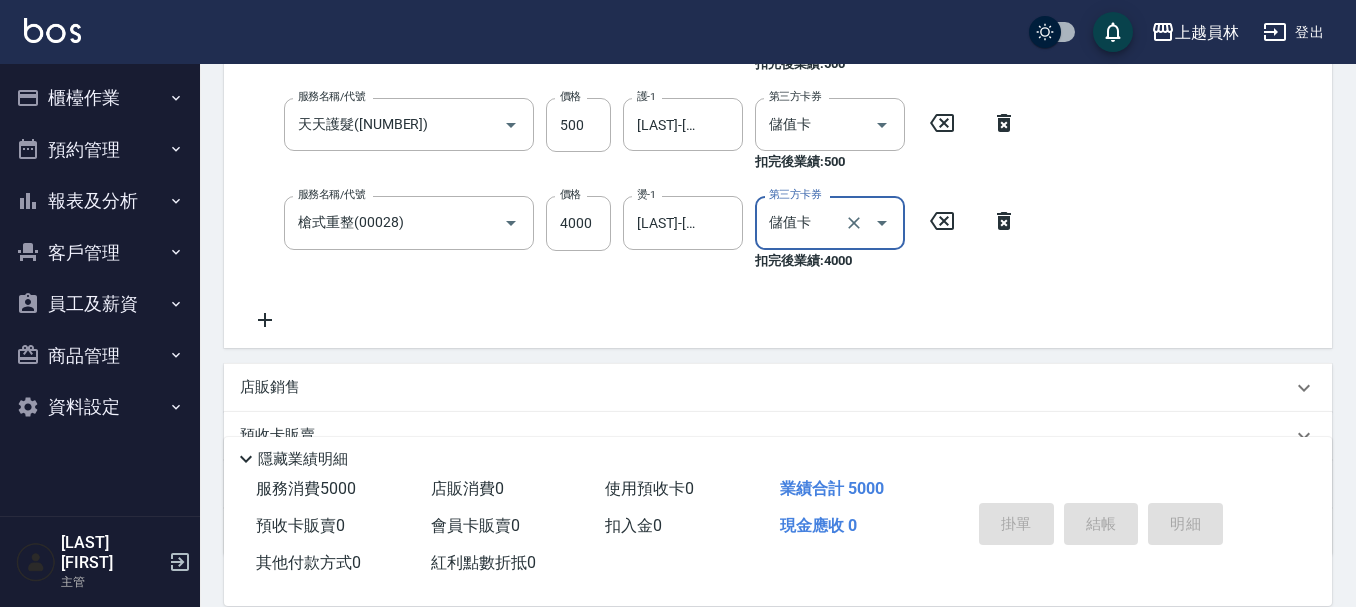 type on "[DATE] [TIME]" 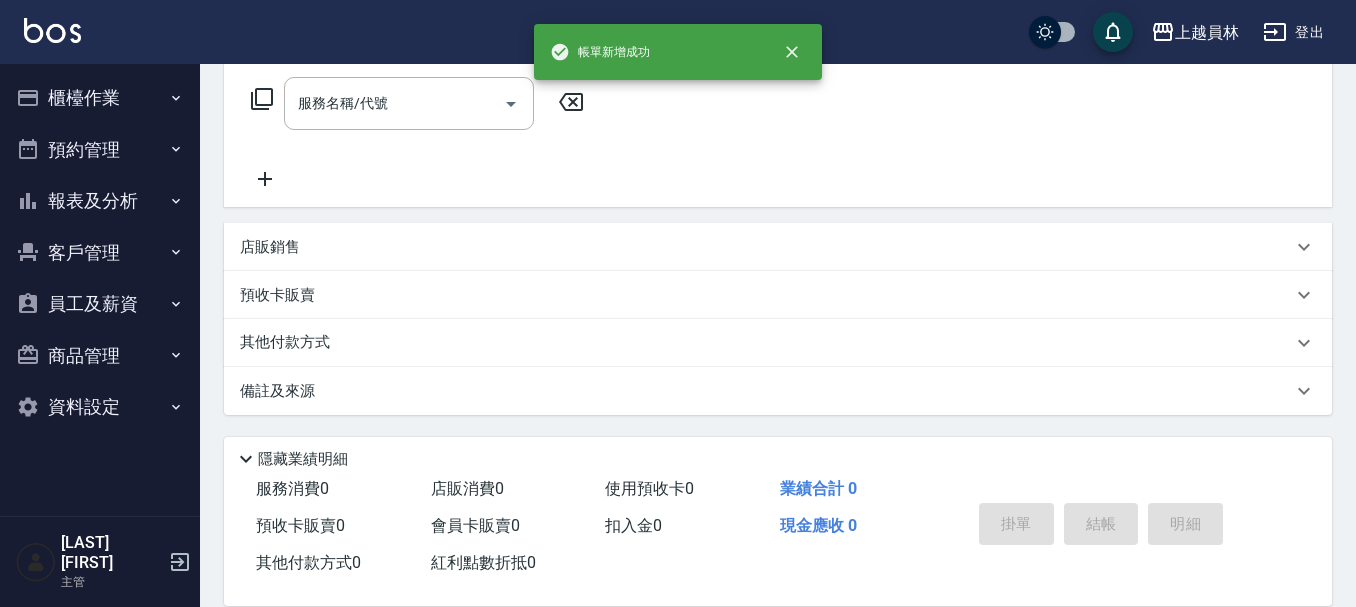 scroll, scrollTop: 0, scrollLeft: 0, axis: both 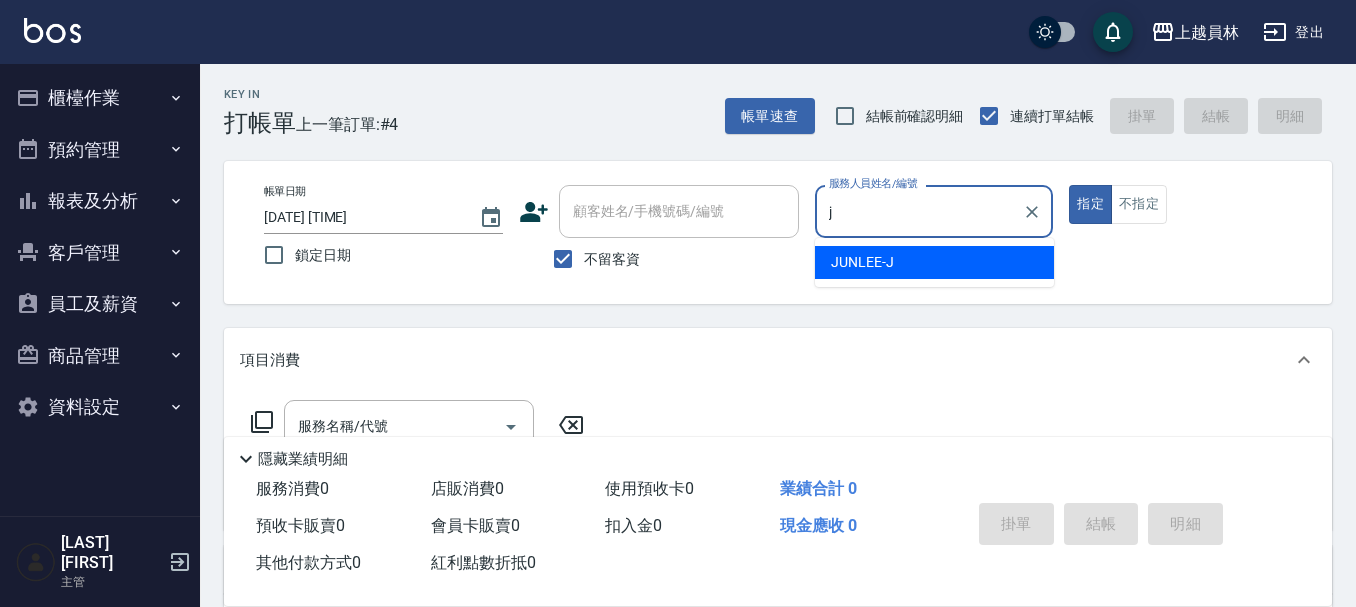 type on "JUNLEE-J" 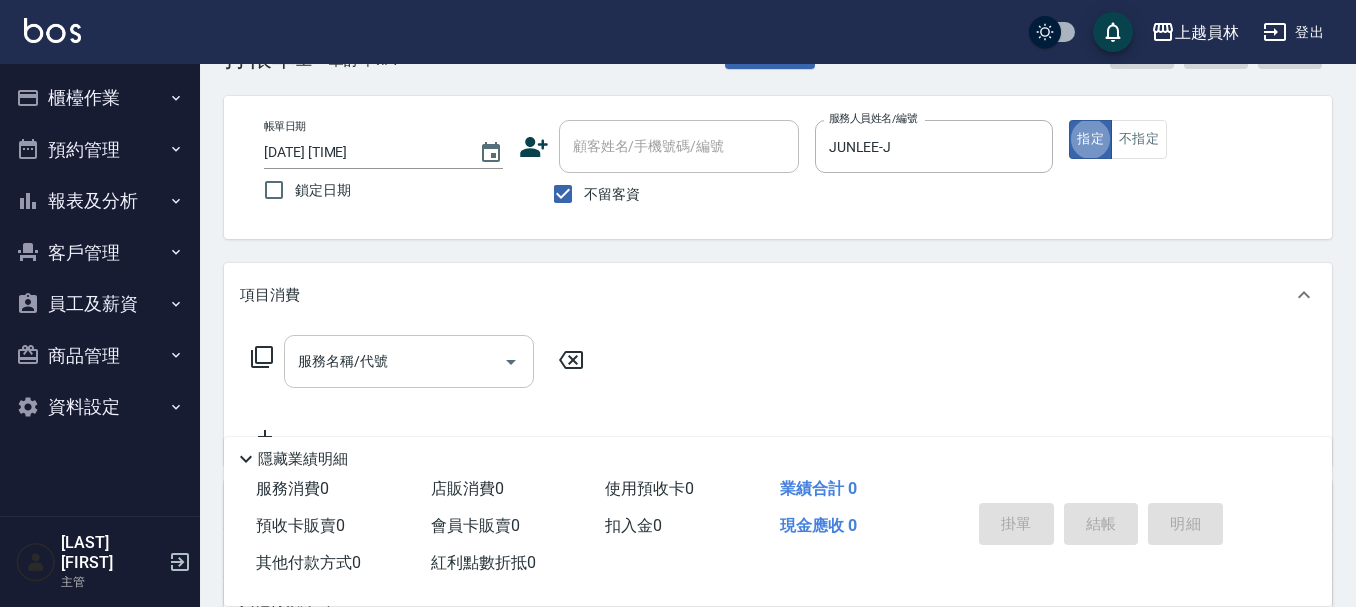 scroll, scrollTop: 100, scrollLeft: 0, axis: vertical 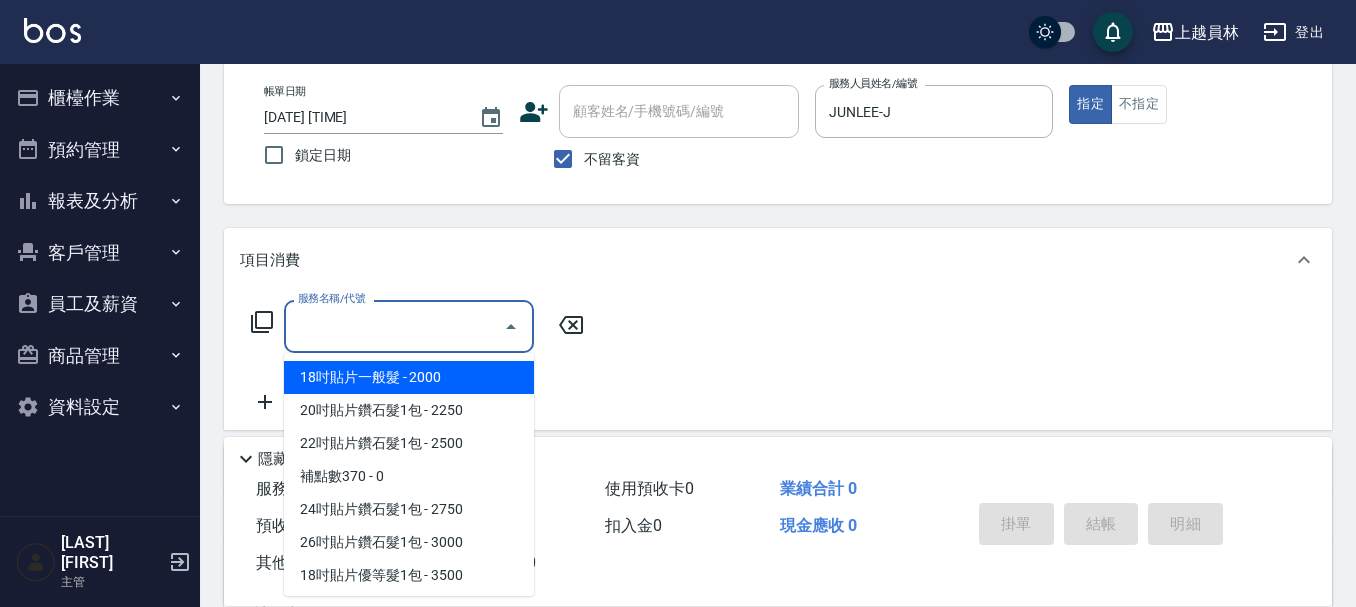 click on "服務名稱/代號" at bounding box center [394, 326] 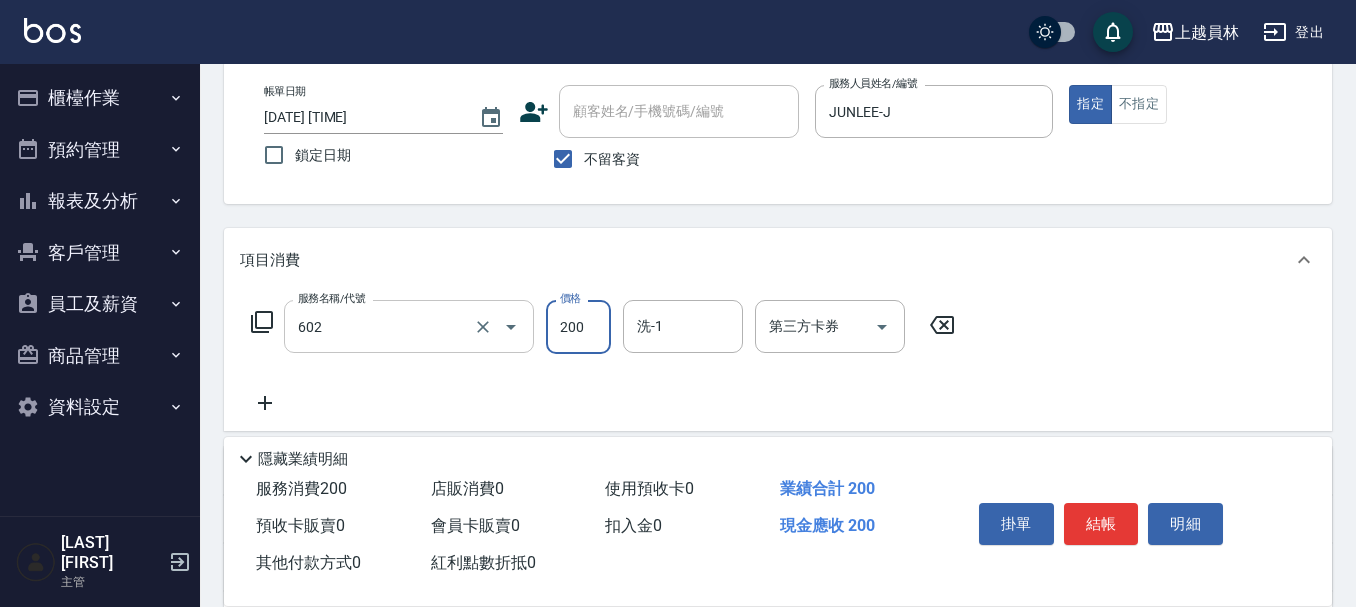 type on "一般洗髮(602)" 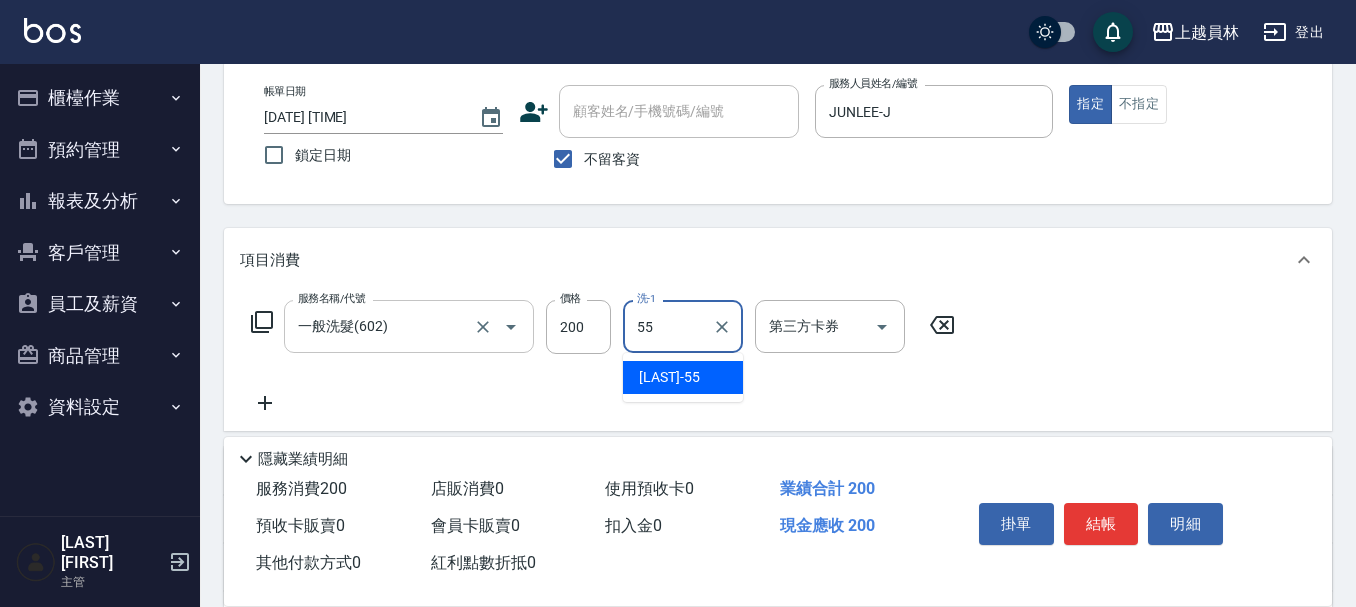 type on "[LAST]-[NUMBER]" 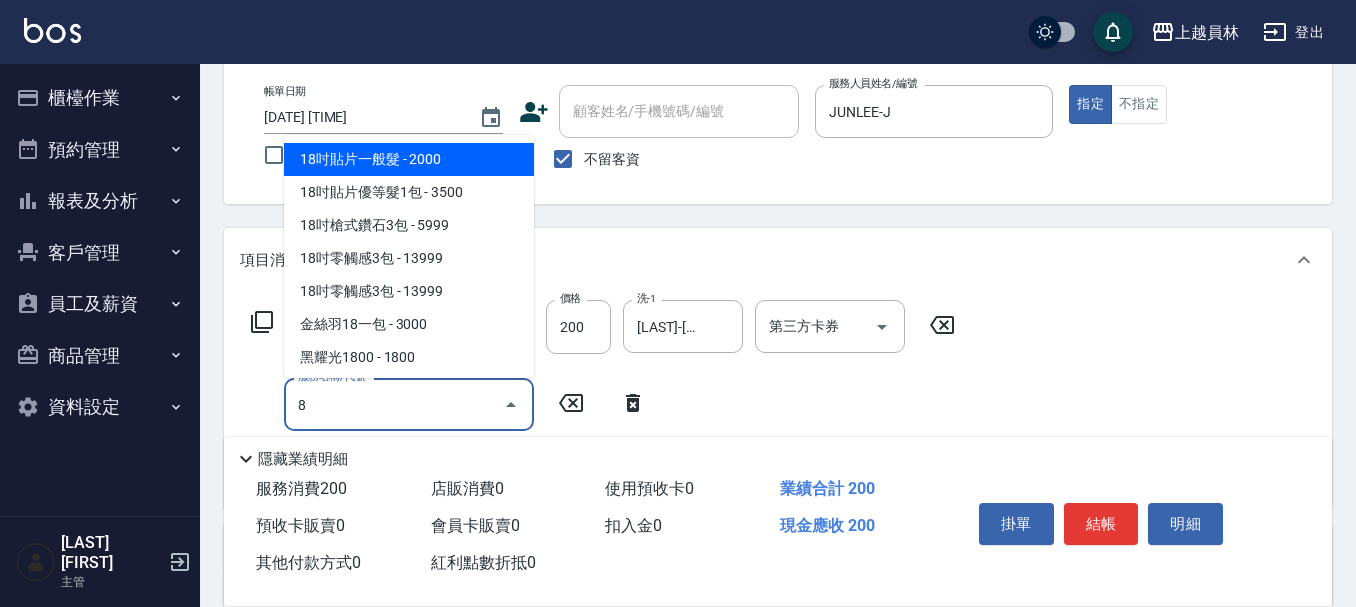type on "88" 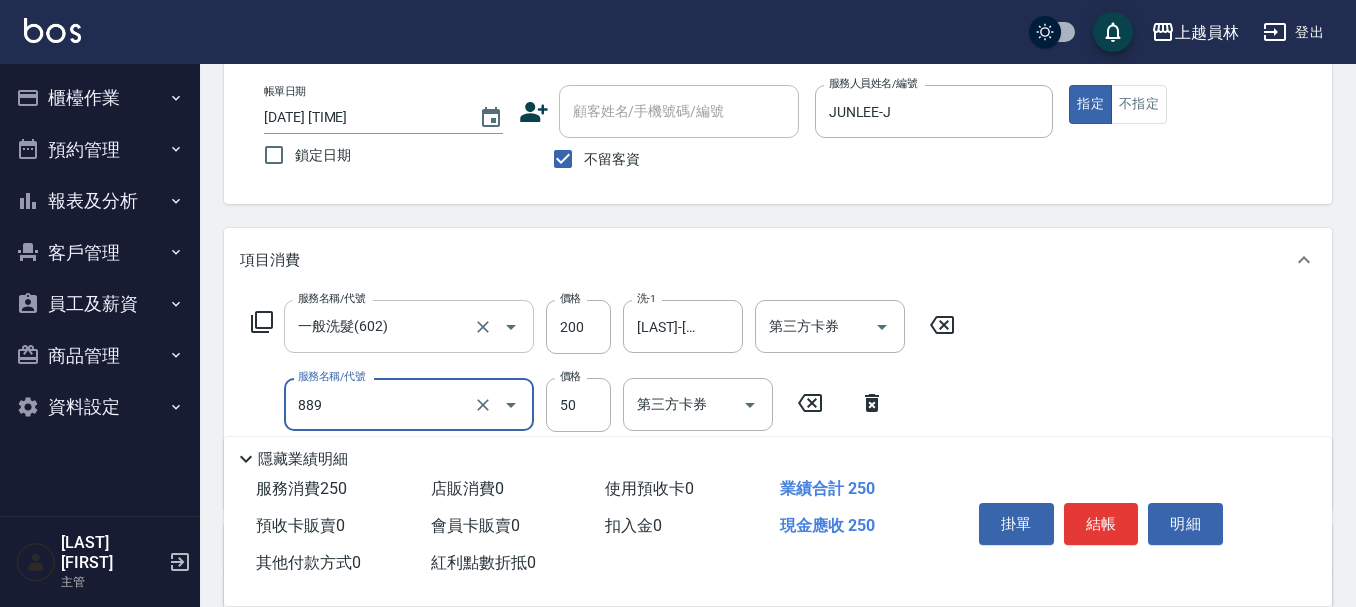 type on "精油(889)" 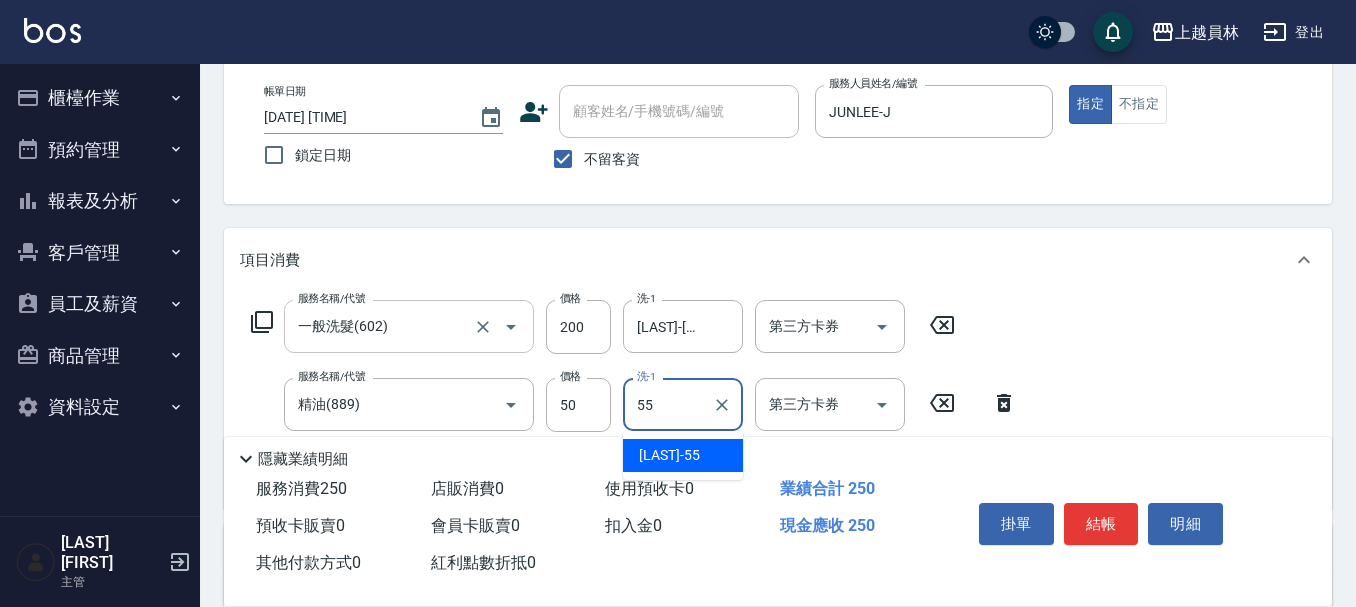 type on "[LAST]-[NUMBER]" 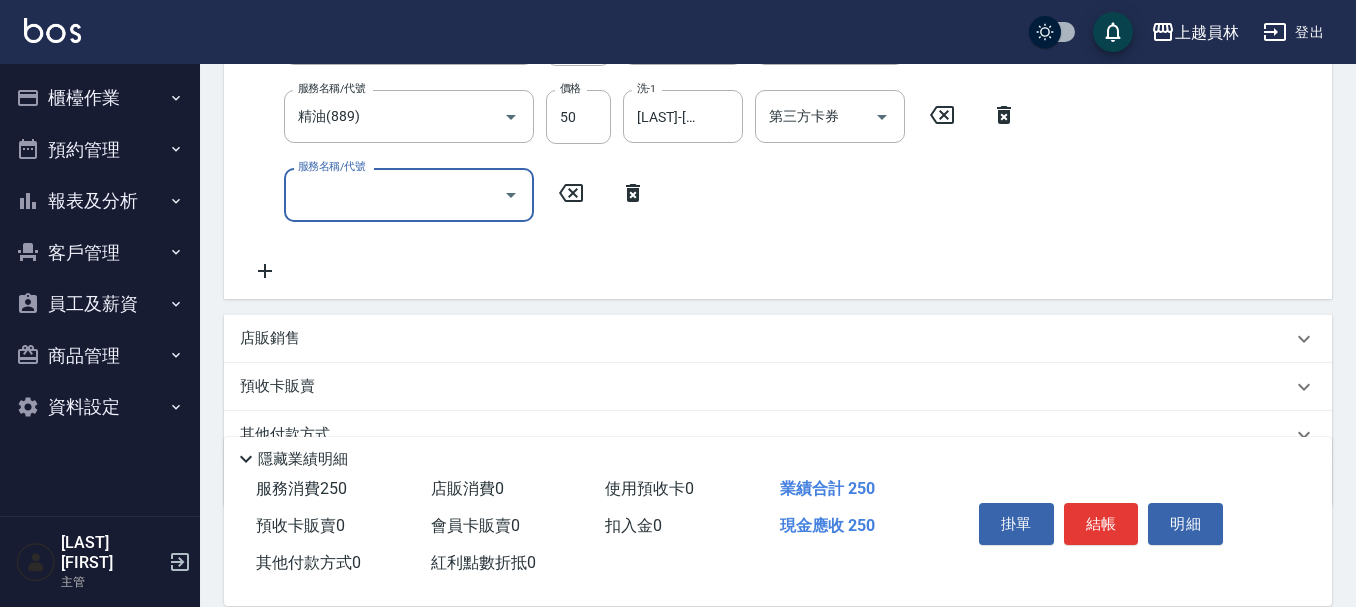 scroll, scrollTop: 400, scrollLeft: 0, axis: vertical 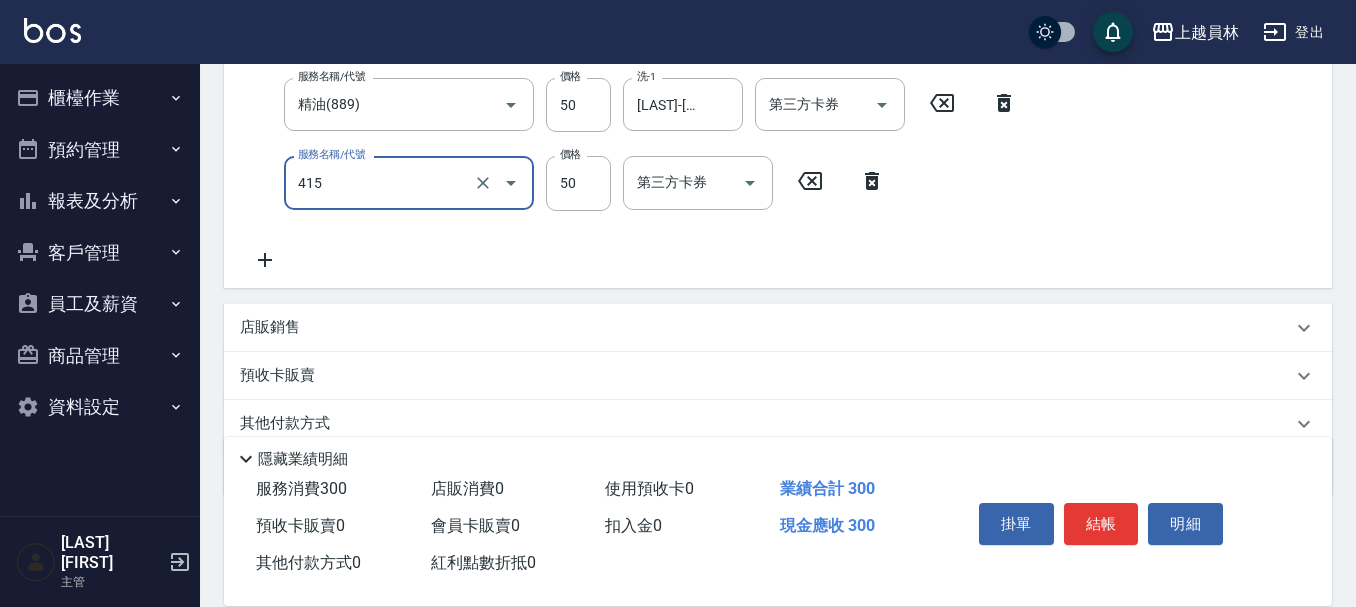 type on "瞬間保養(415)" 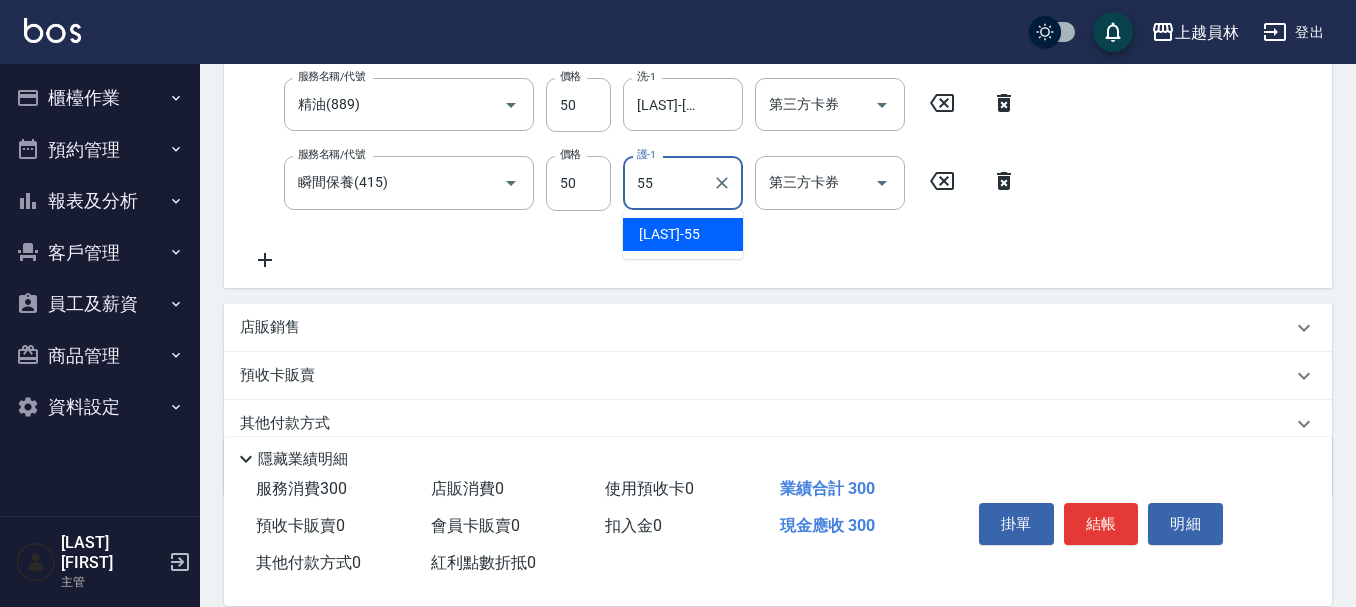 type on "[LAST]-[NUMBER]" 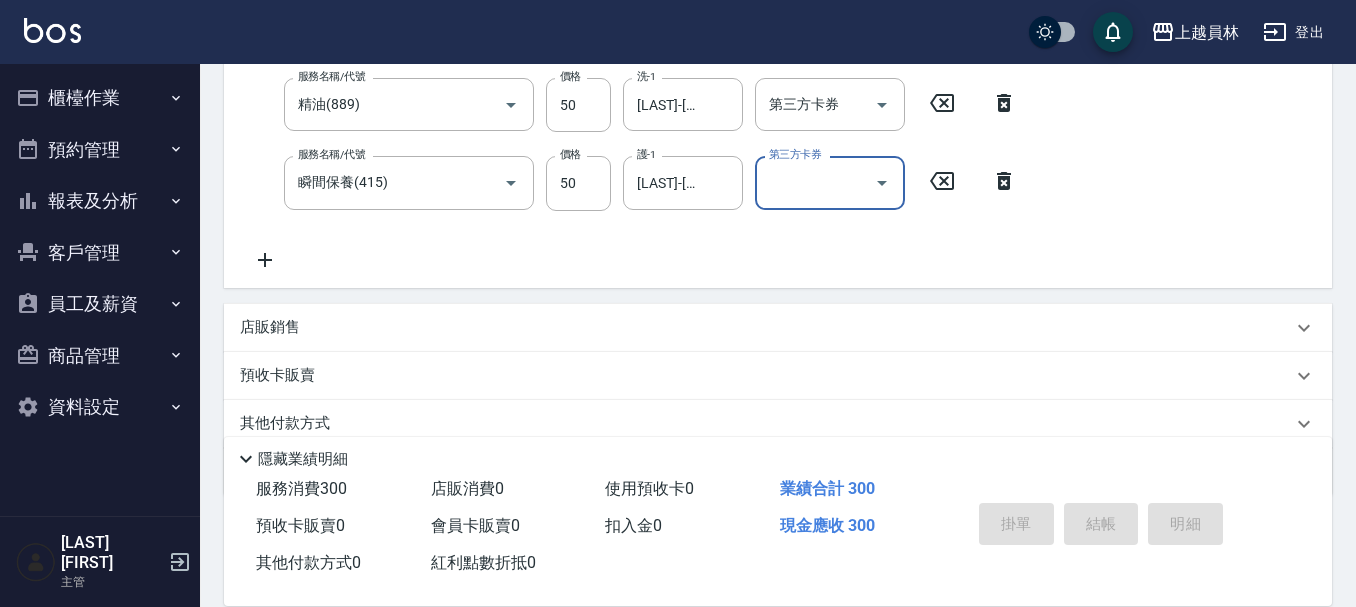 type 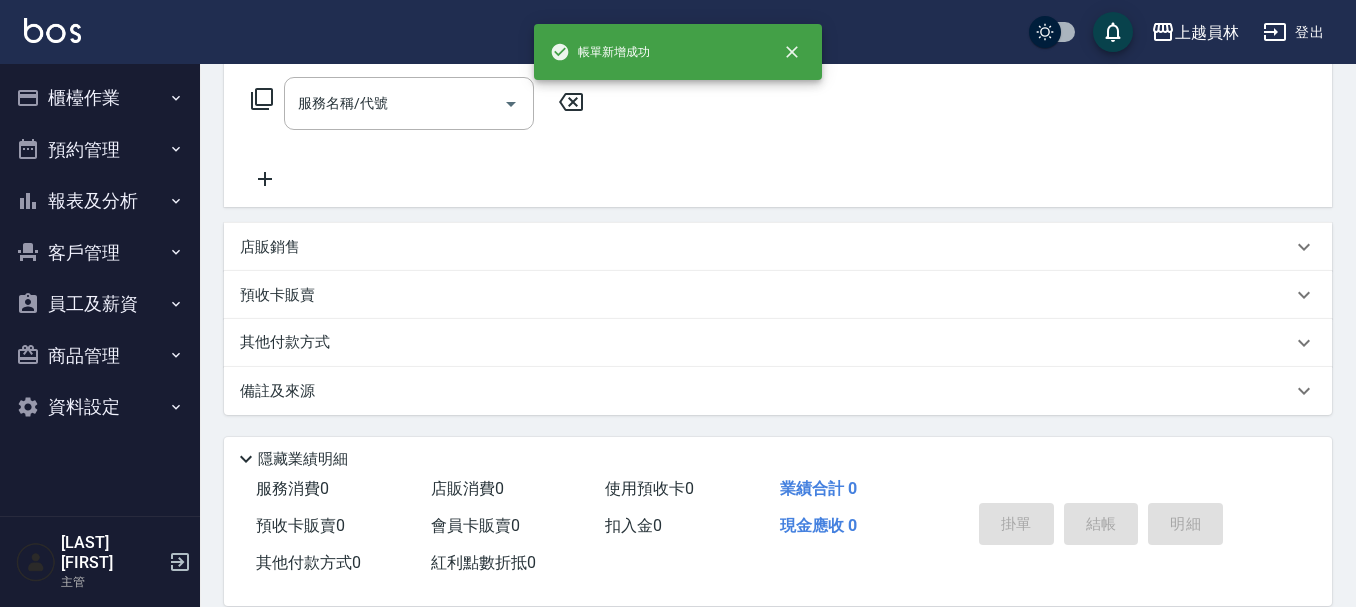scroll, scrollTop: 0, scrollLeft: 0, axis: both 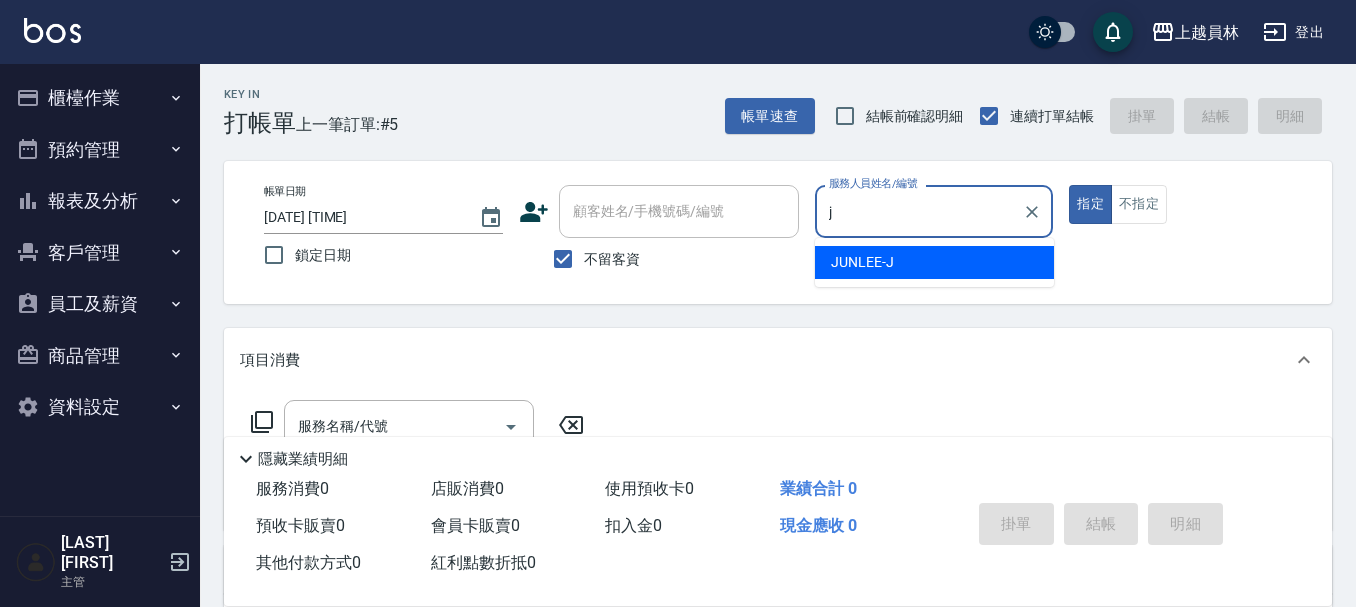 type on "JUNLEE-J" 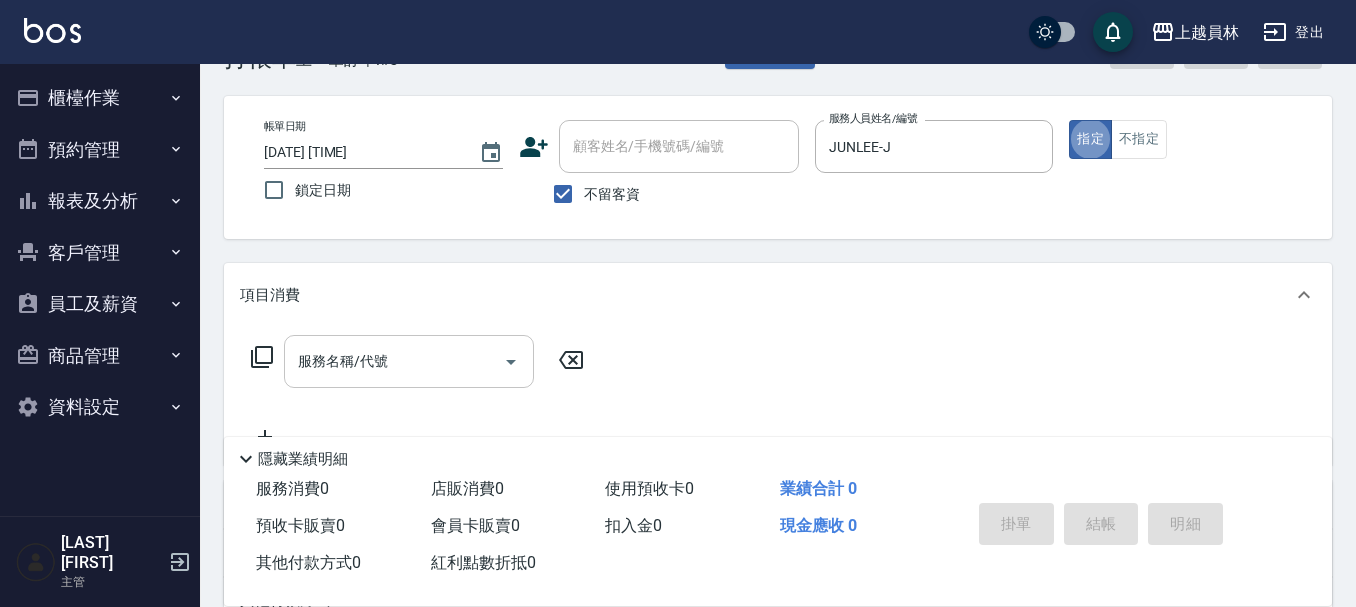 scroll, scrollTop: 100, scrollLeft: 0, axis: vertical 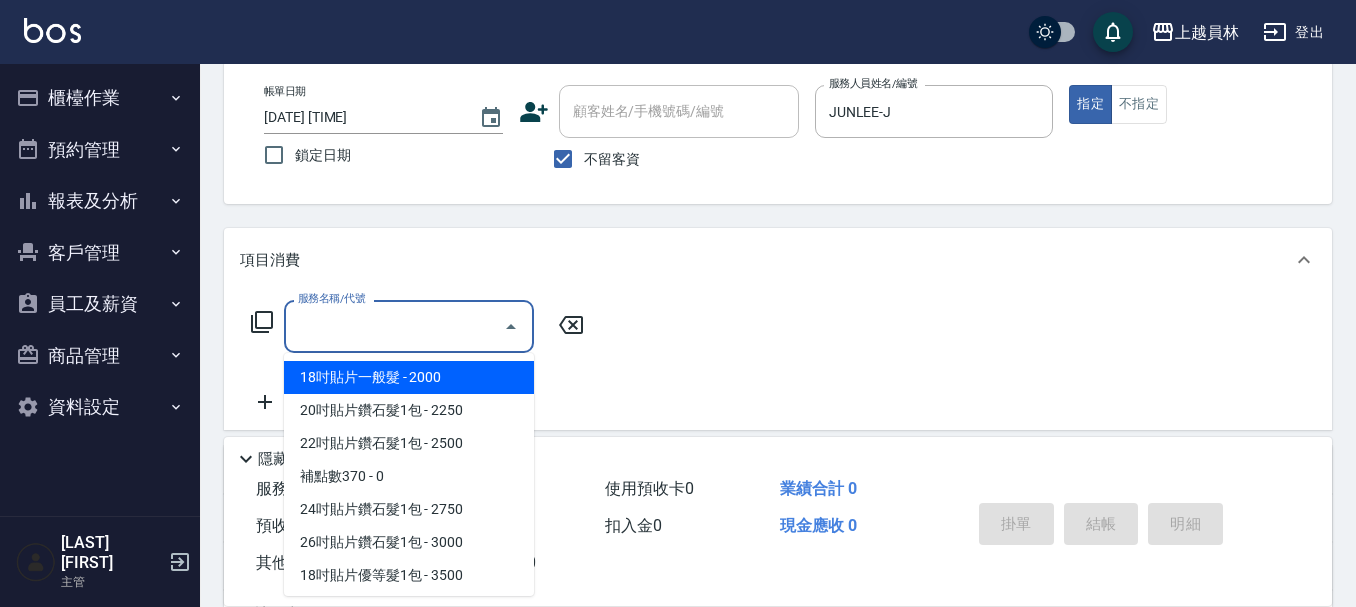 click on "服務名稱/代號" at bounding box center (394, 326) 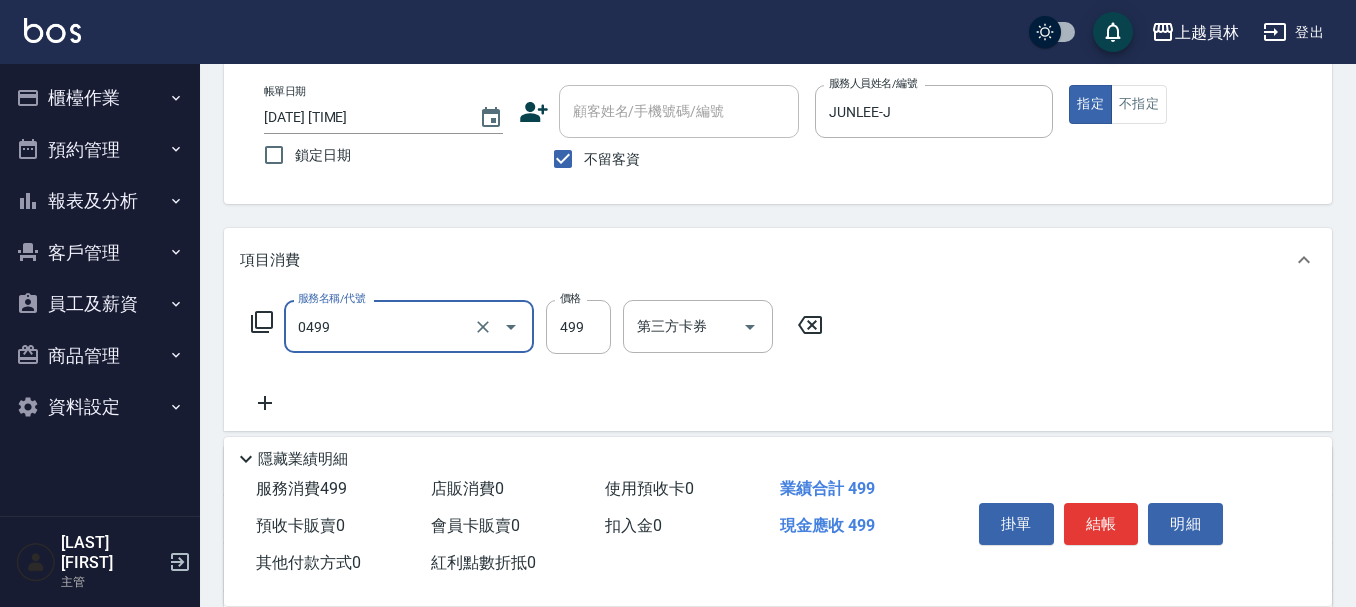 type on "去角質洗髮(0499)" 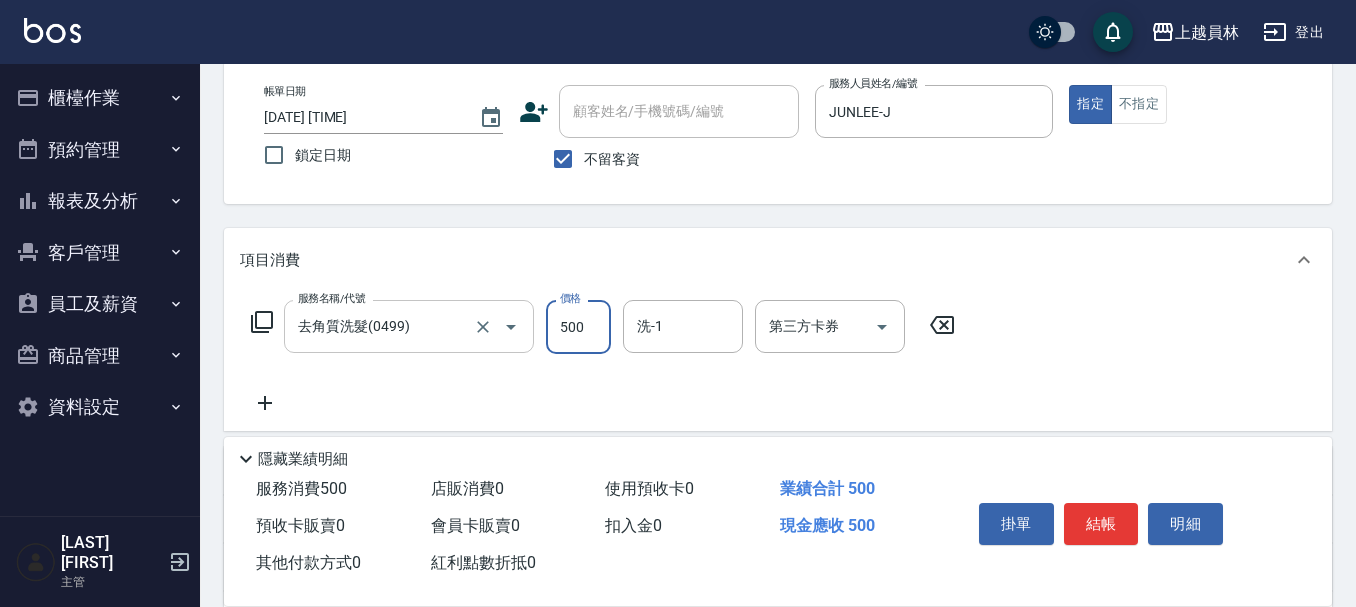 type on "500" 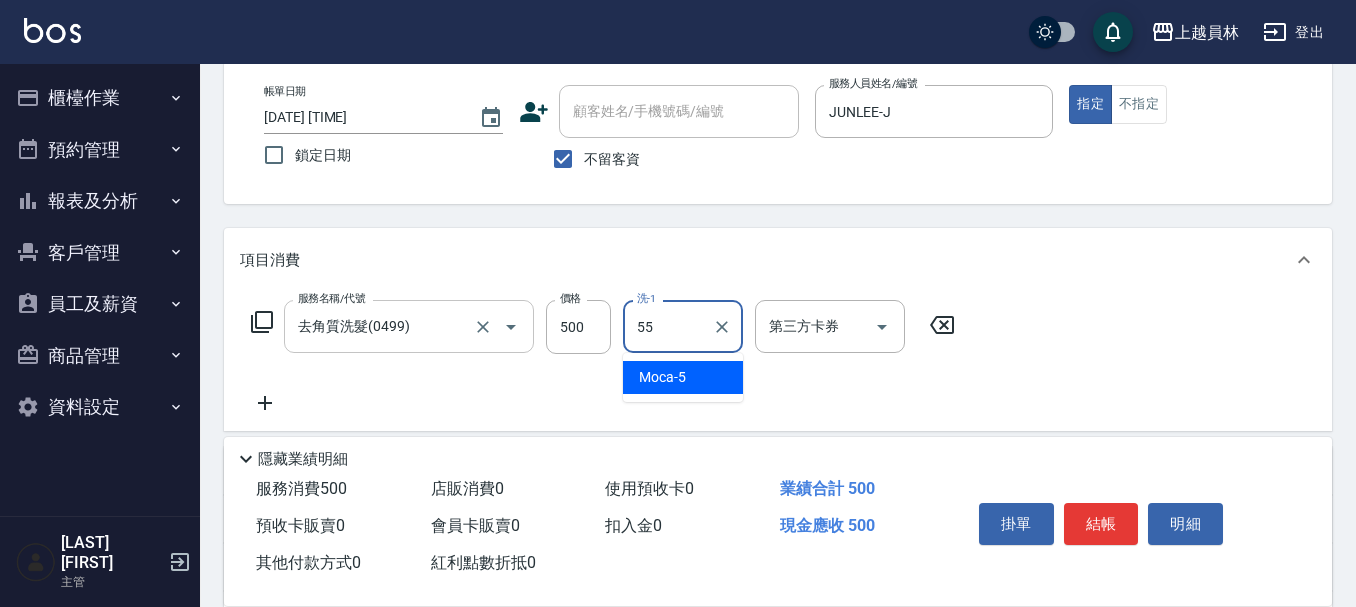 type on "[LAST]-[NUMBER]" 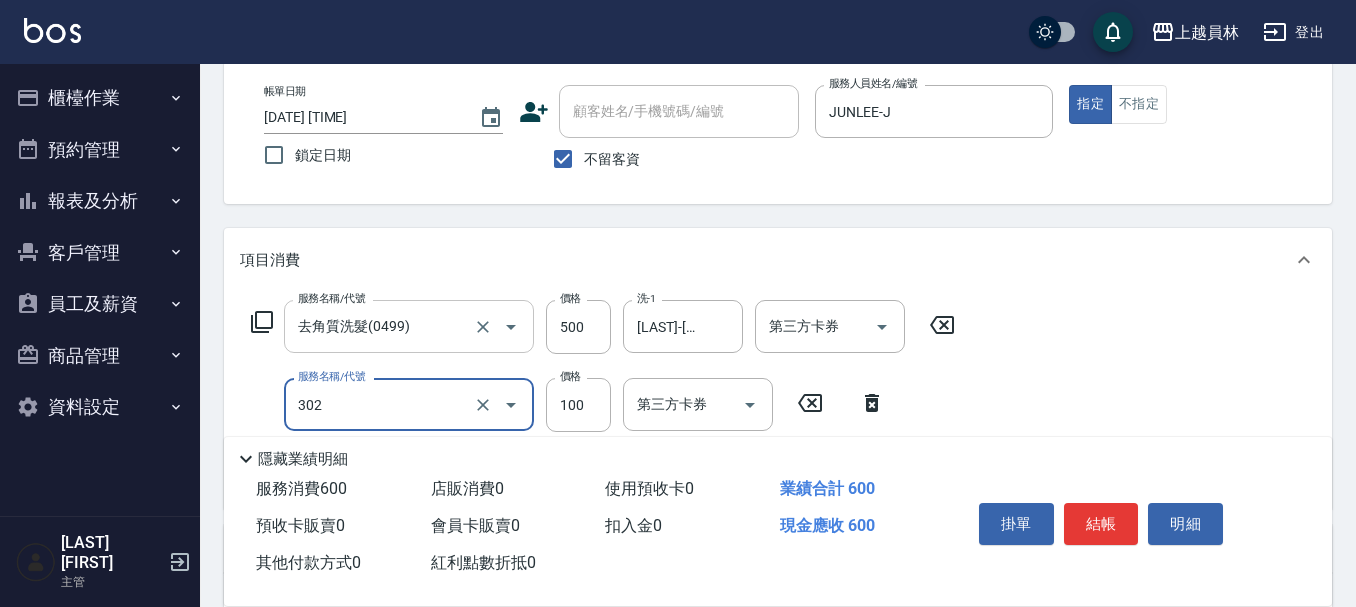 type on "剪髮(302)" 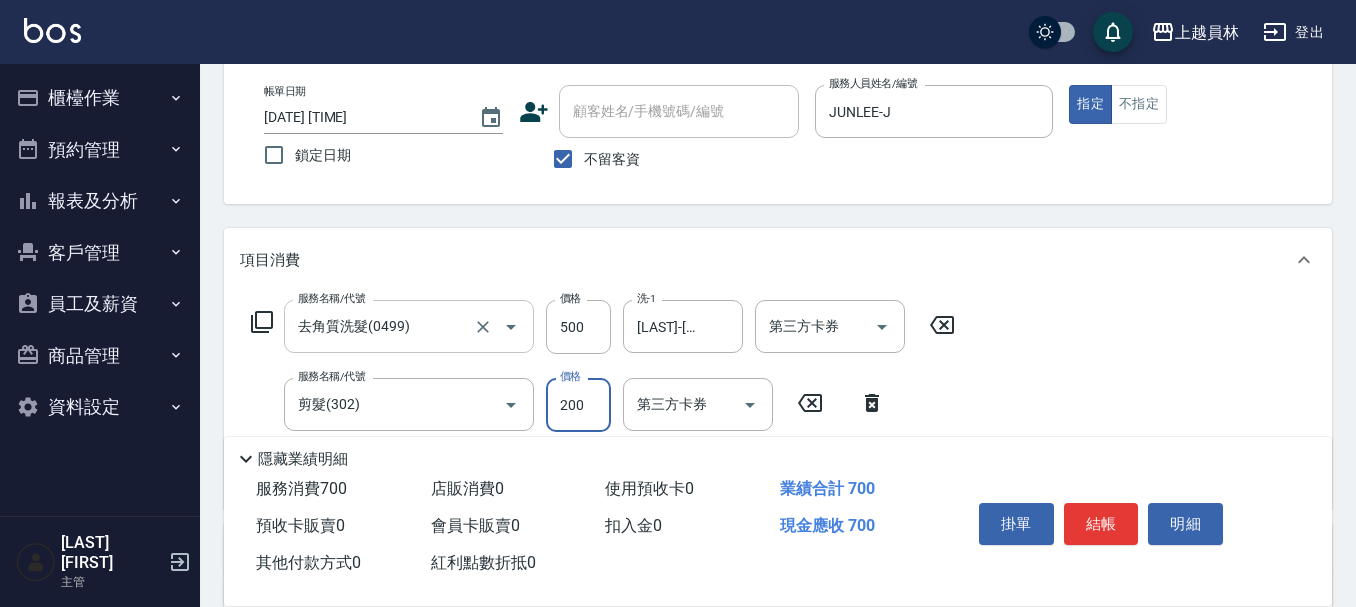 type on "200" 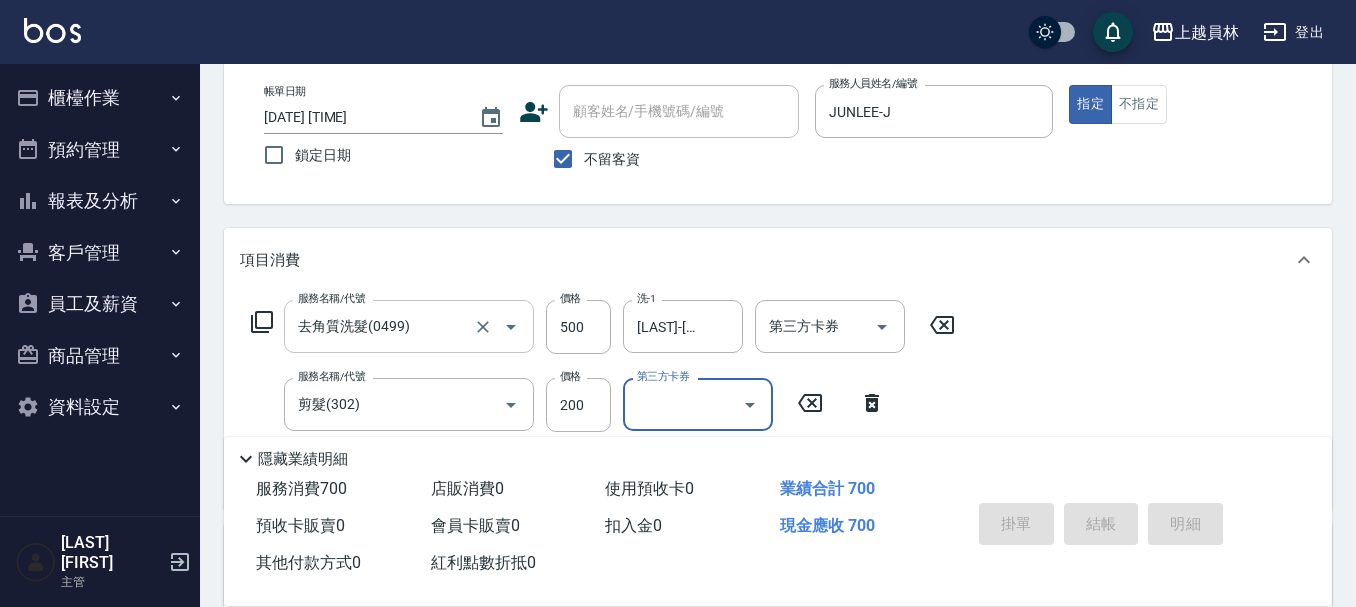 type 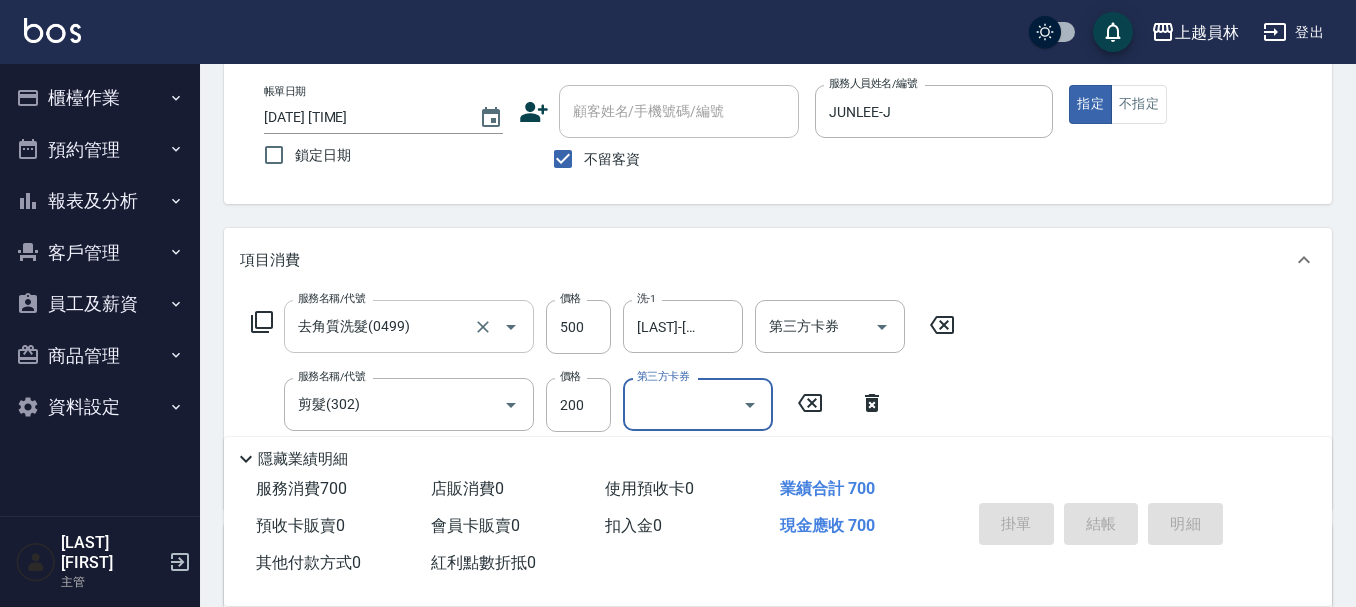 type 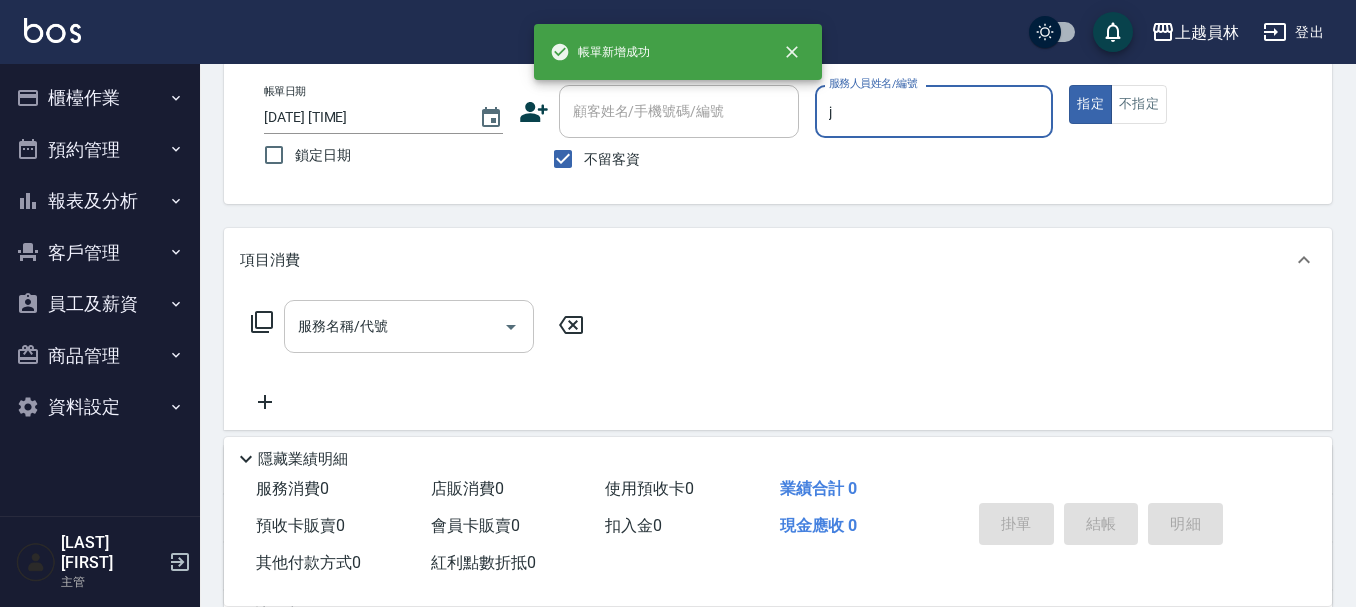 type on "JUNLEE-J" 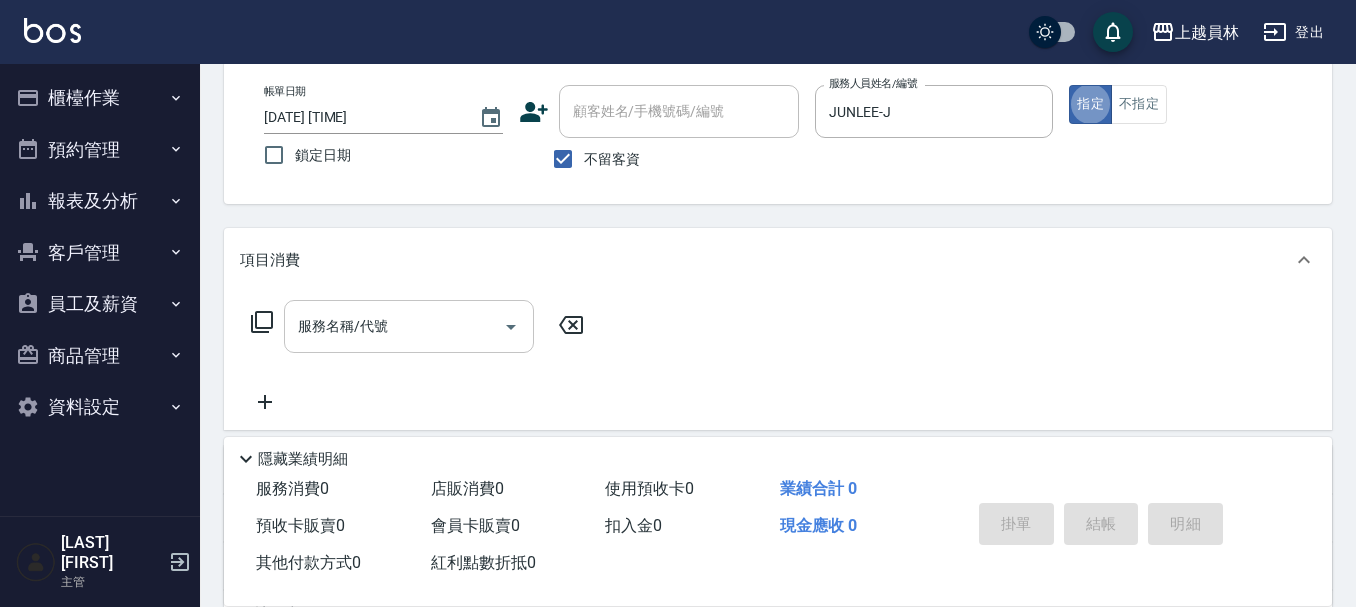 click on "服務名稱/代號" at bounding box center (394, 326) 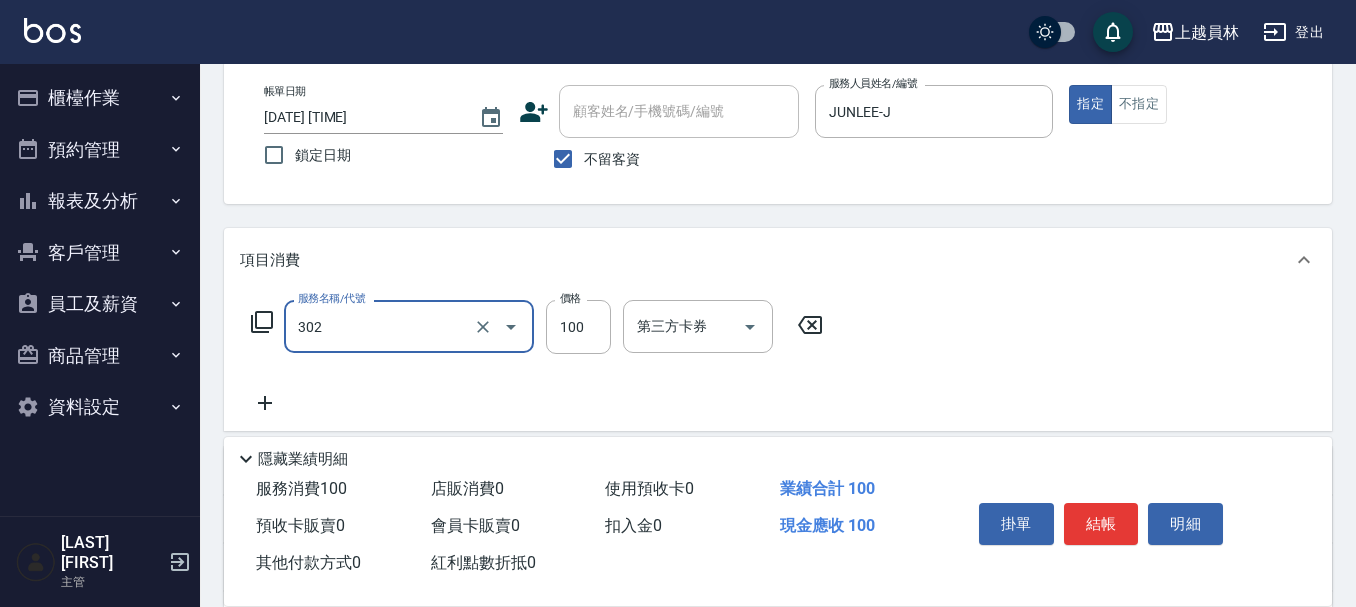 type on "剪髮(302)" 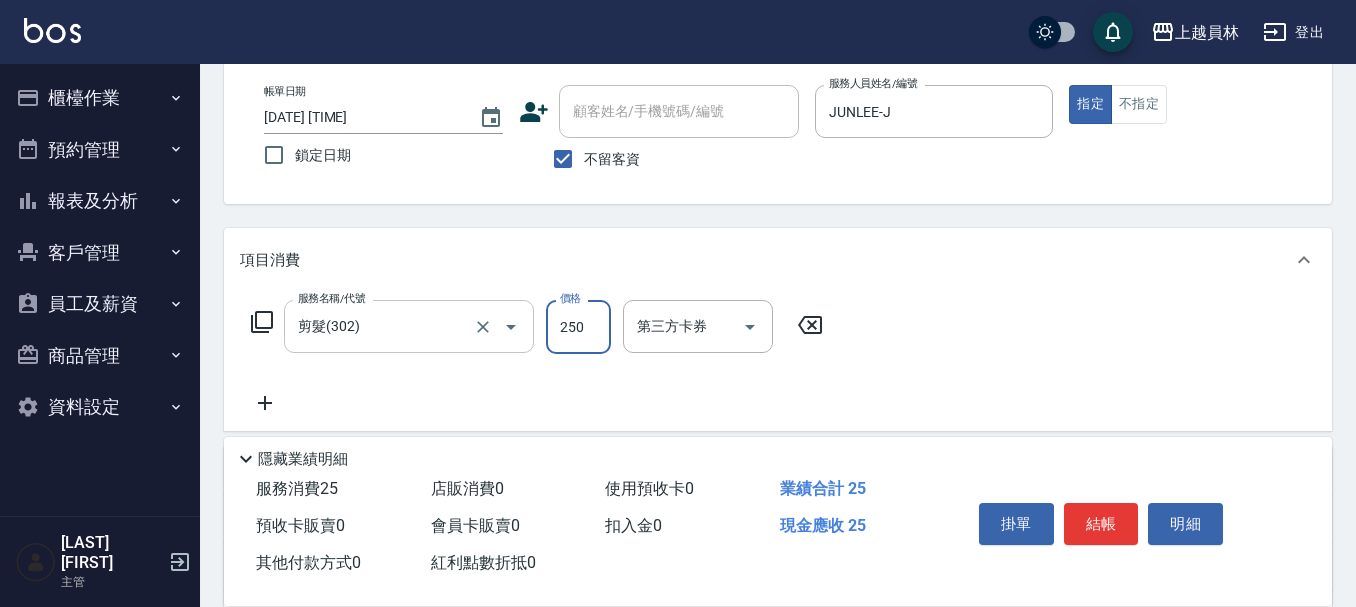 type on "250" 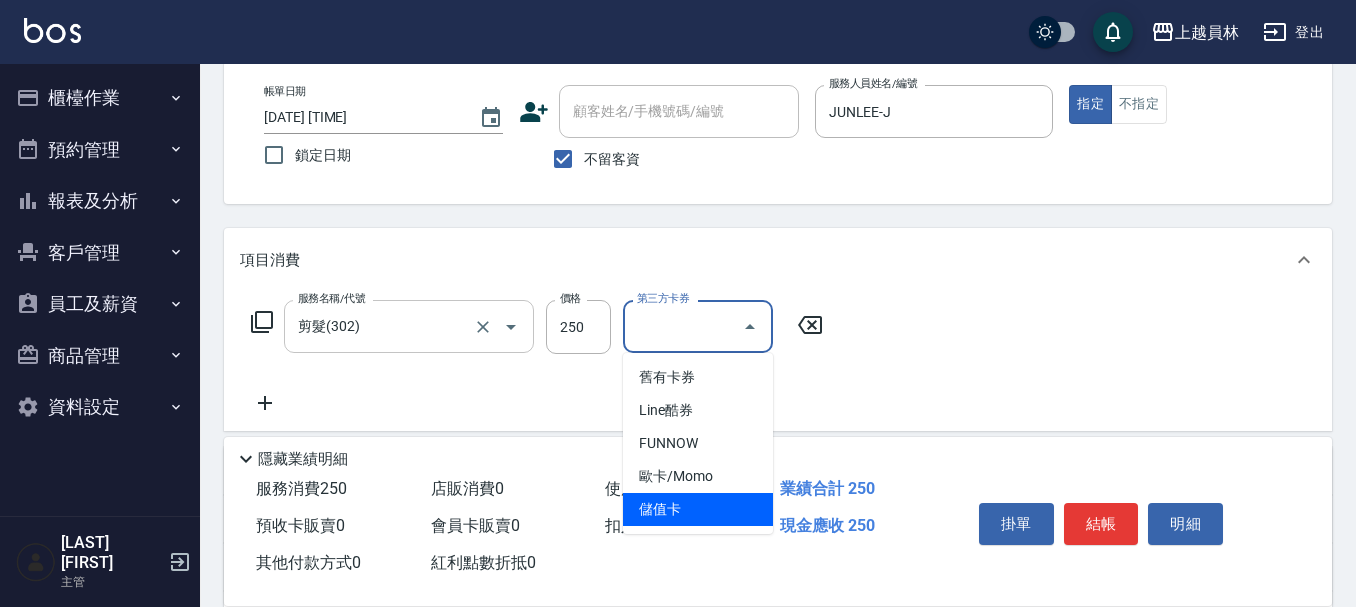 type on "儲值卡" 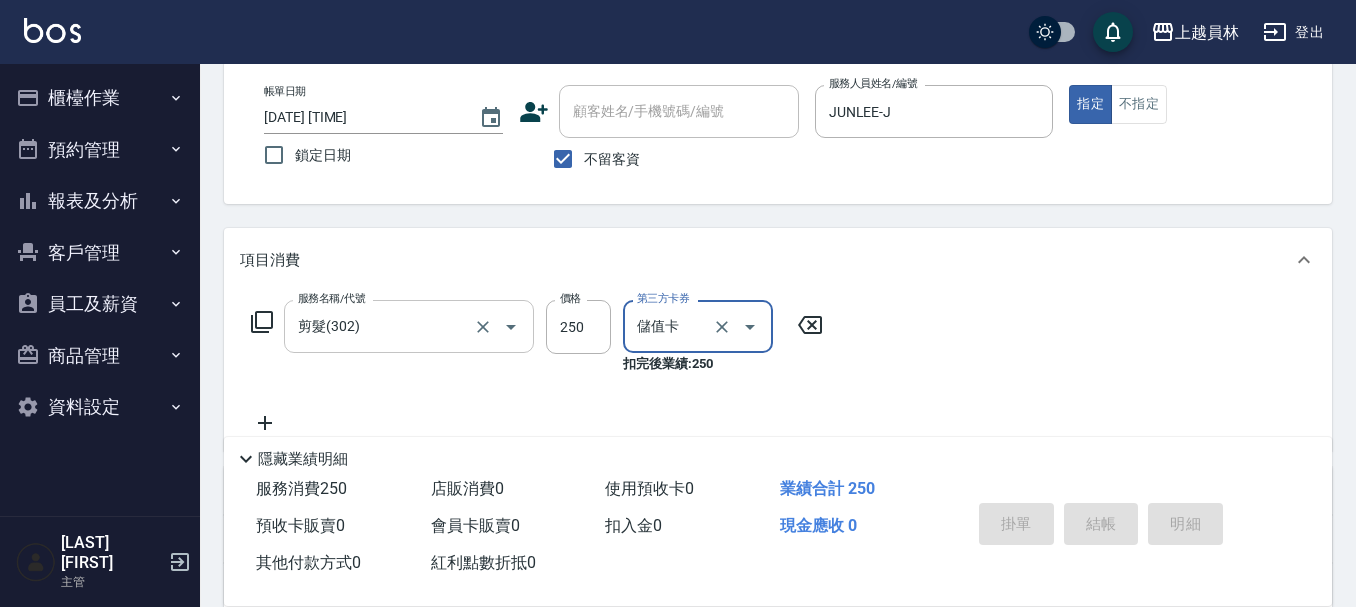 type 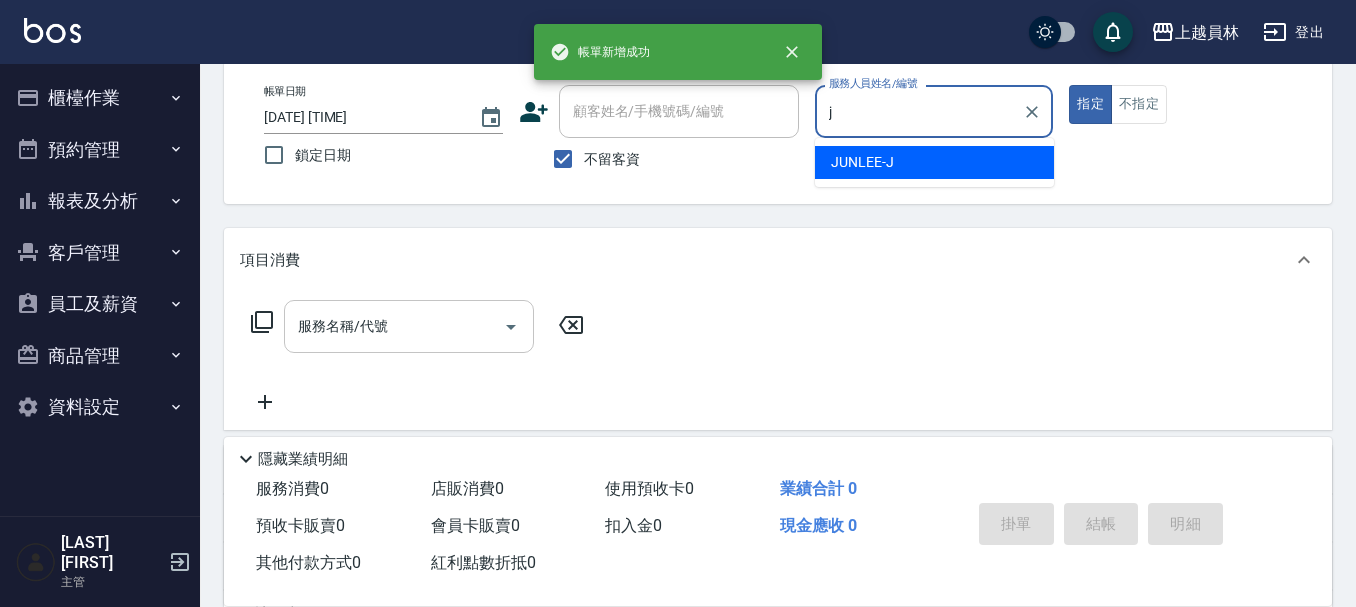 type on "JUNLEE-J" 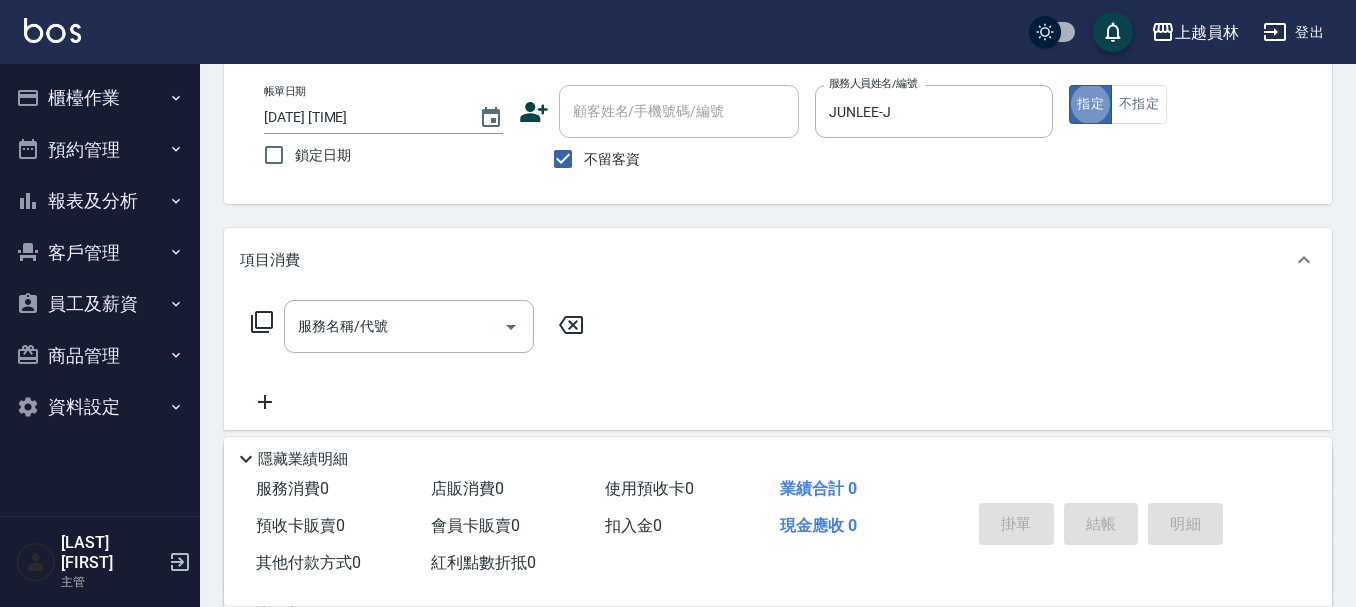 click on "服務名稱/代號 服務名稱/代號" at bounding box center (409, 326) 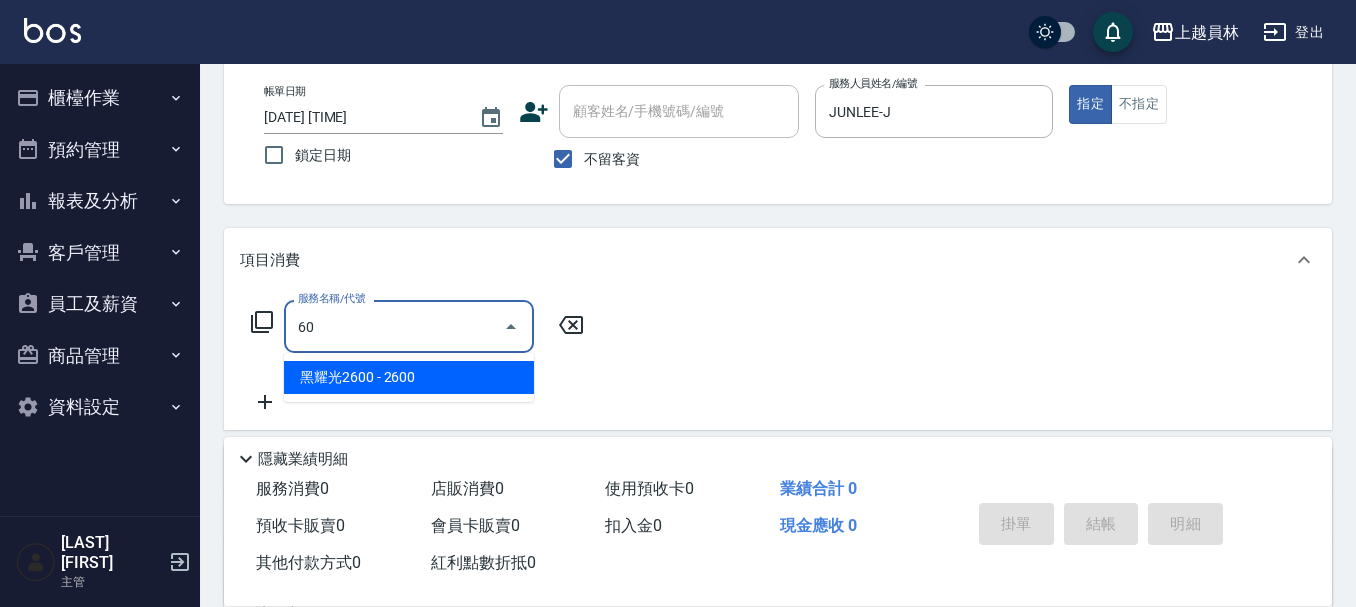 type on "黑耀光[NUMBER]([NUMBER])" 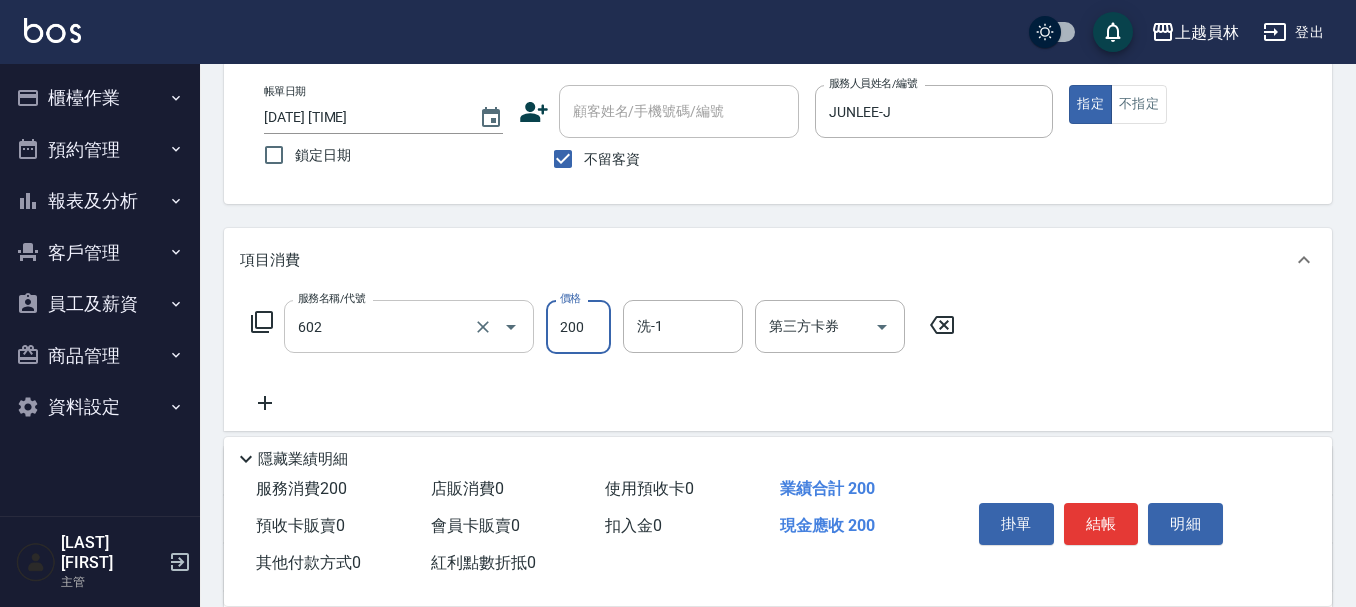 type on "一般洗髮(602)" 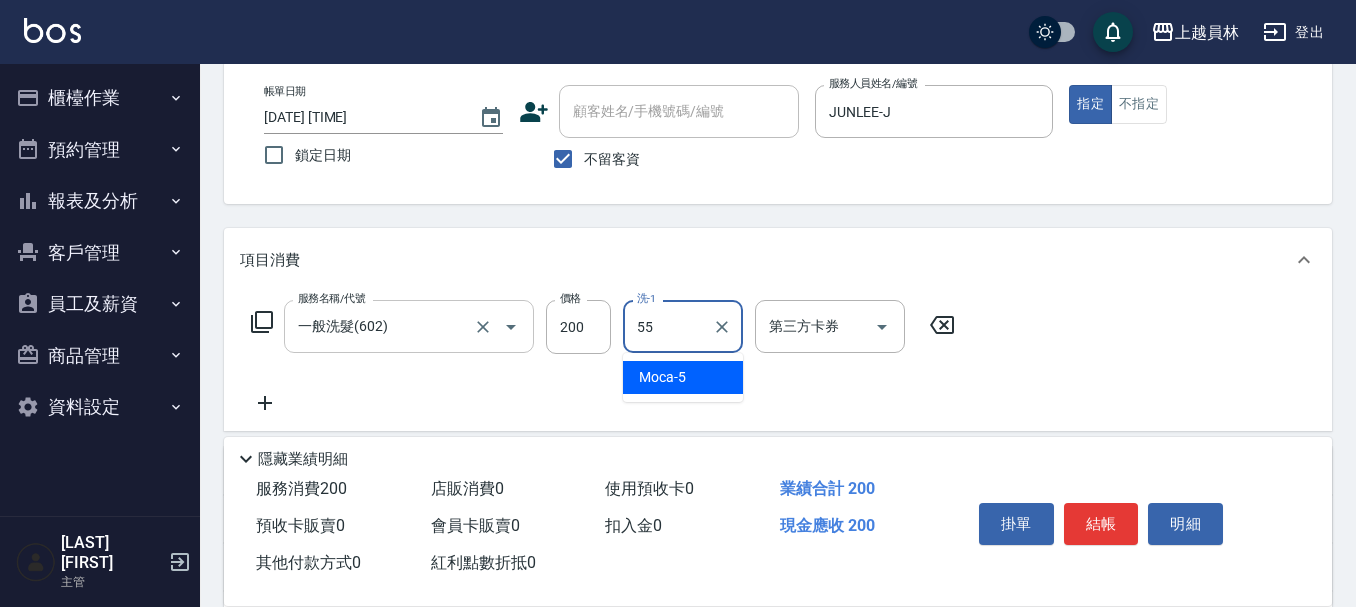 type on "[LAST]-[NUMBER]" 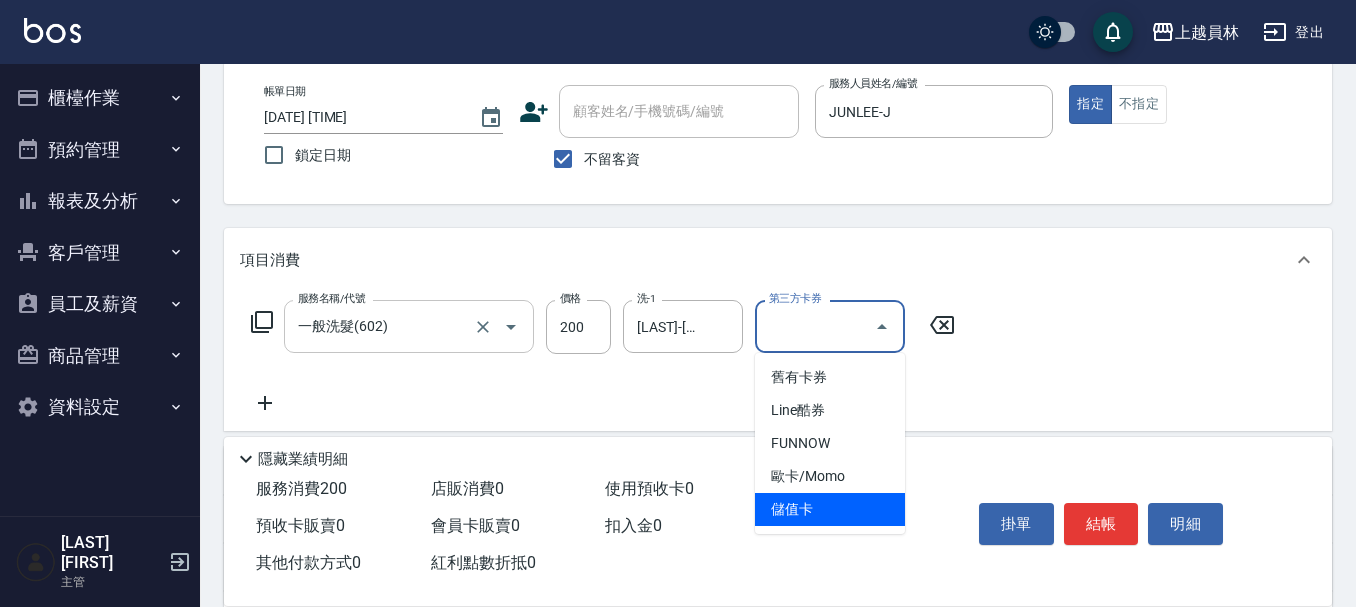 type on "儲值卡" 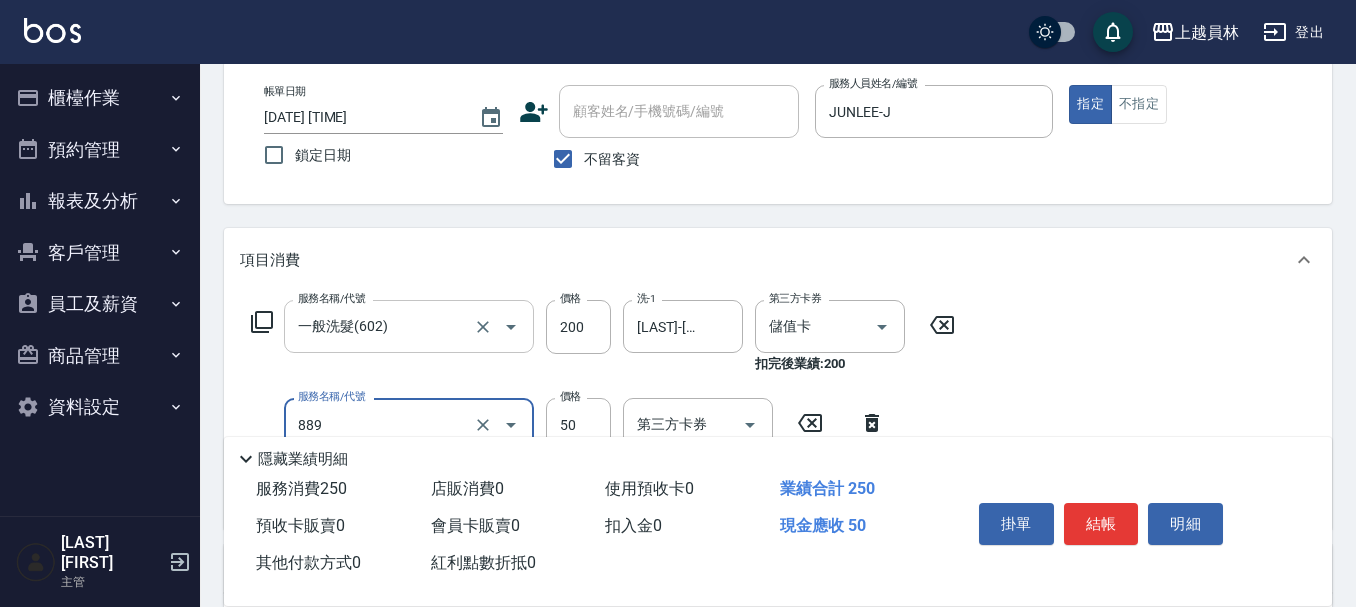 type on "精油(889)" 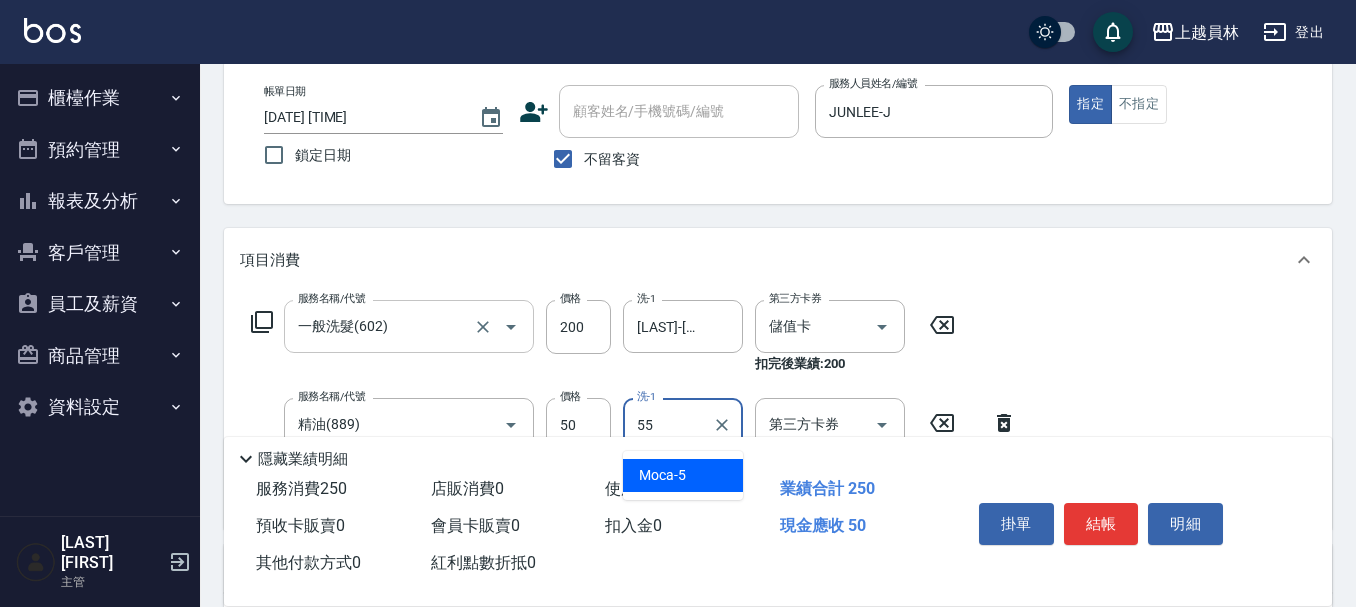 type on "[LAST]-[NUMBER]" 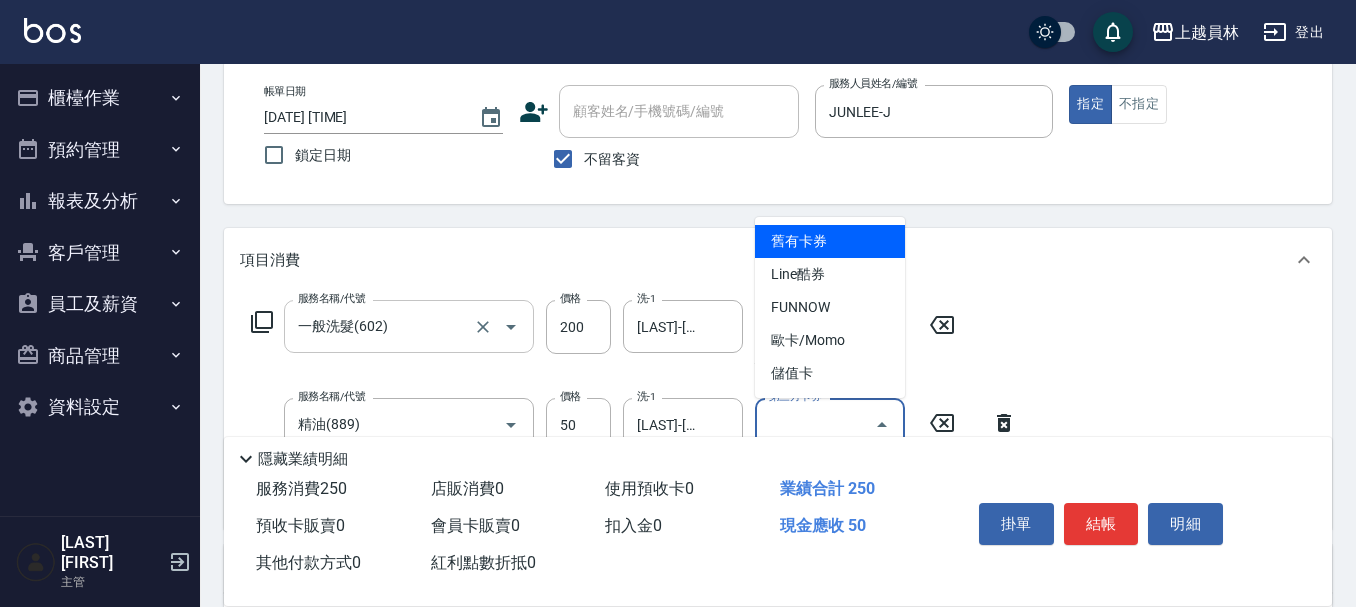 type on "儲值卡" 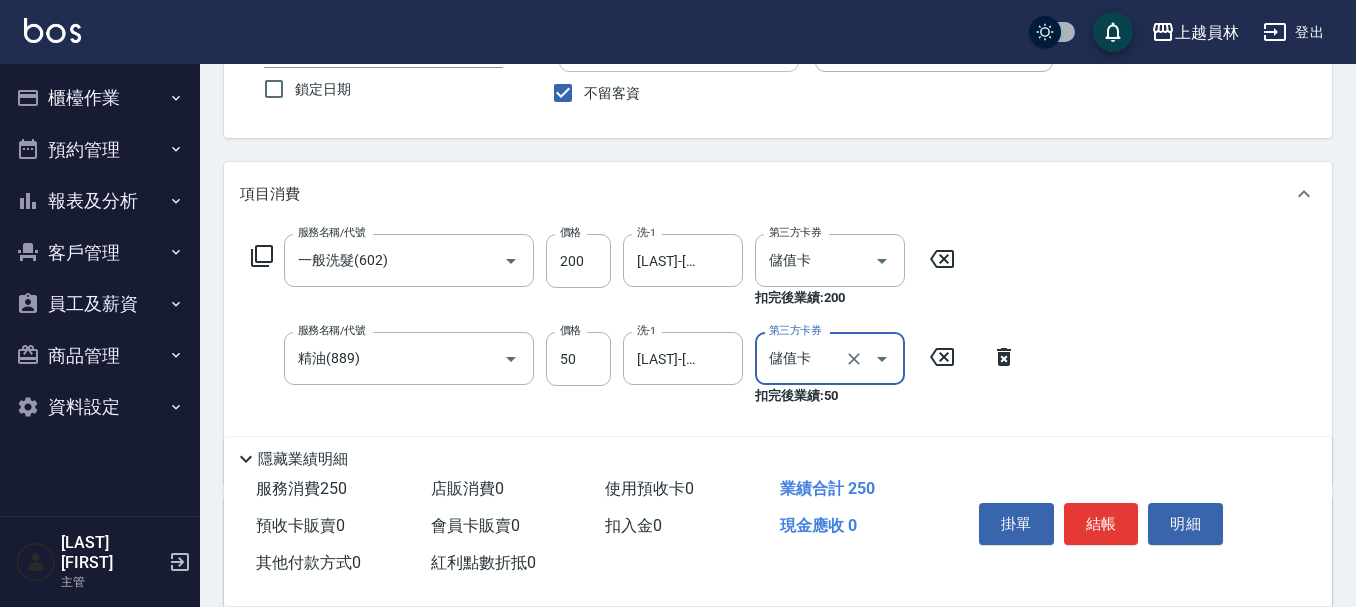 scroll, scrollTop: 200, scrollLeft: 0, axis: vertical 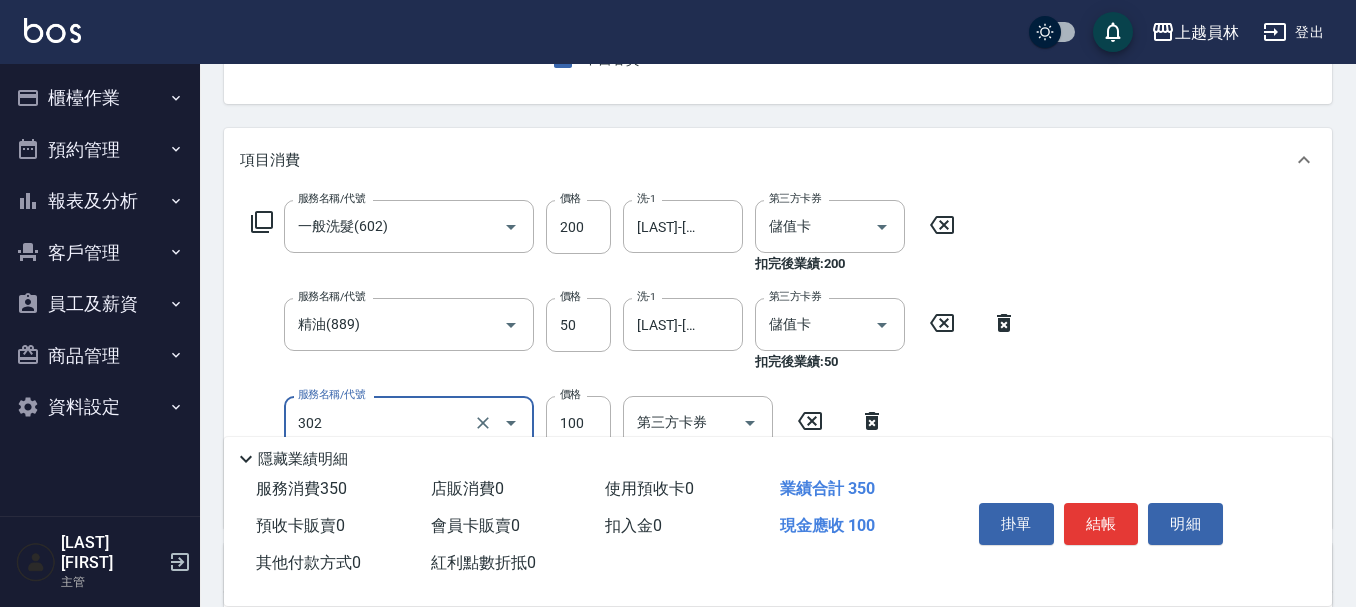 type on "剪髮(302)" 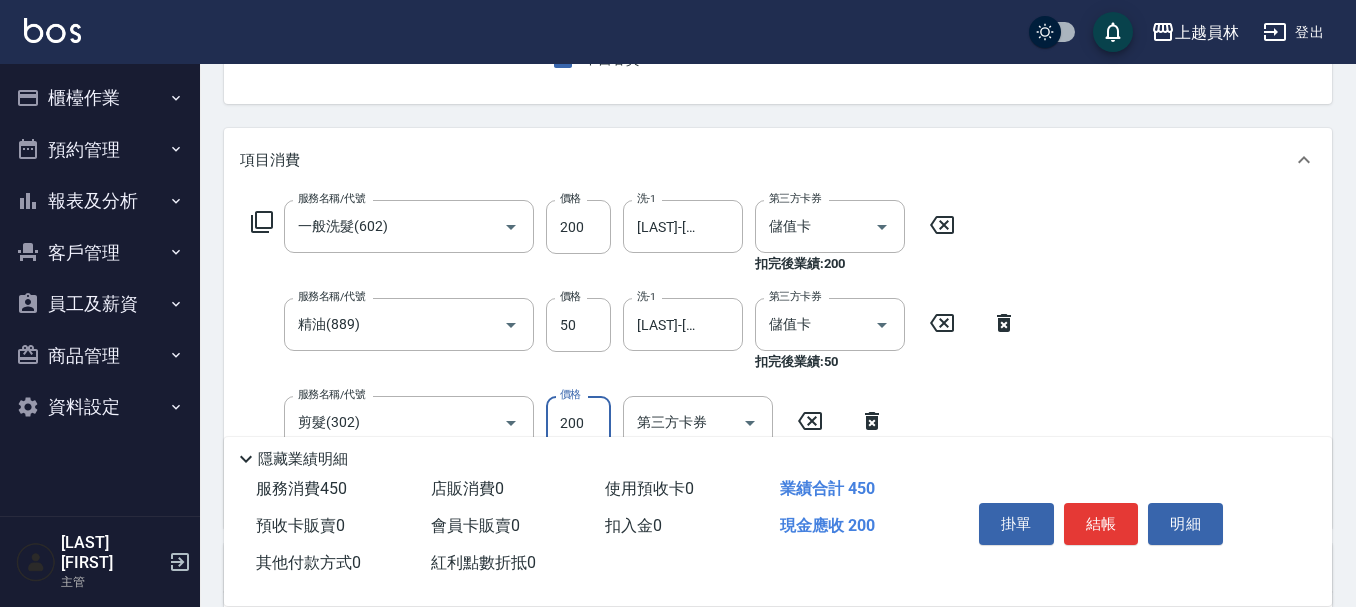 type on "200" 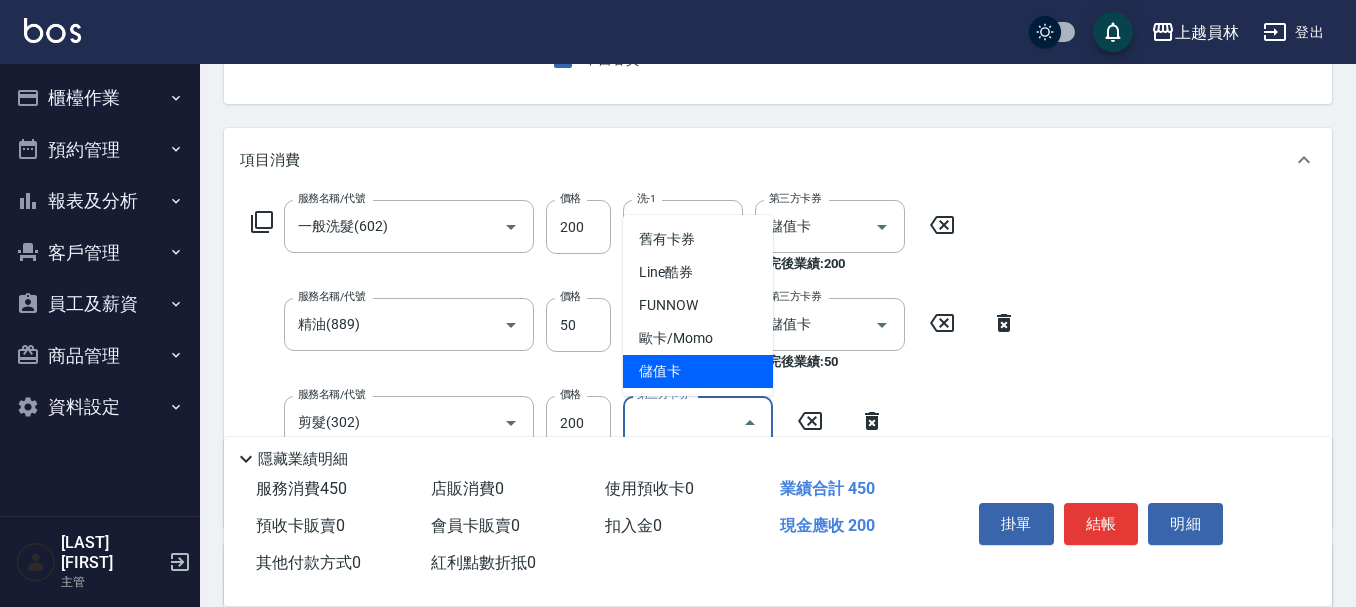 type on "儲值卡" 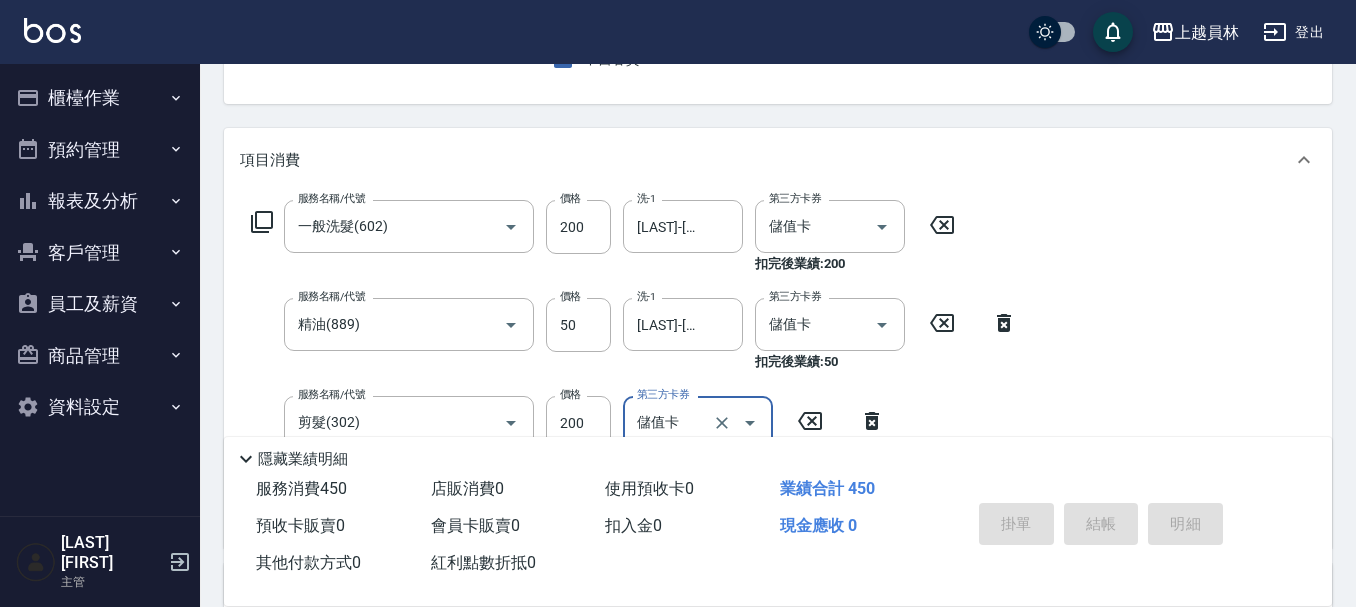 type on "[DATE] [TIME]" 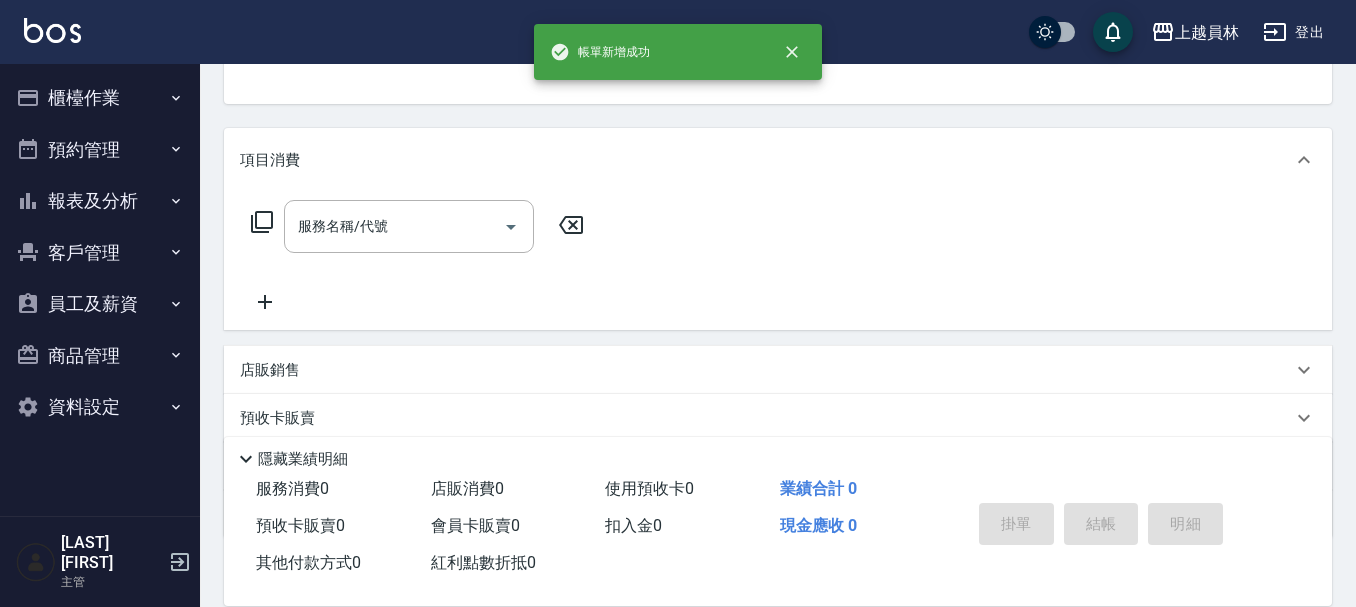 scroll, scrollTop: 194, scrollLeft: 0, axis: vertical 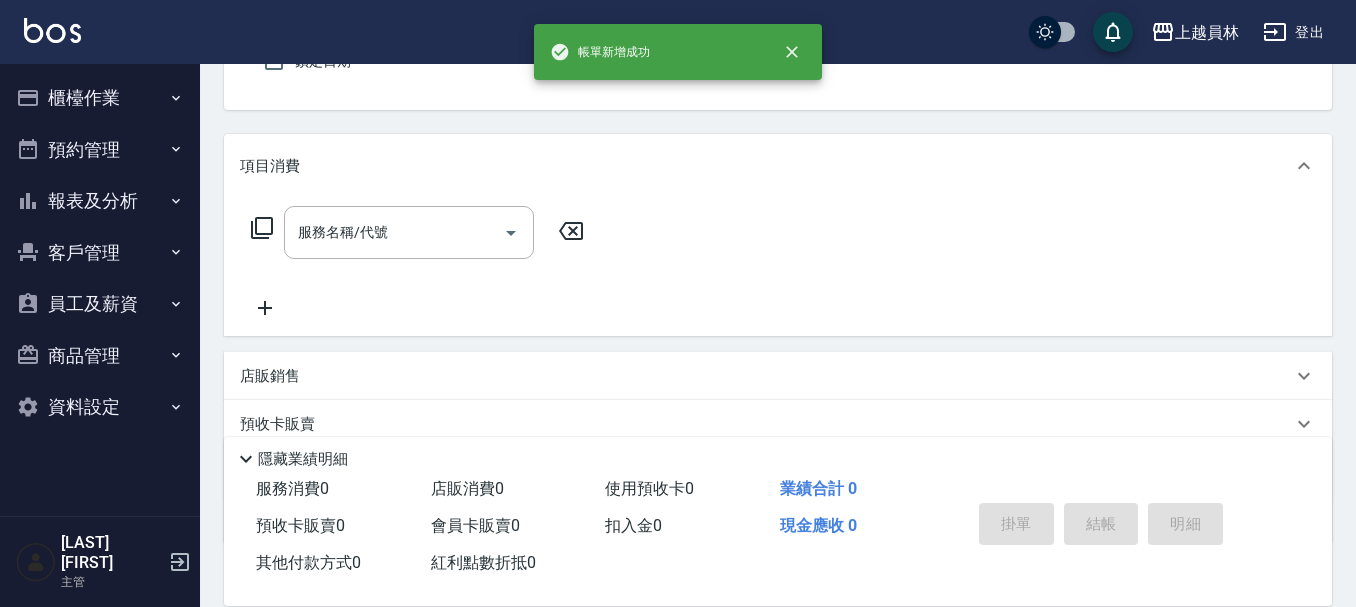 type on "JUNLEE-J" 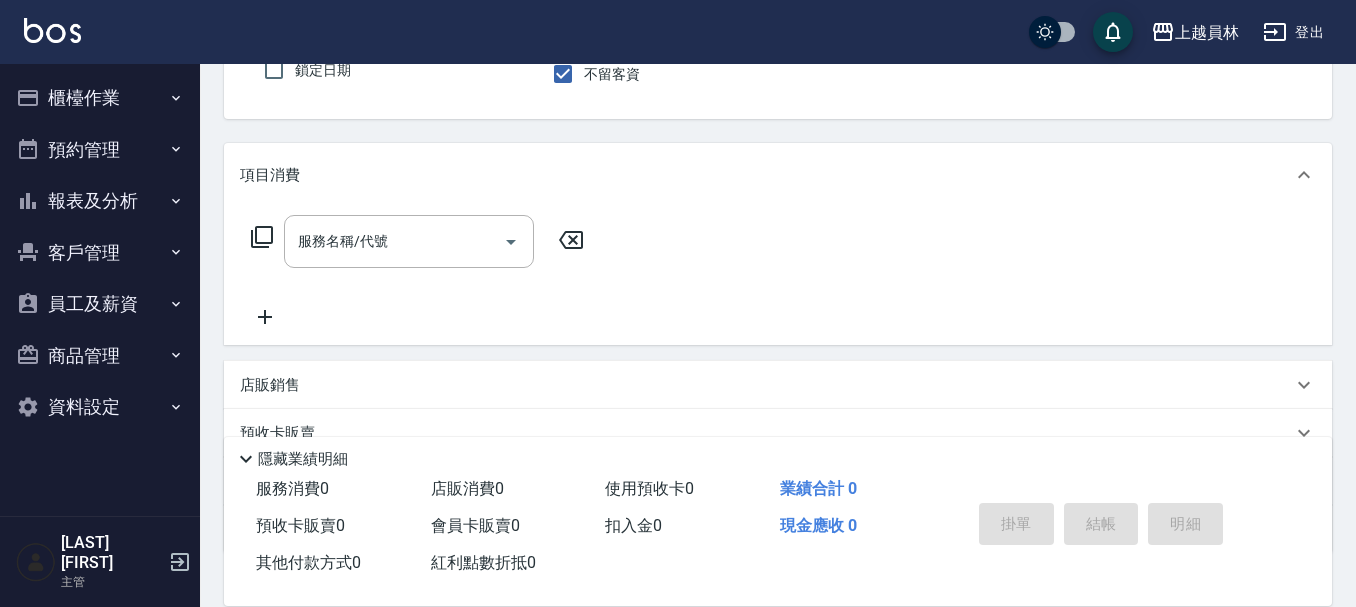 scroll, scrollTop: 85, scrollLeft: 0, axis: vertical 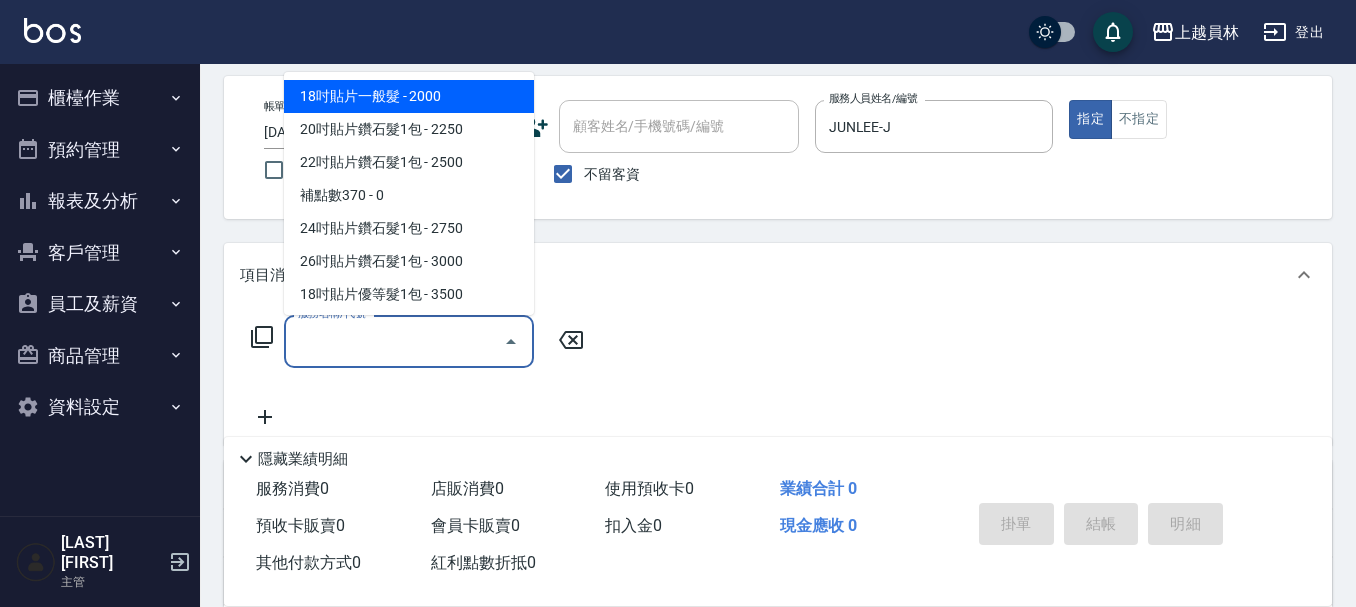 click on "服務名稱/代號" at bounding box center (394, 341) 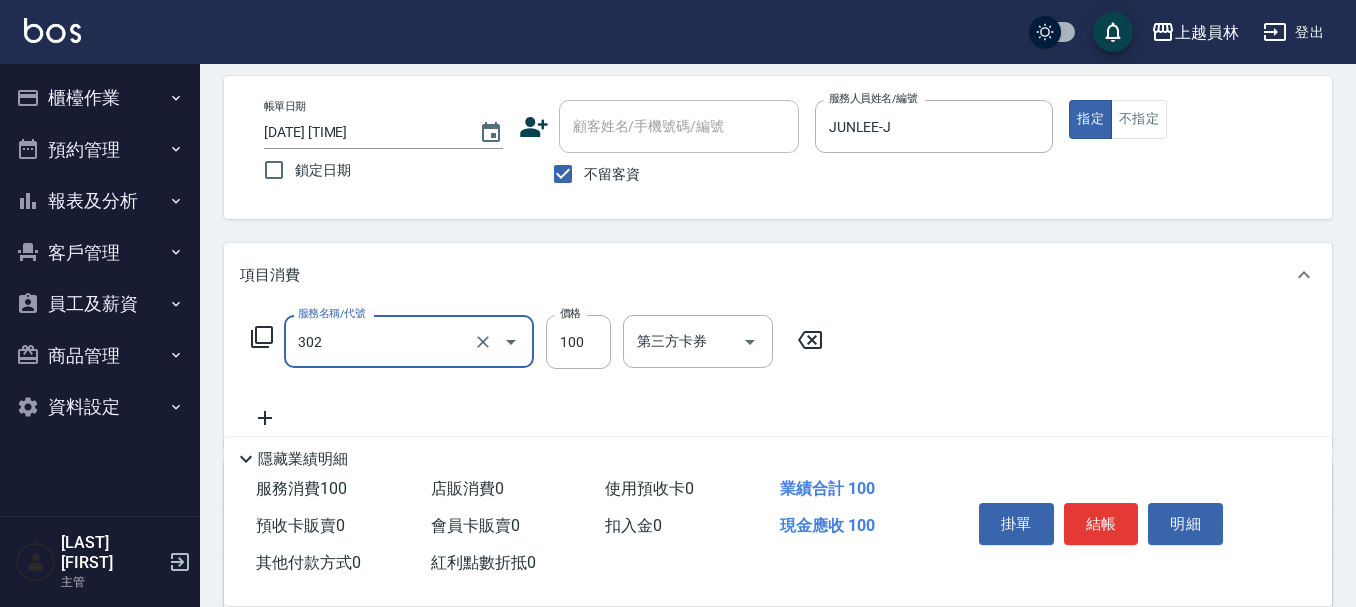 type on "剪髮(302)" 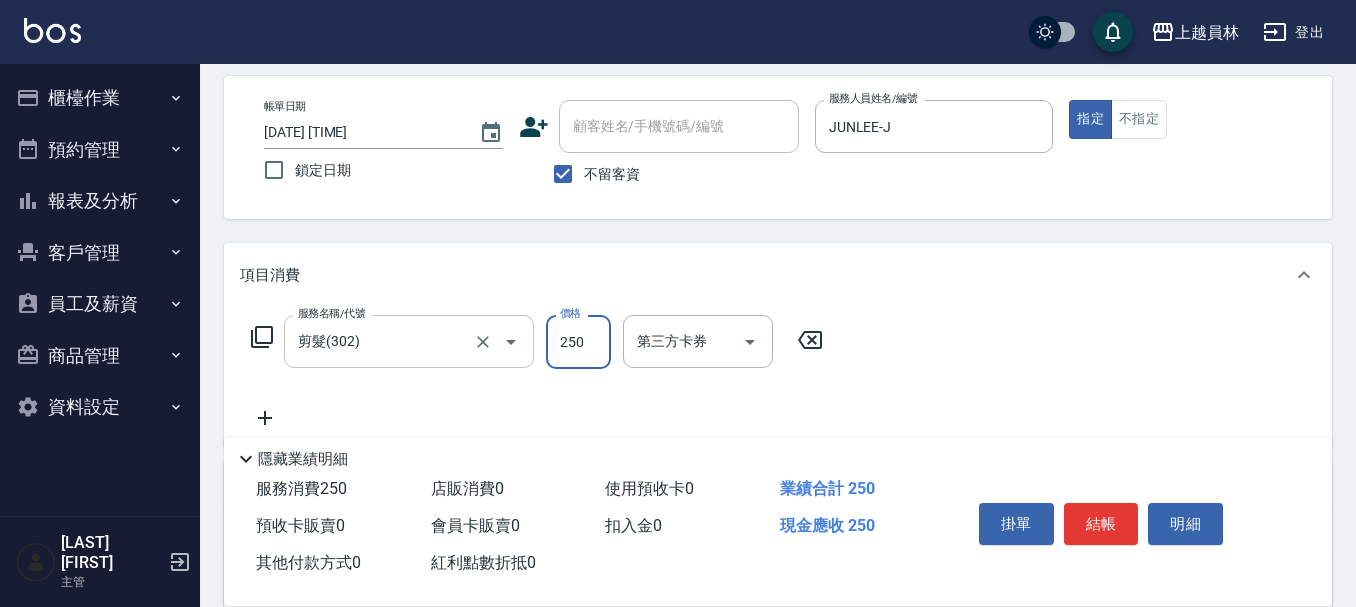 type on "250" 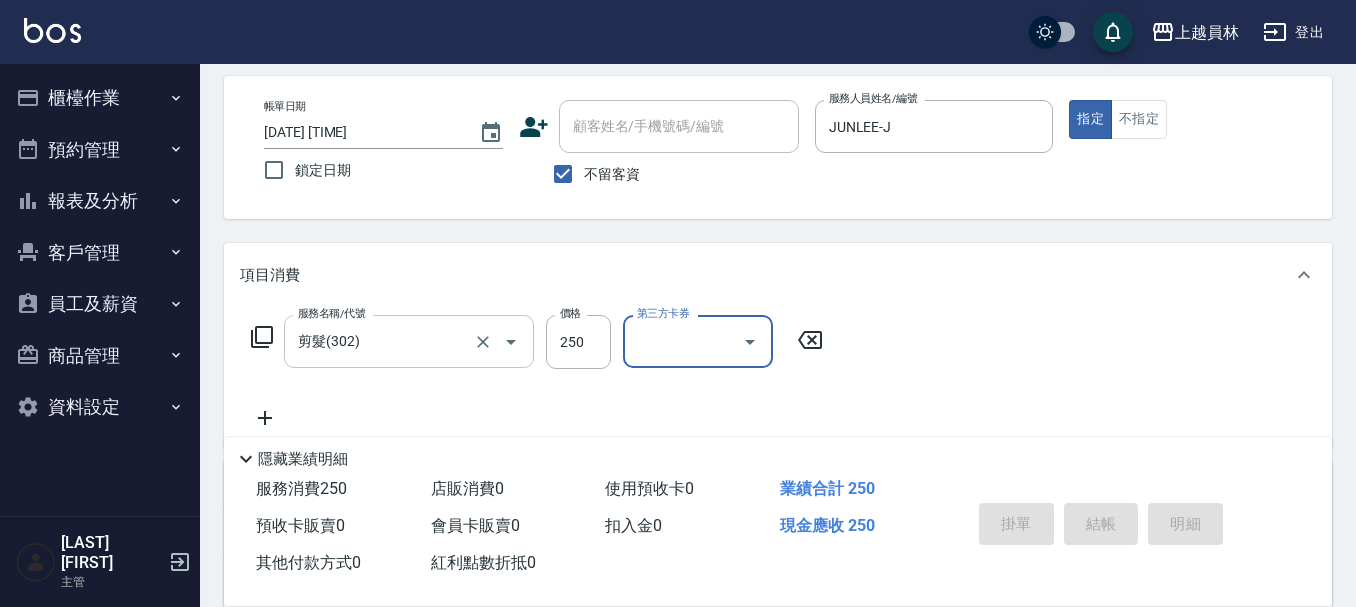type 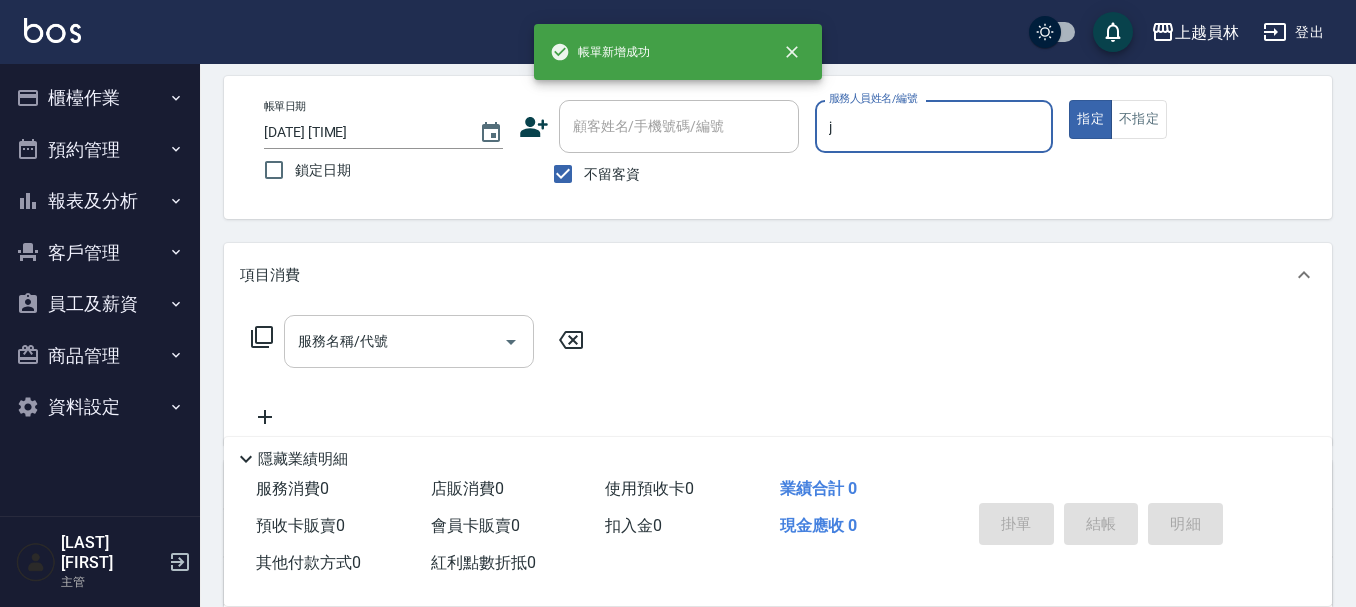 type on "JUNLEE-J" 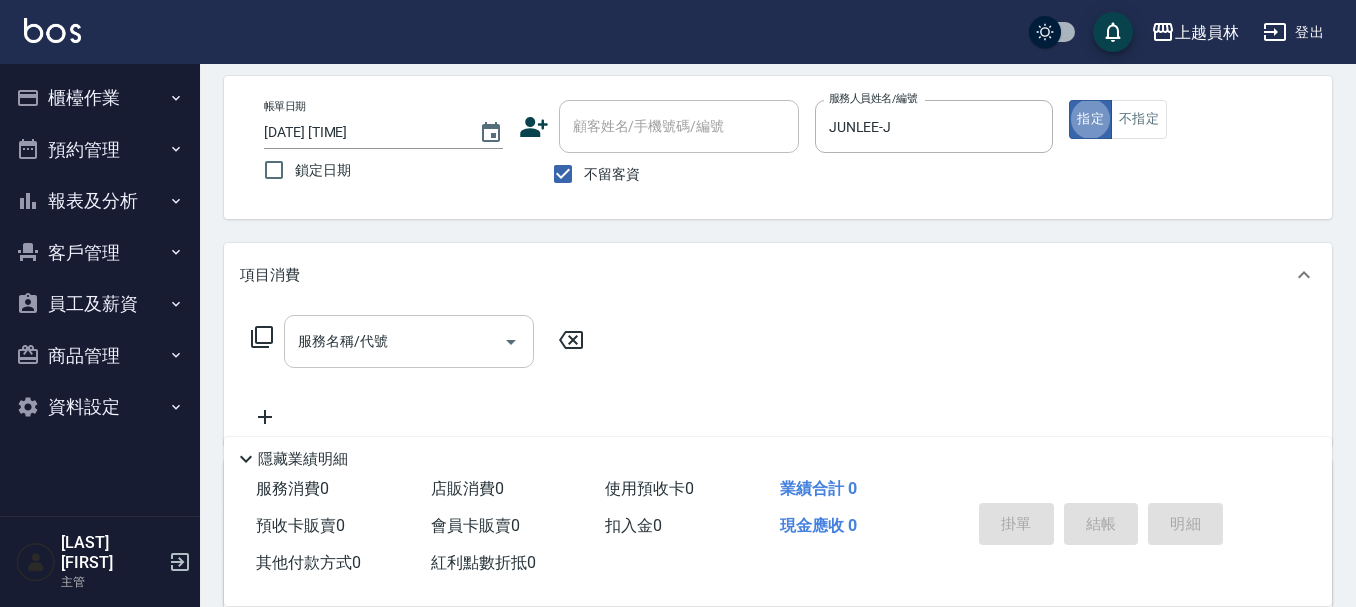 click on "服務名稱/代號" at bounding box center (394, 341) 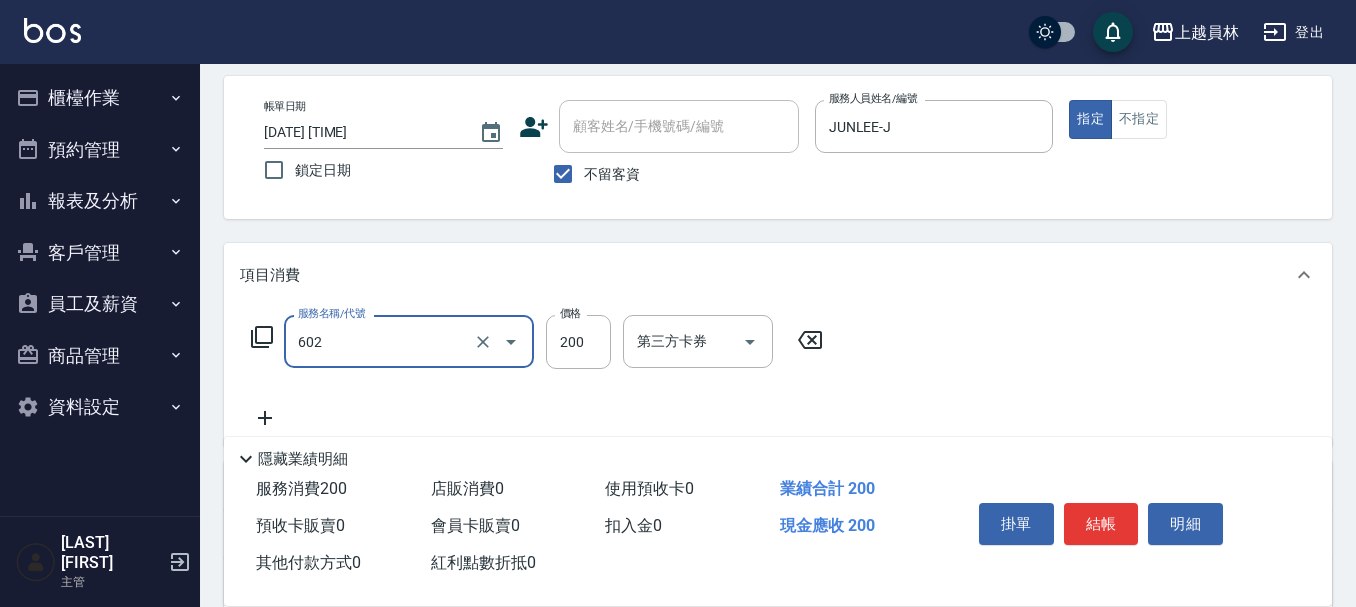 type on "一般洗髮(602)" 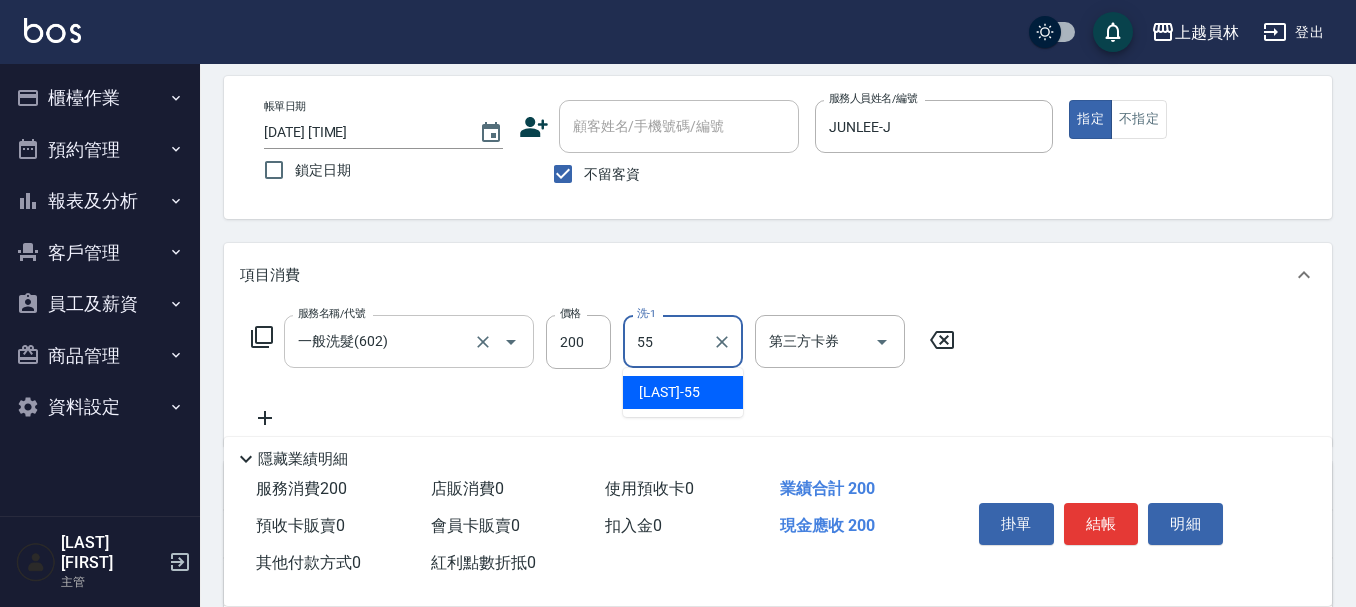 type on "[LAST]-[NUMBER]" 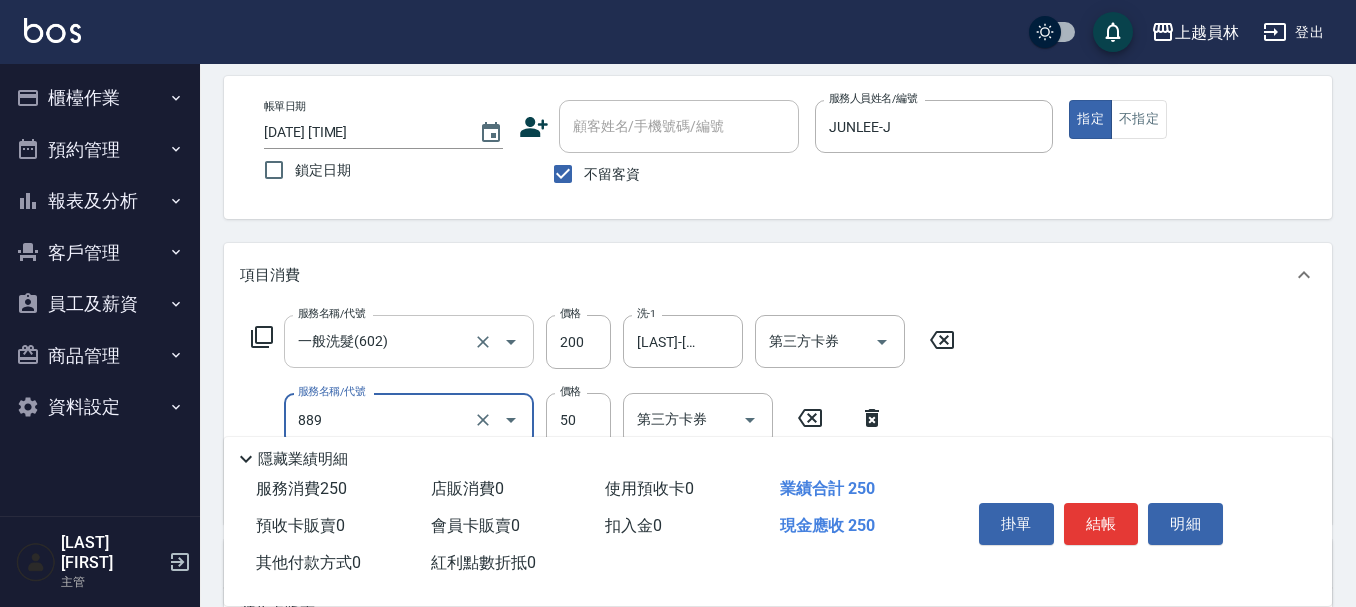 type on "精油(889)" 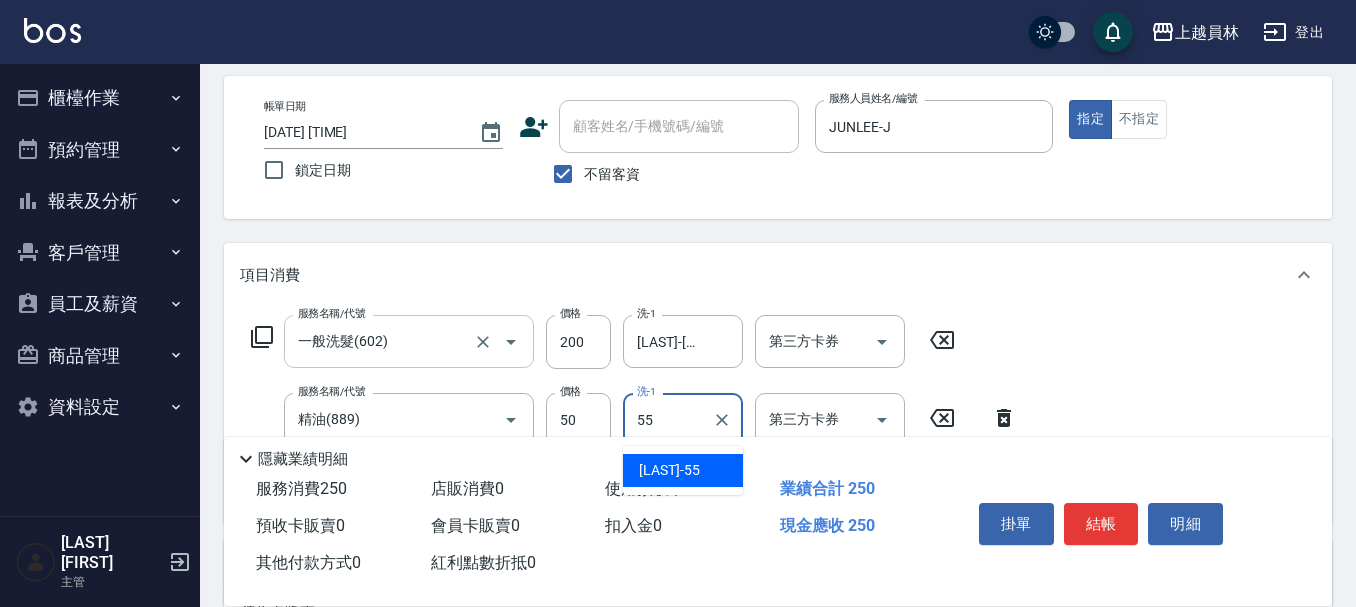 type on "[LAST]-[NUMBER]" 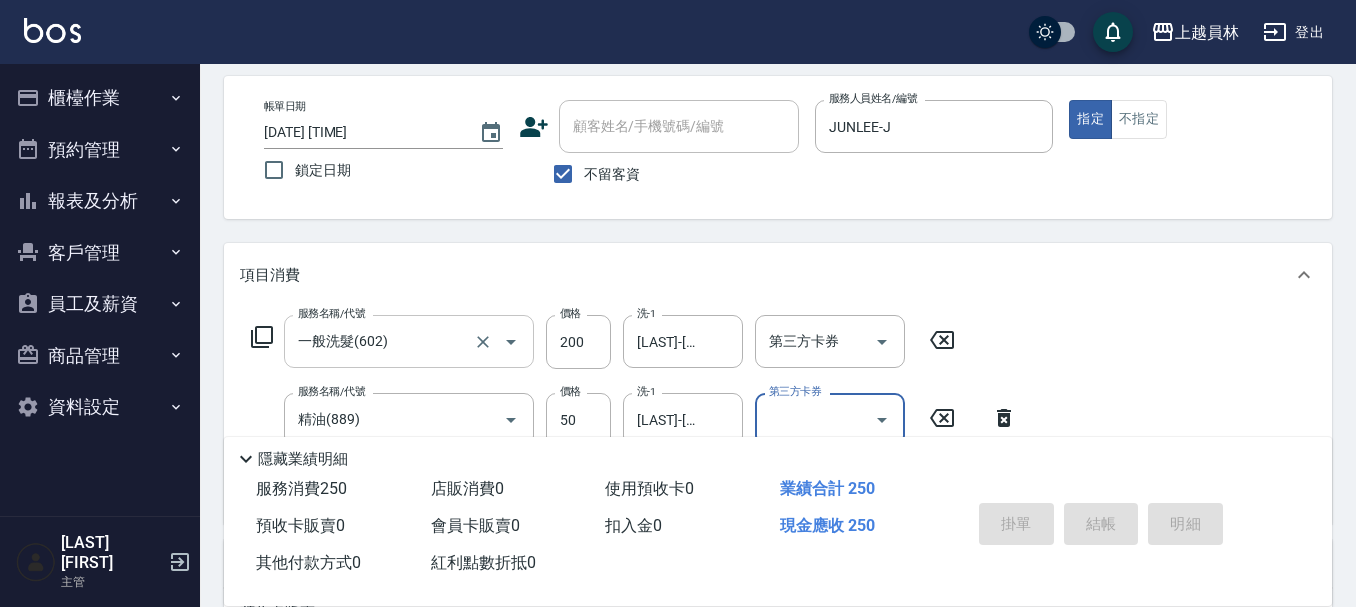 type 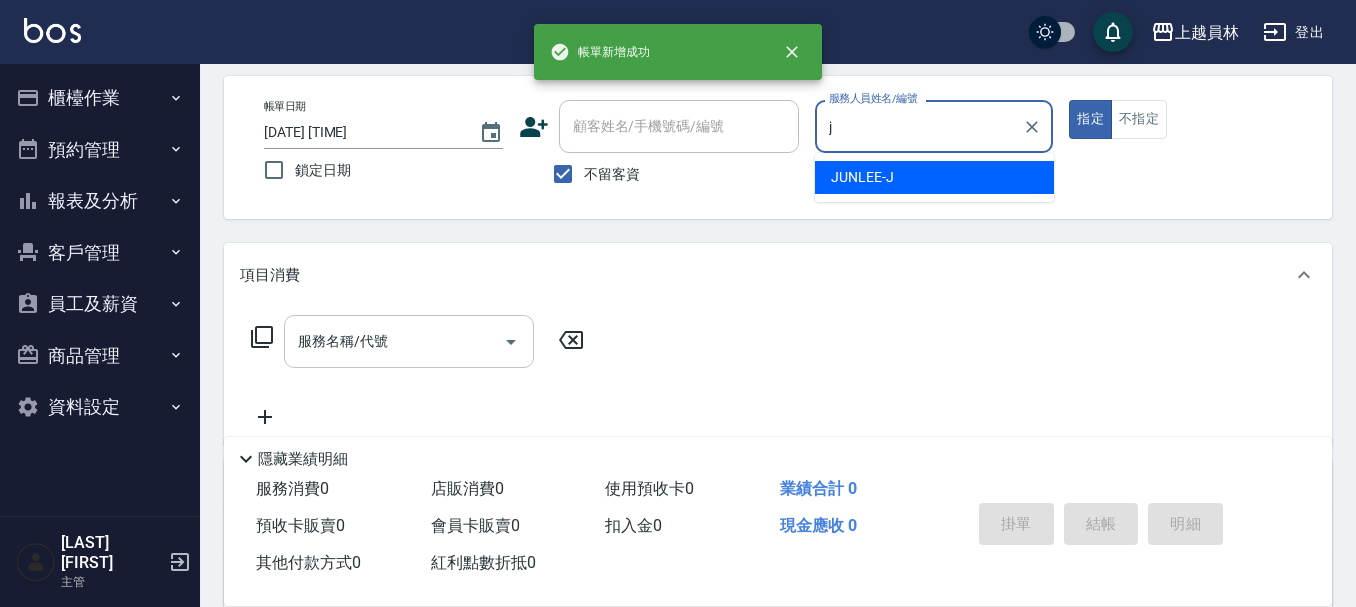 type on "JUNLEE-J" 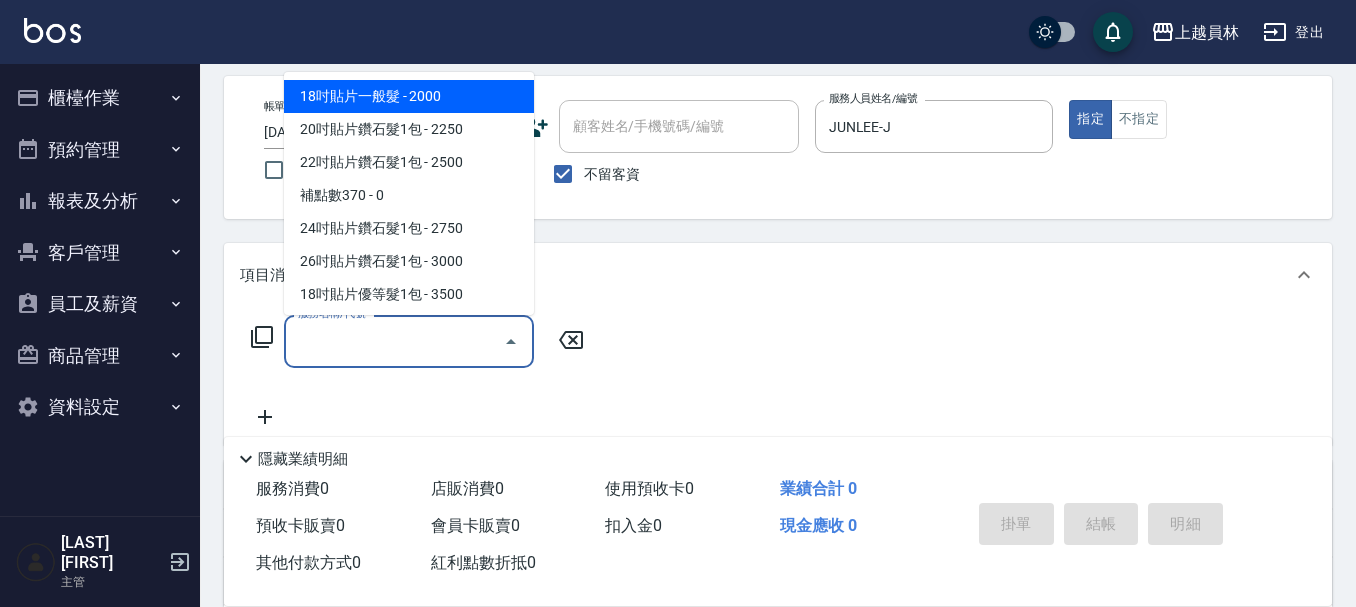 click on "服務名稱/代號" at bounding box center [394, 341] 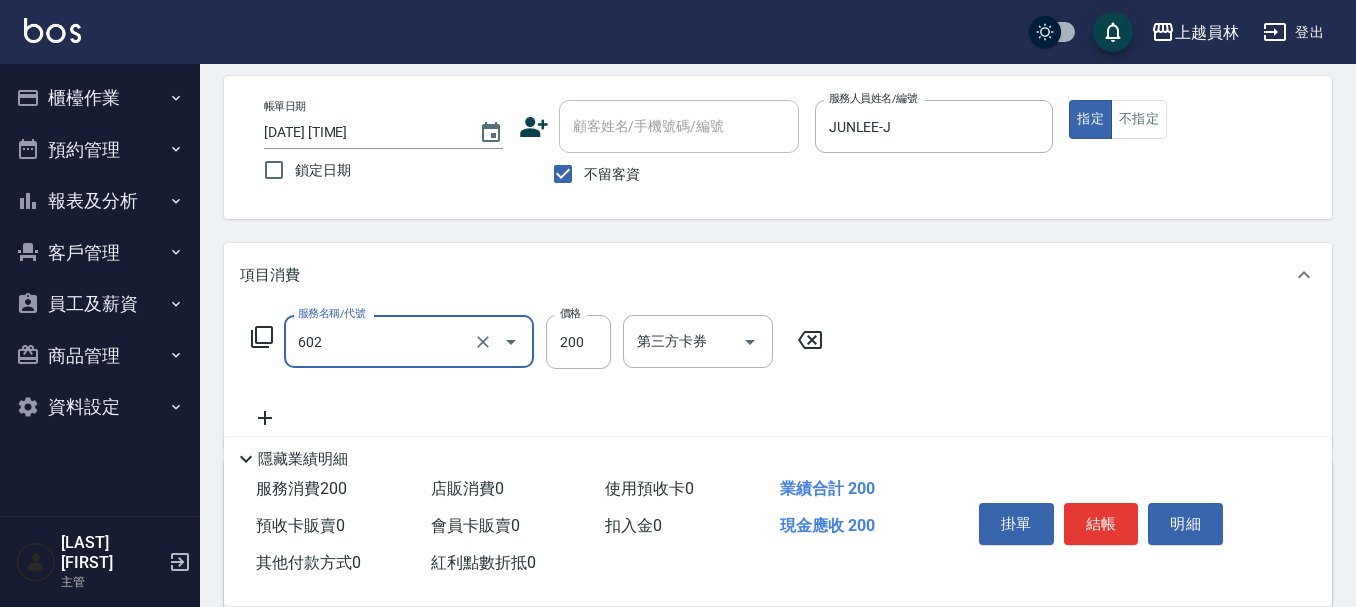 type on "一般洗髮(602)" 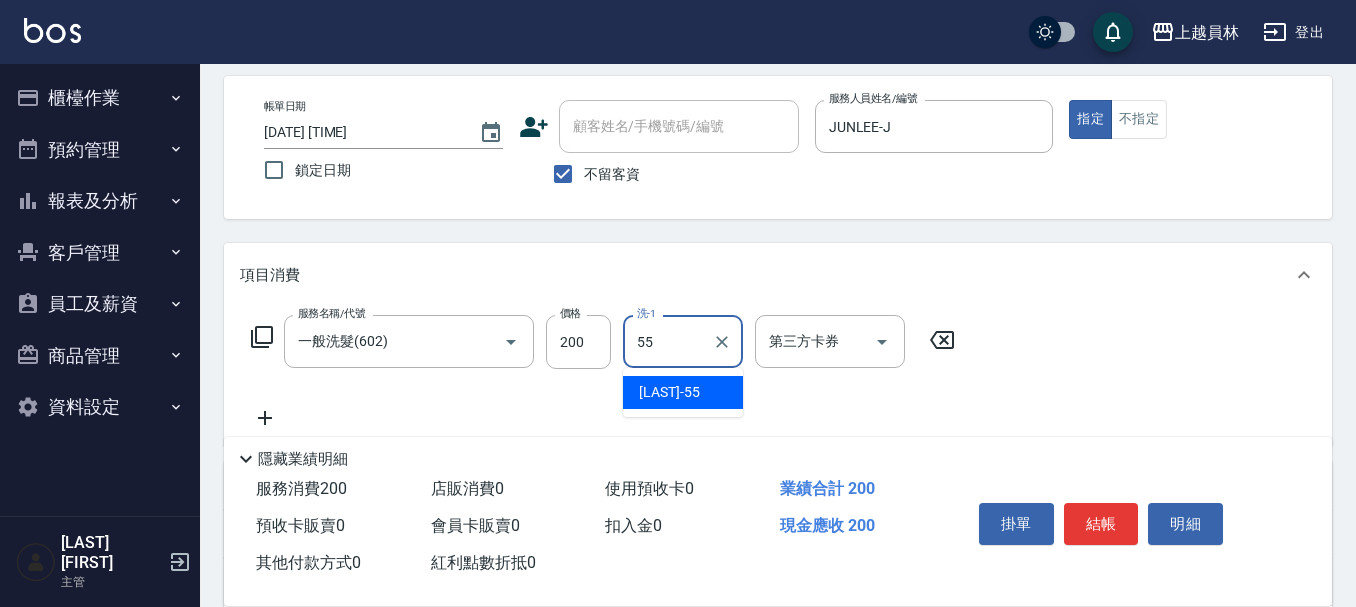 type on "5" 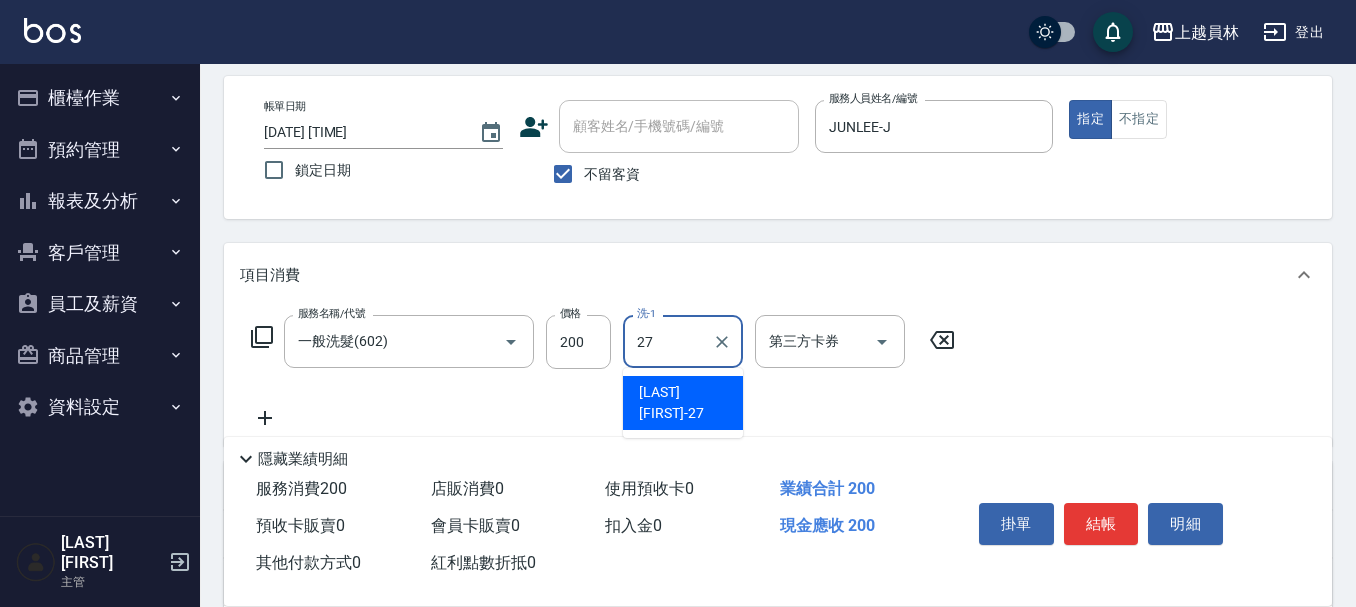 type on "[LAST] [FIRST]-[NUMBER]" 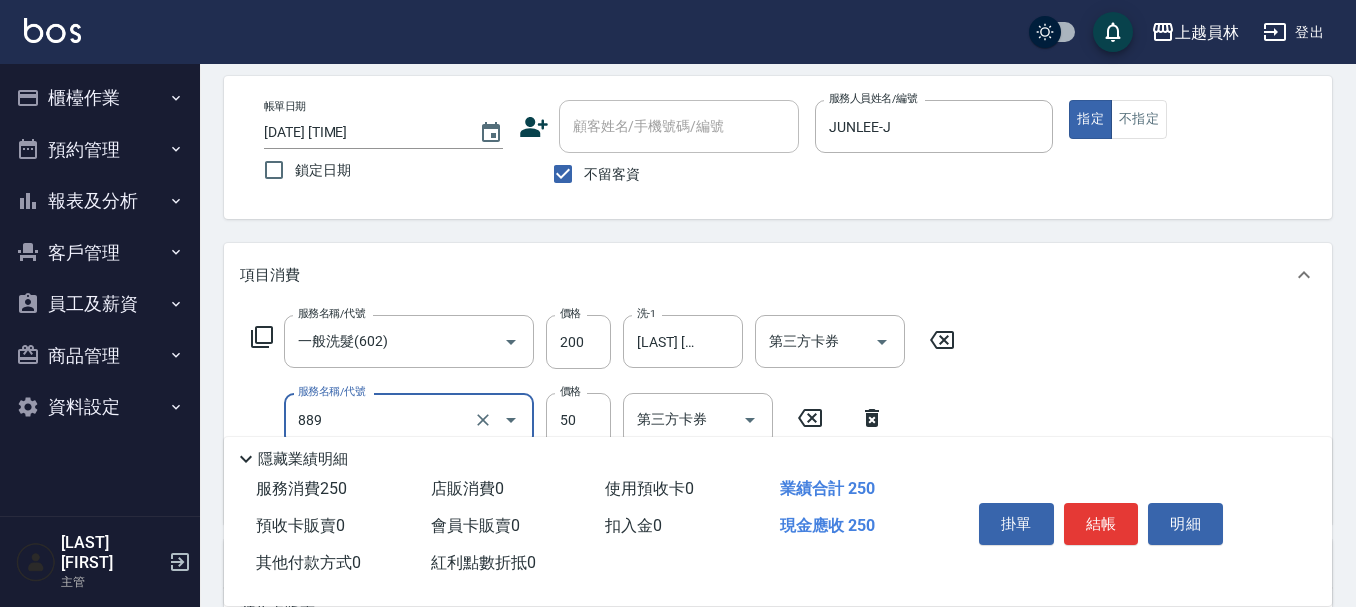 type on "精油(889)" 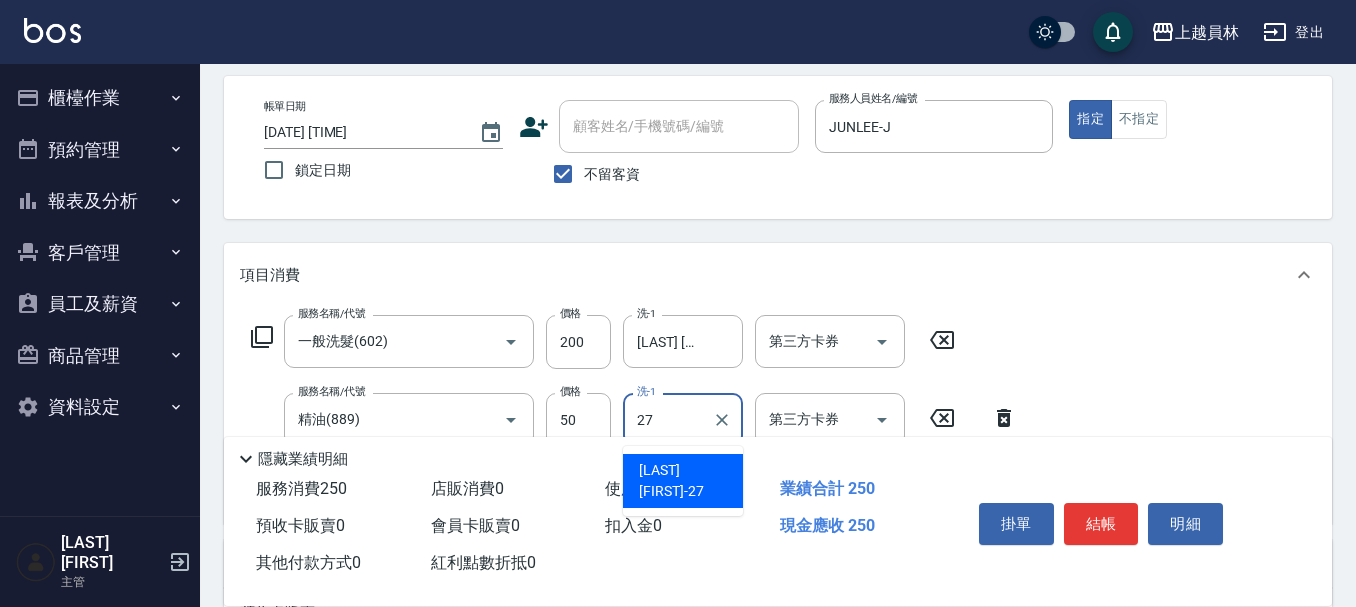 type on "[LAST] [FIRST]-[NUMBER]" 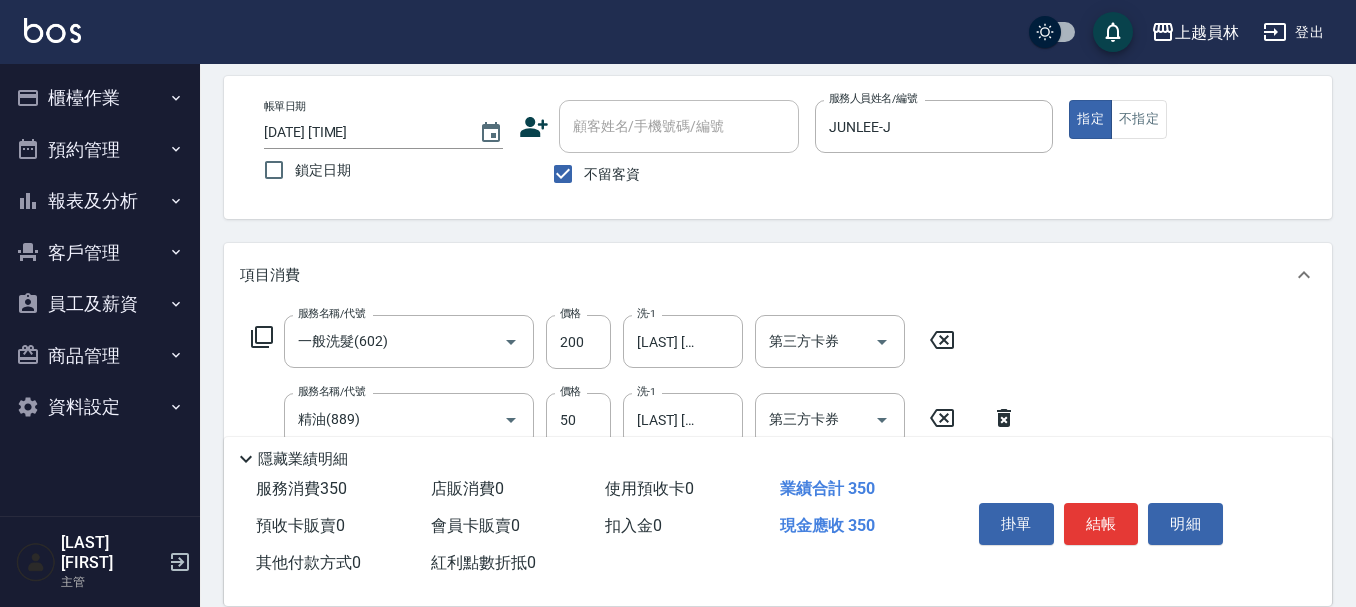 type on "剪髮(302)" 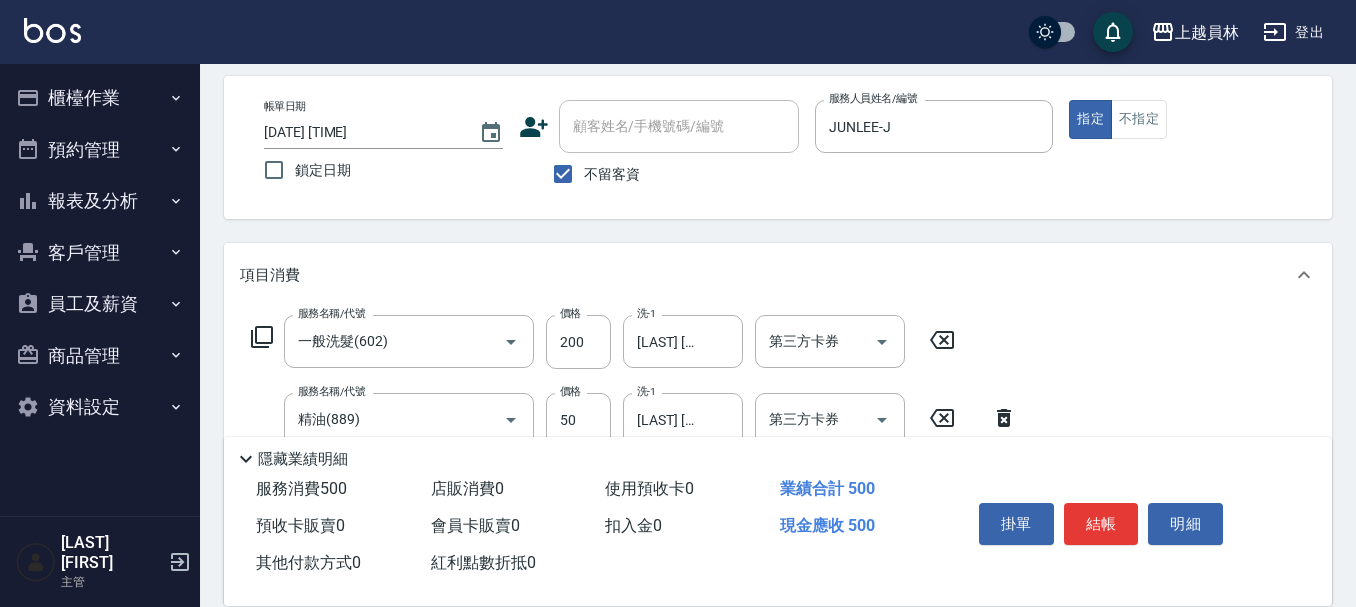 type on "250" 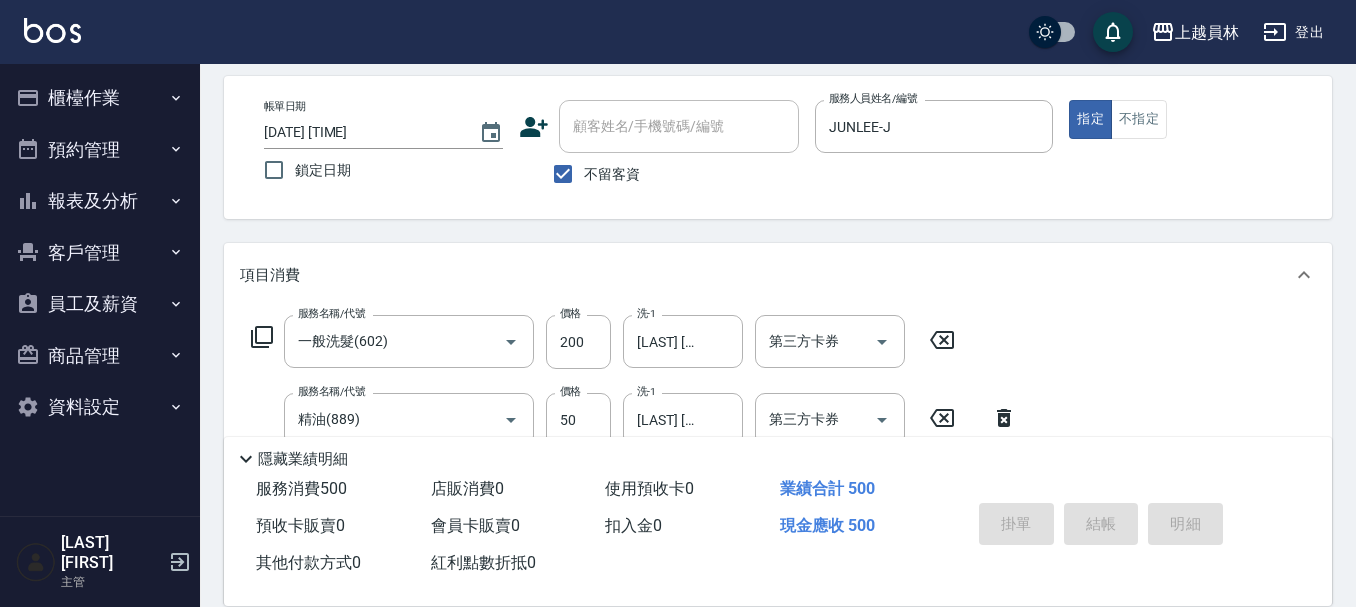 type on "[DATE] [TIME]" 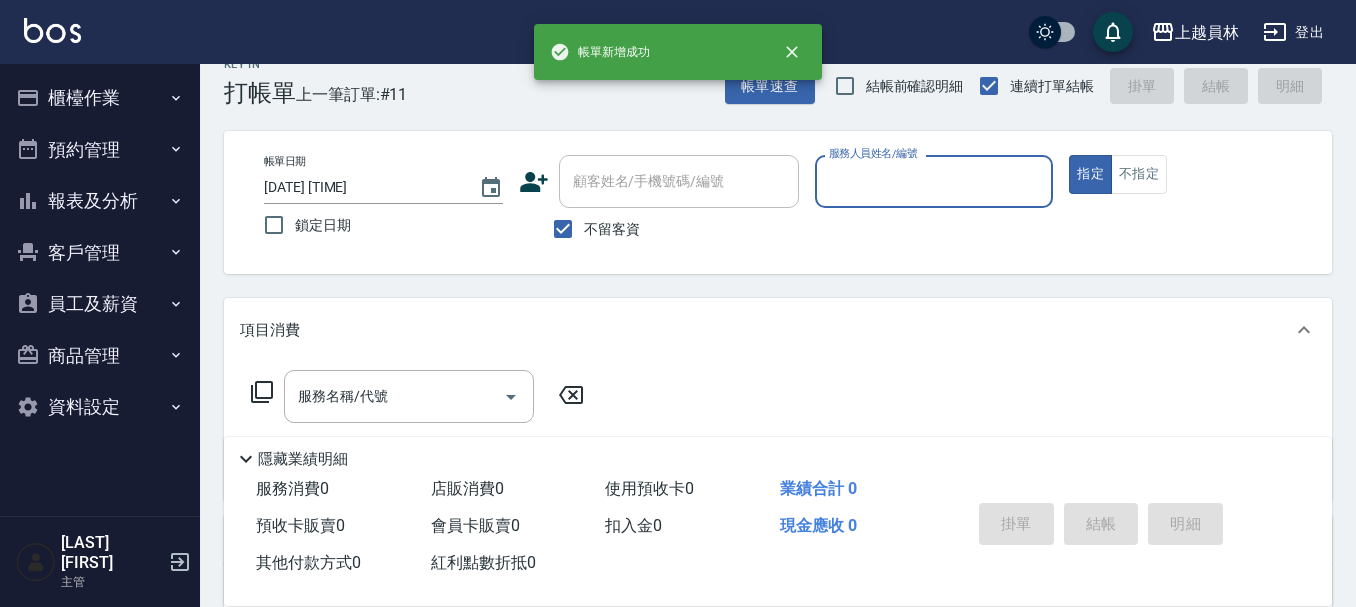 scroll, scrollTop: 0, scrollLeft: 0, axis: both 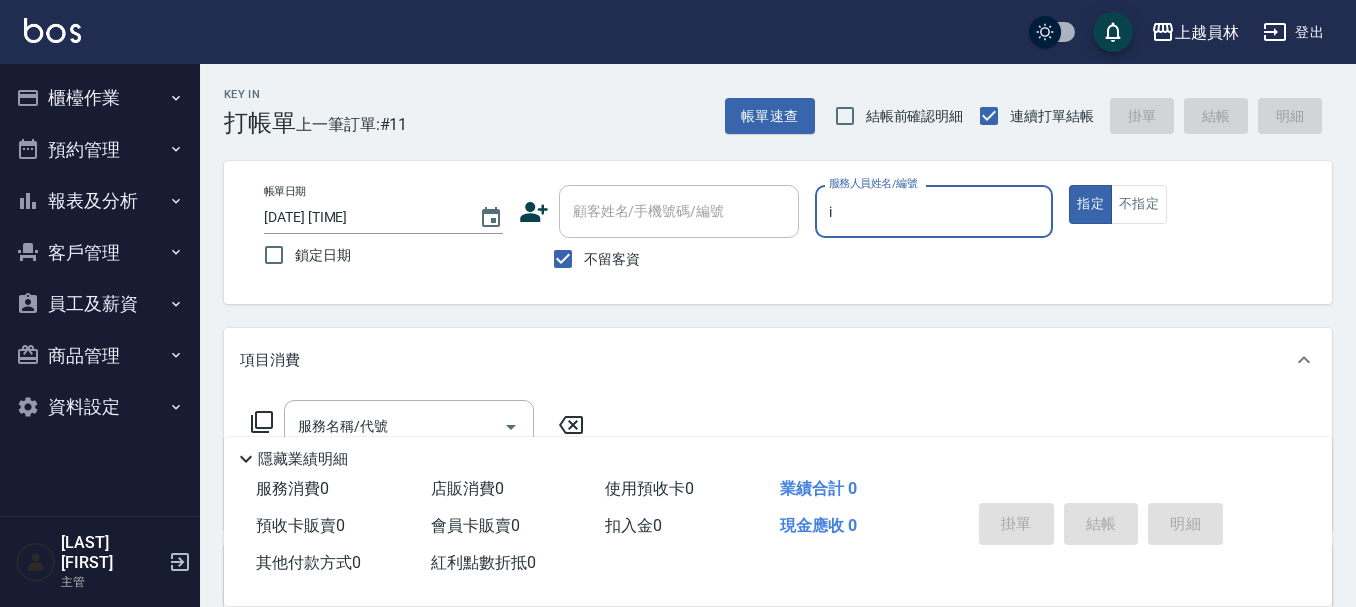 type on "Bella-I" 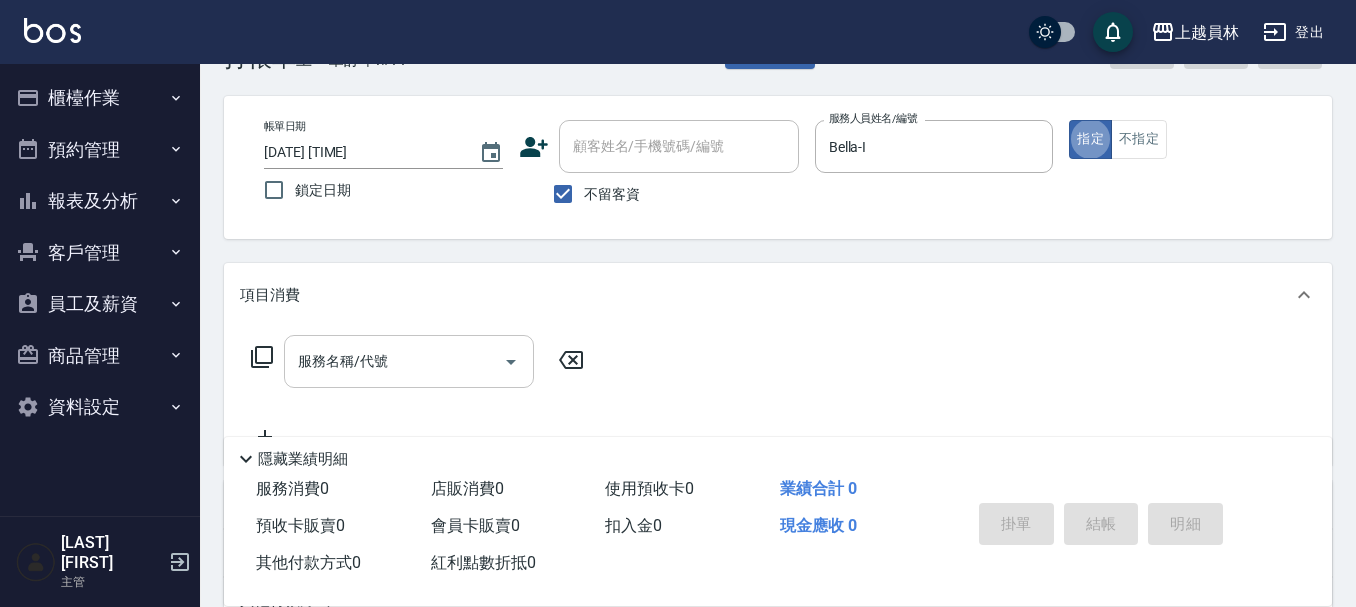 scroll, scrollTop: 100, scrollLeft: 0, axis: vertical 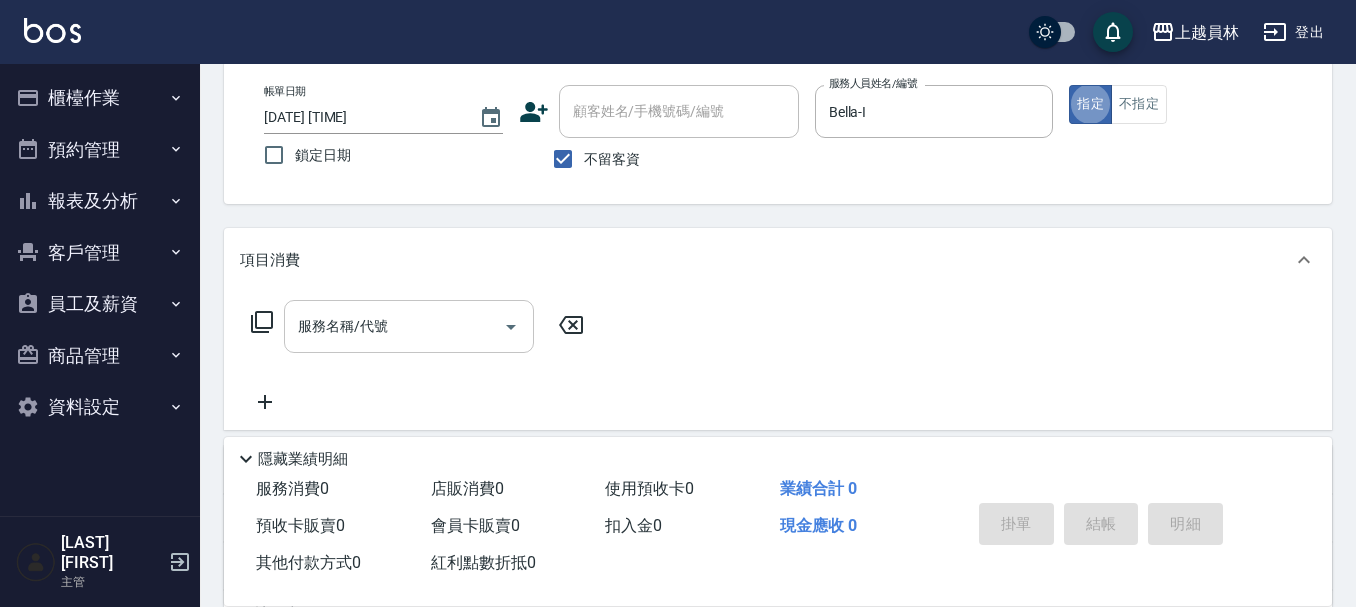 click on "服務名稱/代號" at bounding box center (394, 326) 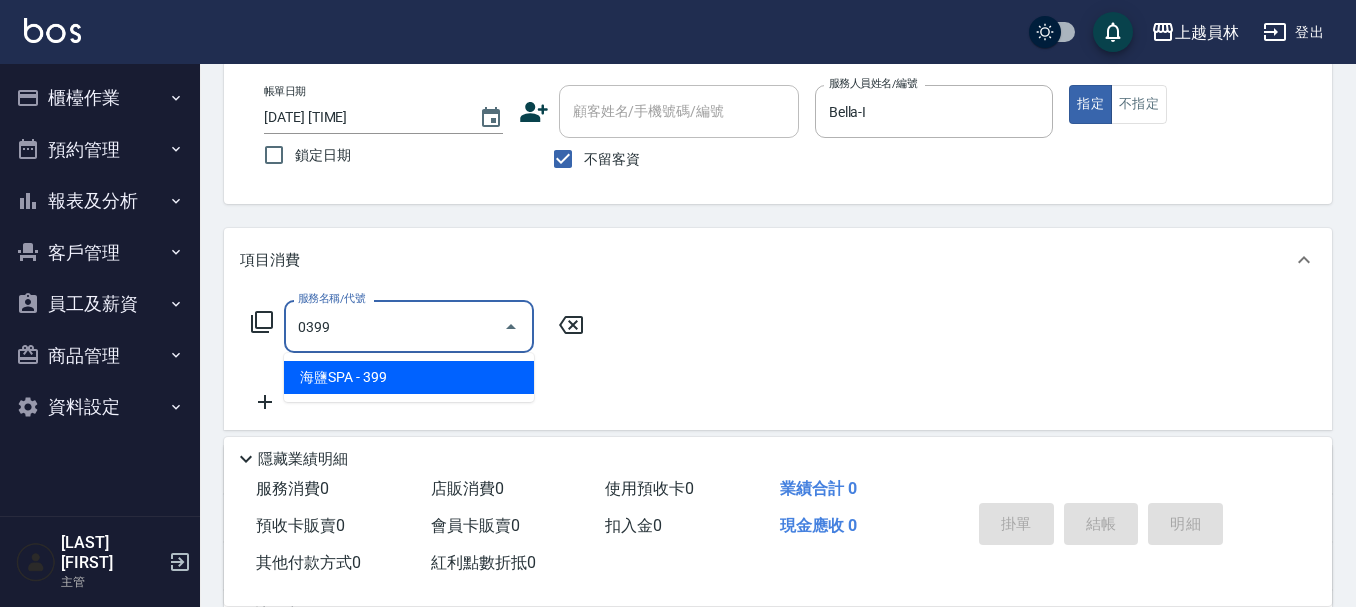type on "海鹽SPA(0399)" 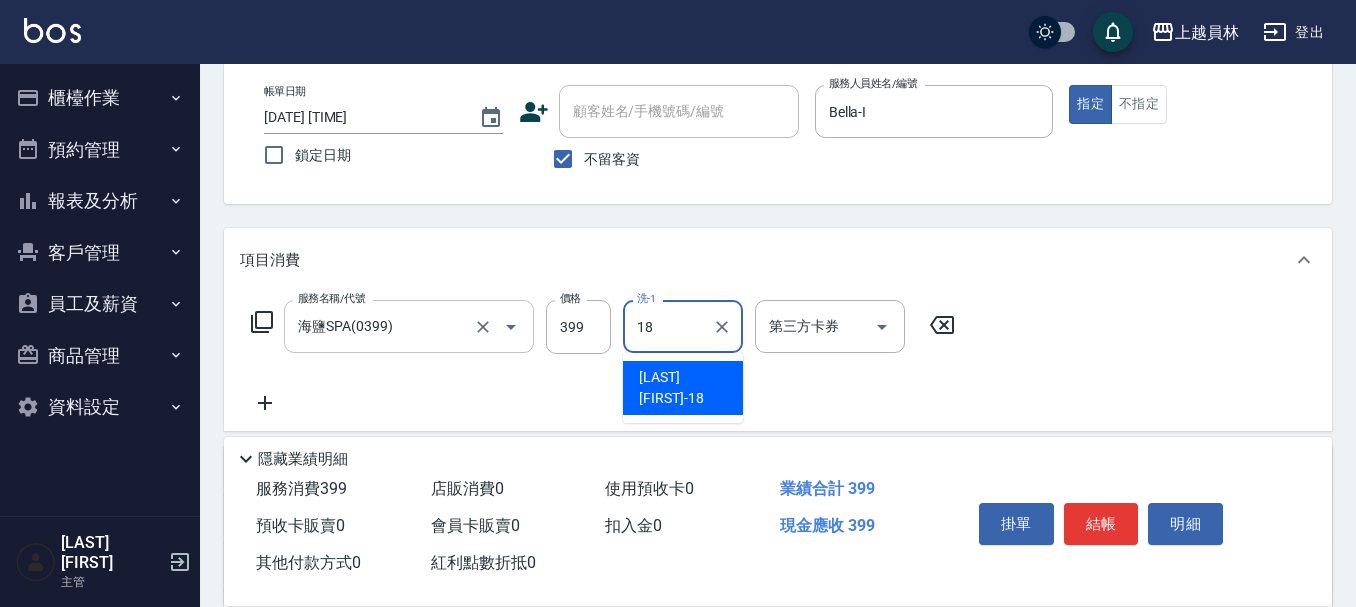 type on "[LAST] [FIRST]-[NUMBER]" 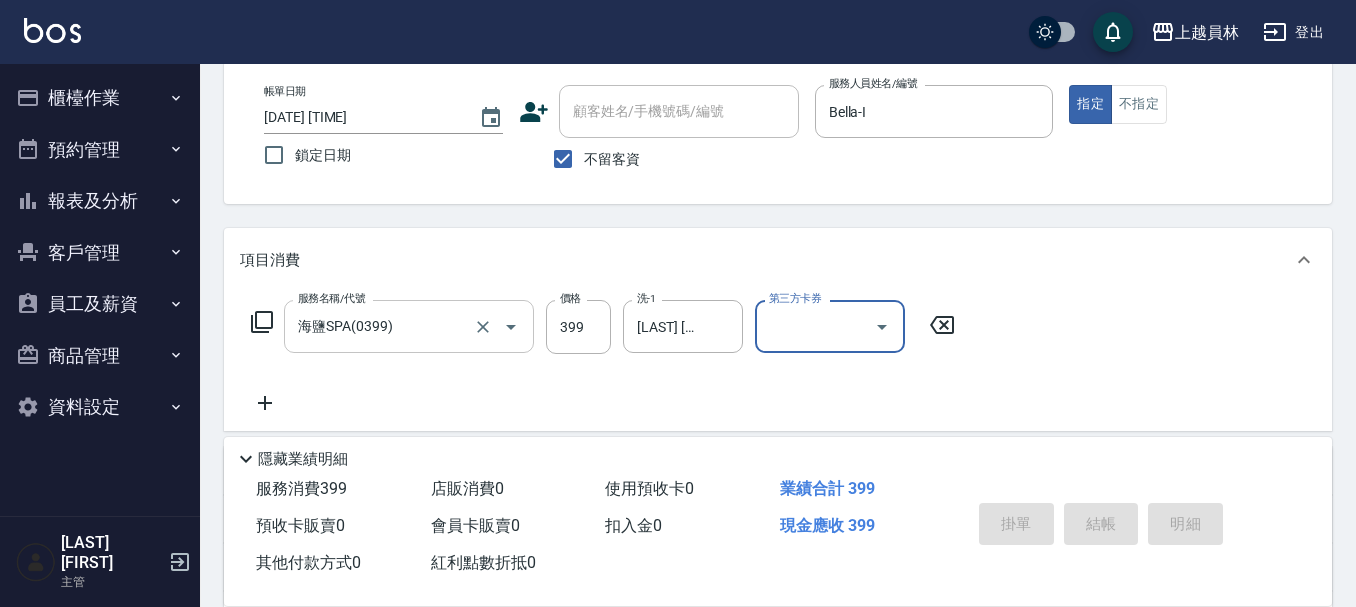 type 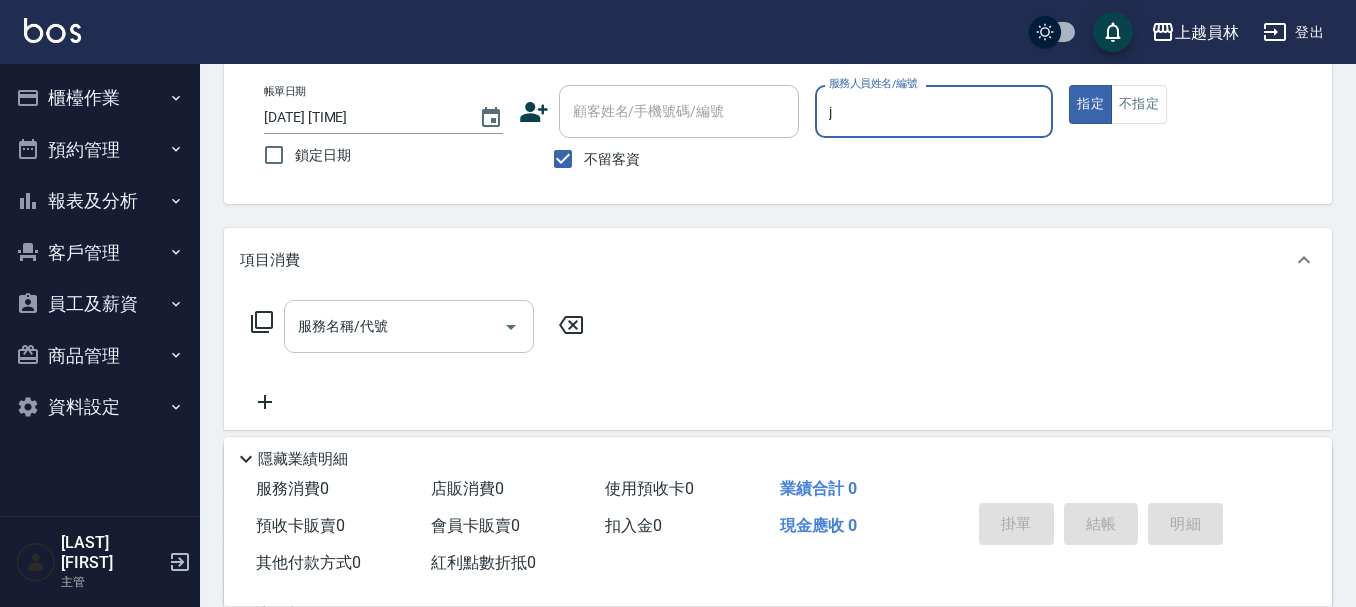 type on "JUNLEE-J" 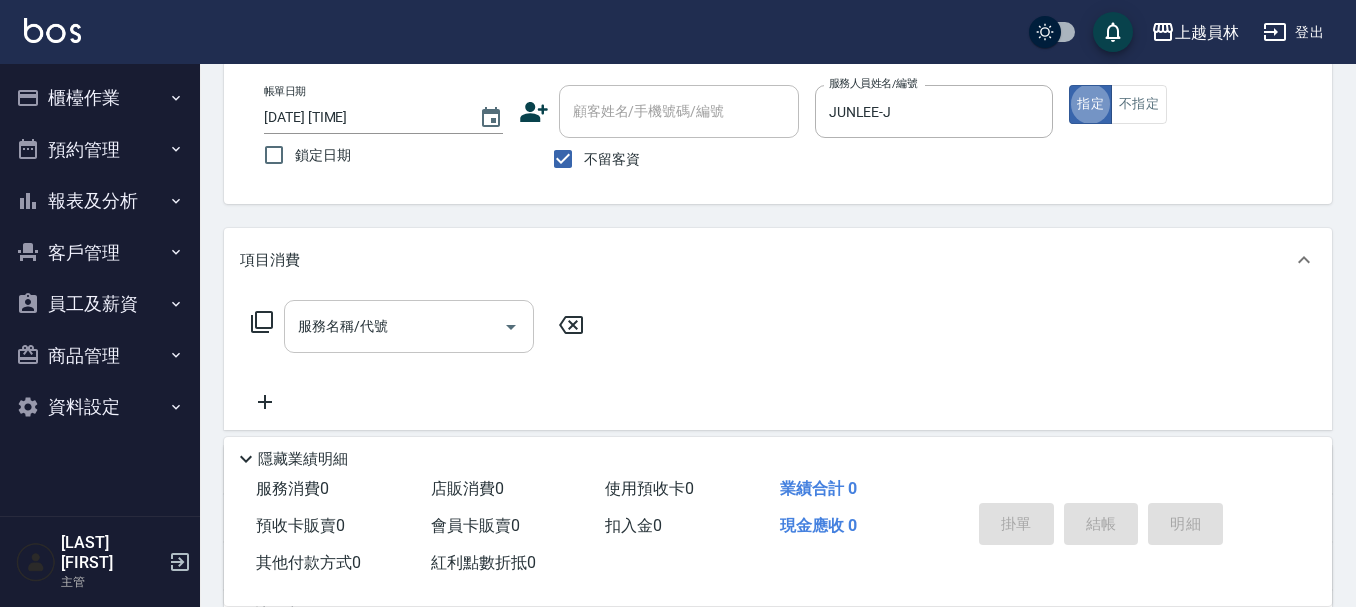 click on "服務名稱/代號" at bounding box center [394, 326] 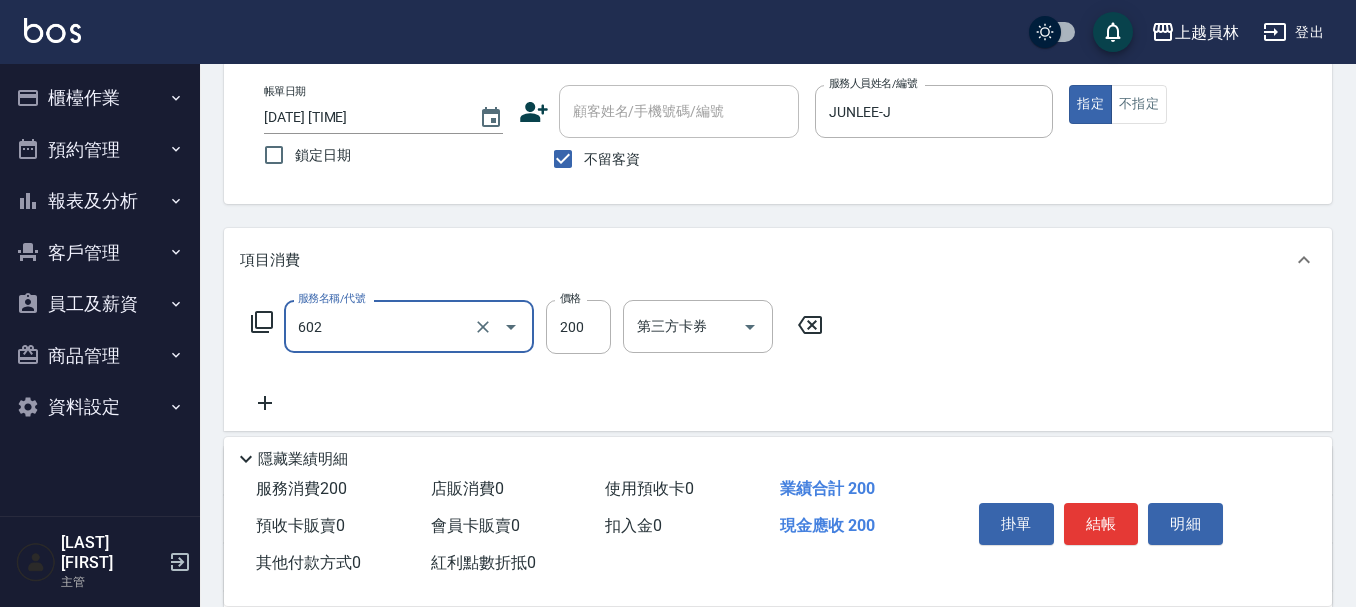 type on "一般洗髮(602)" 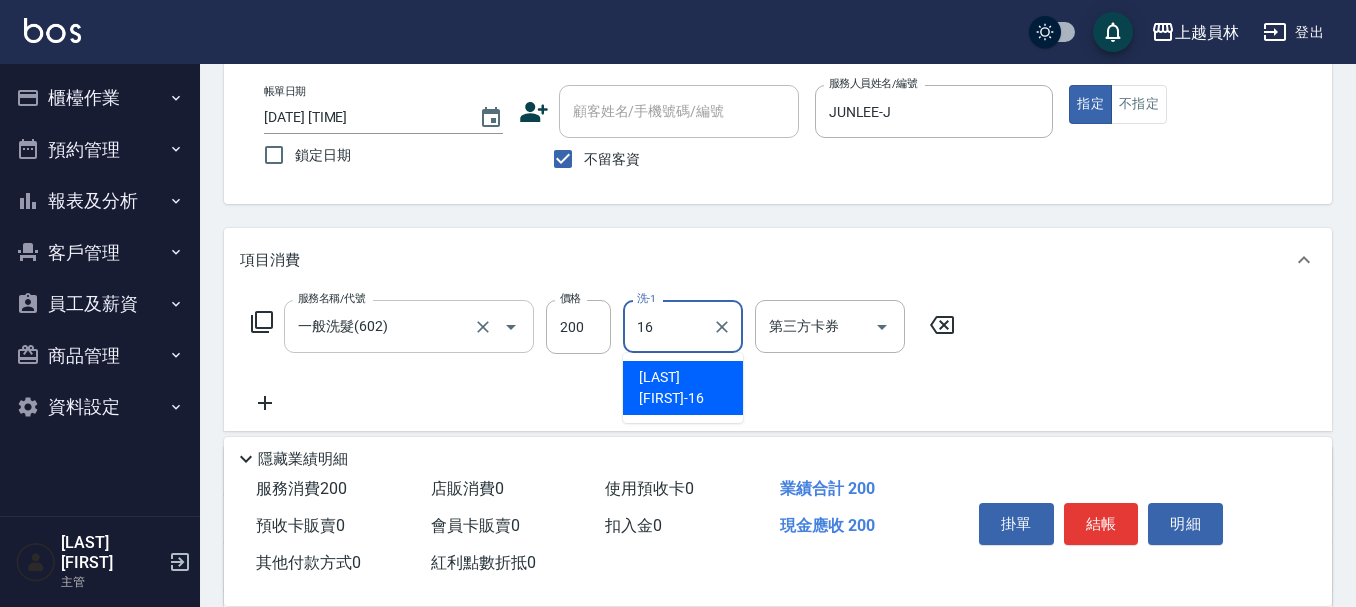 type on "[LAST] [FIRST]-[NUMBER]" 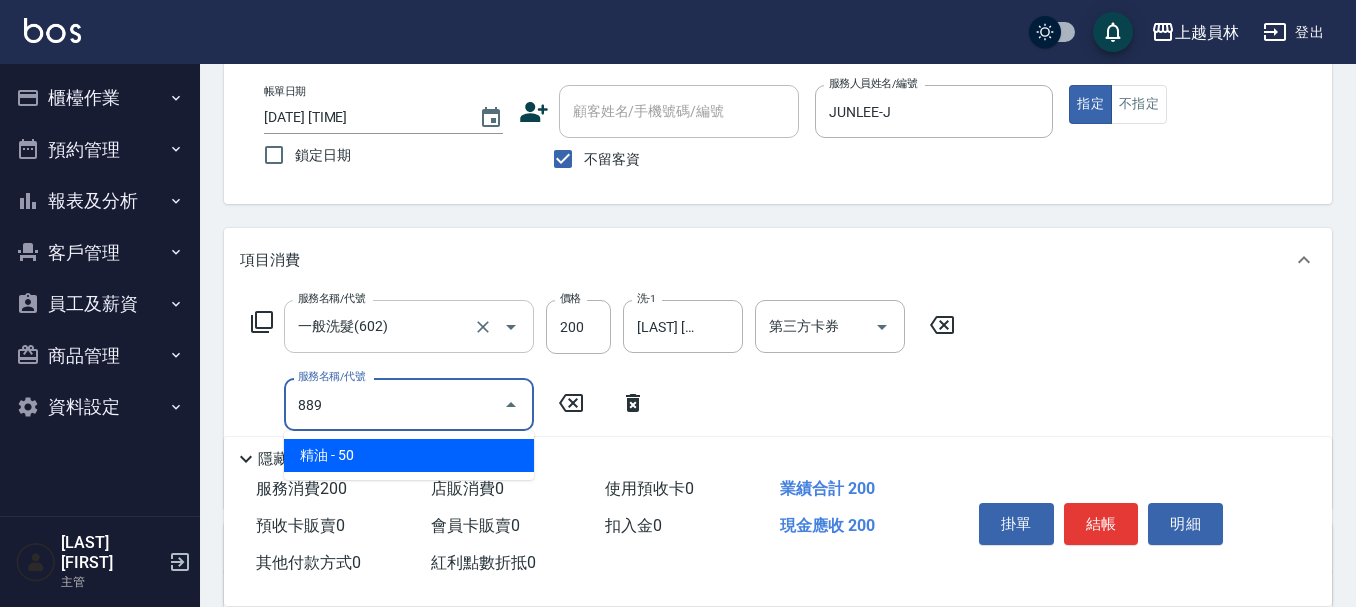 type on "精油(889)" 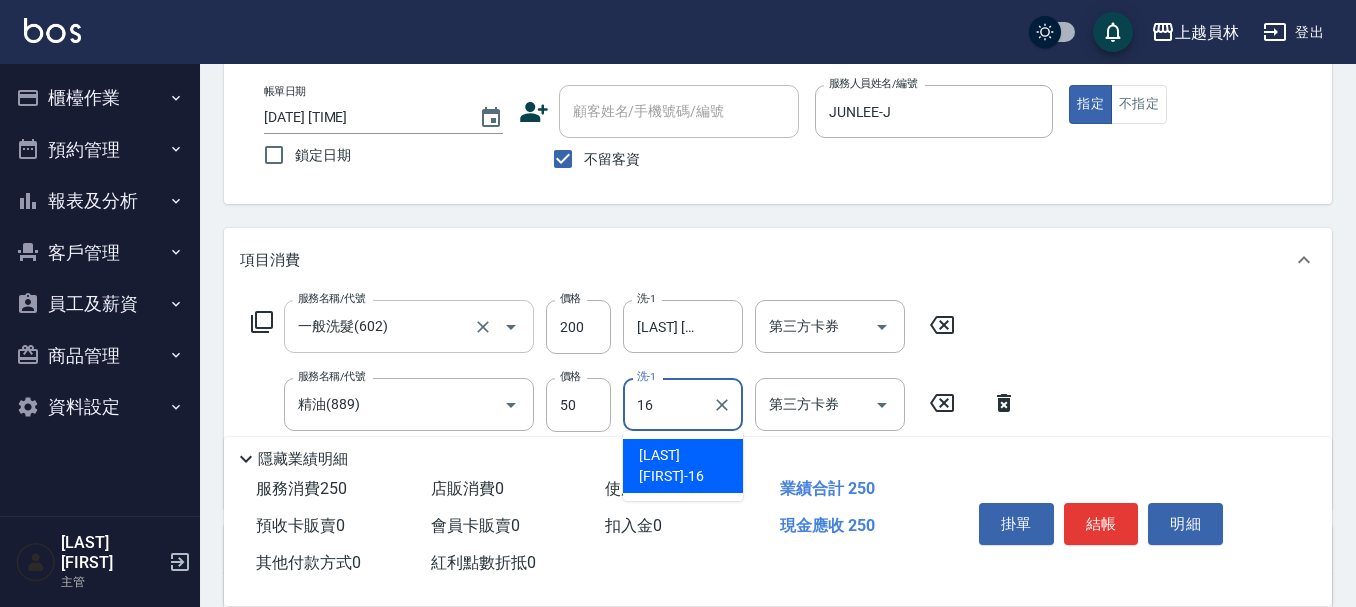 type on "[LAST] [FIRST]-[NUMBER]" 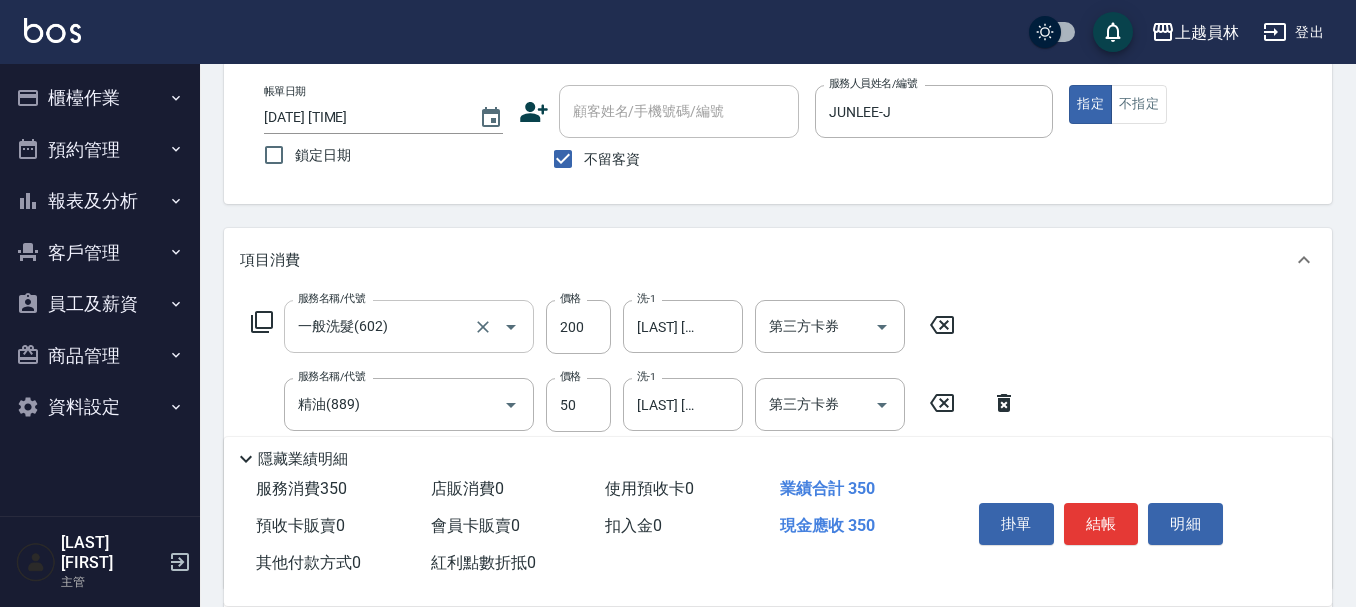 type on "剪髮(302)" 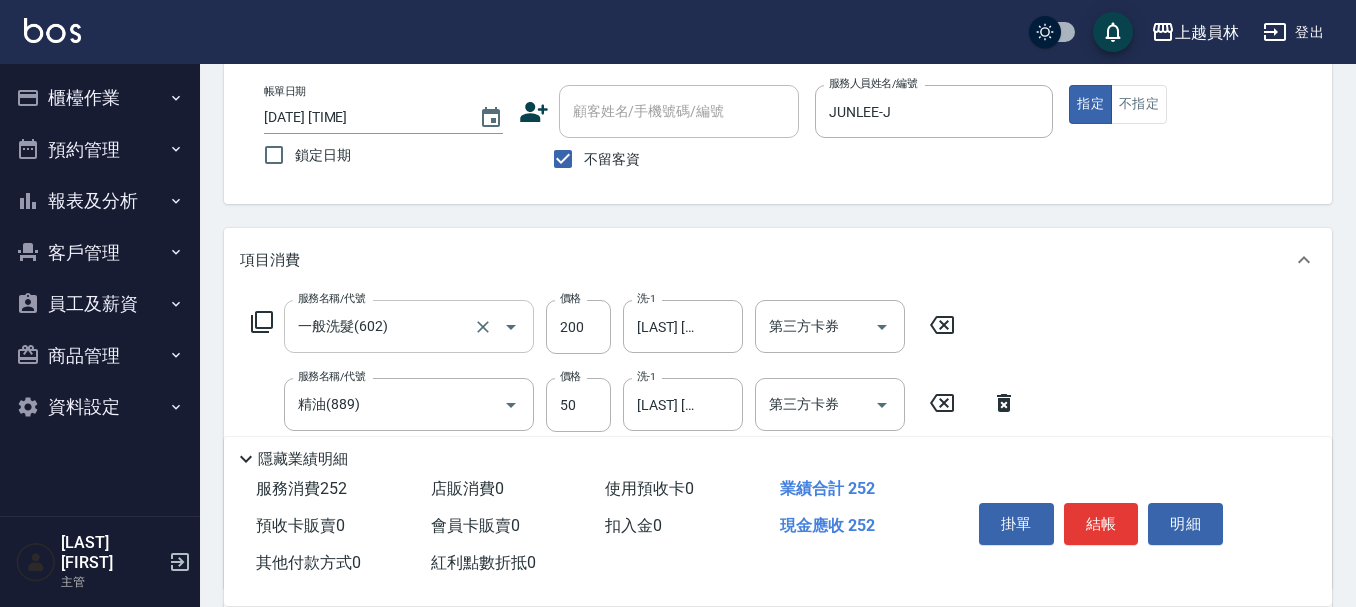 type on "250" 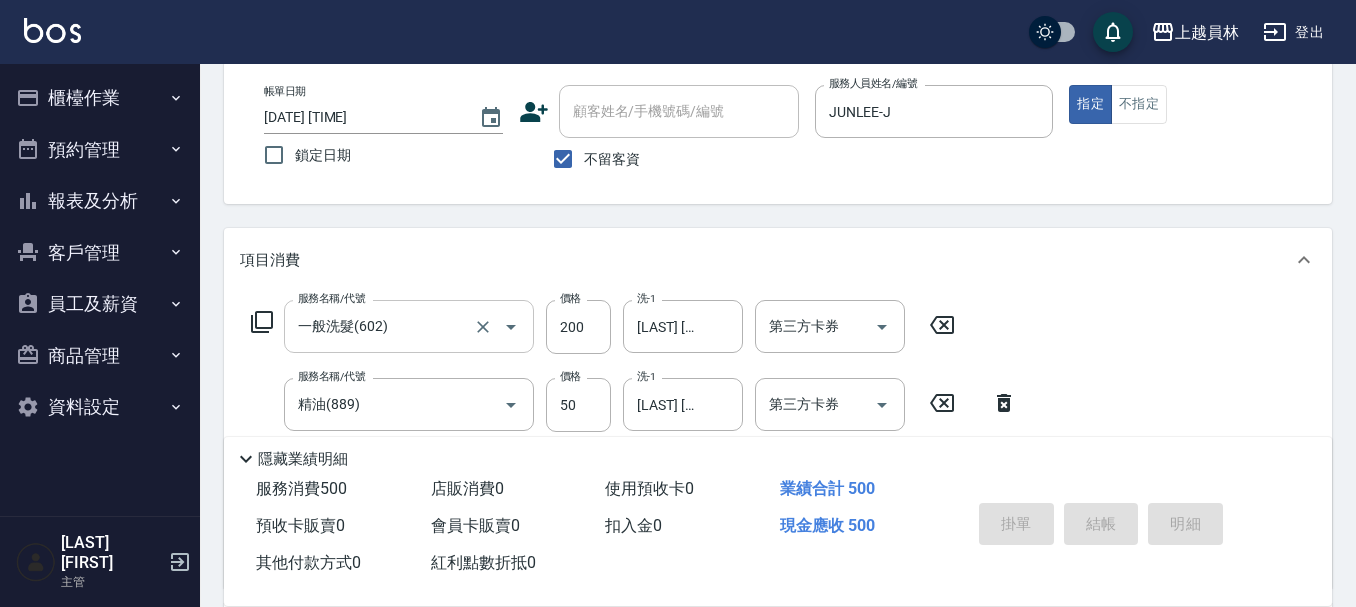 type on "[DATE] [TIME]" 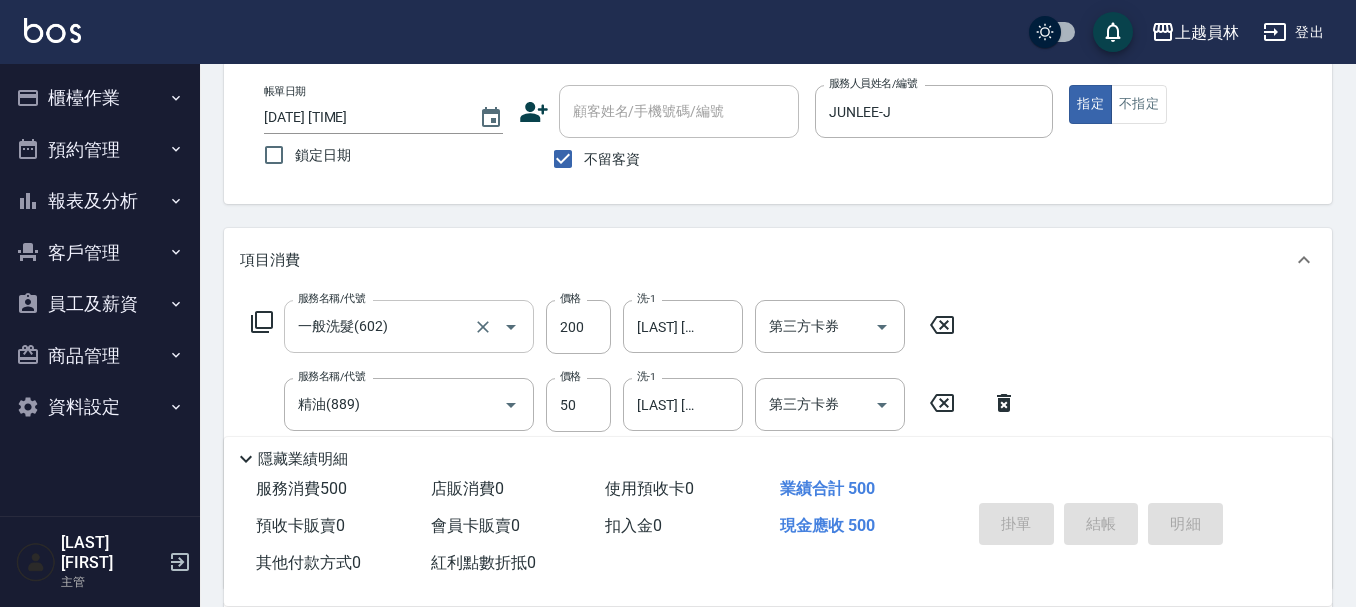 type 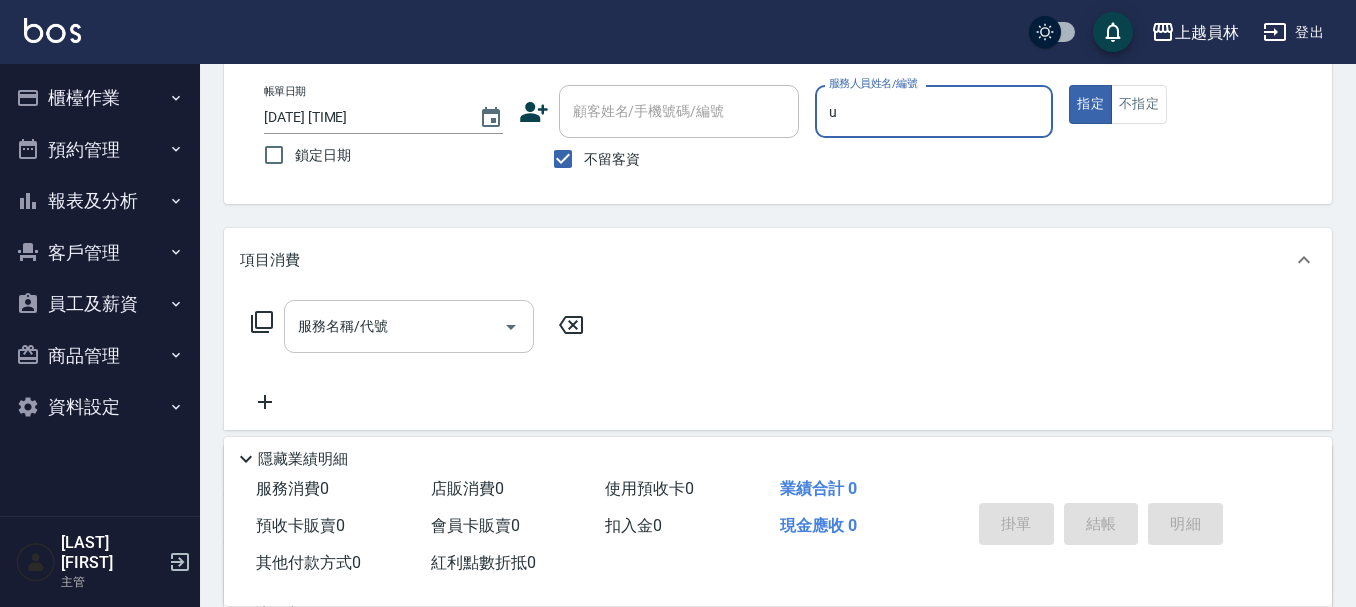 type on "Uni-U" 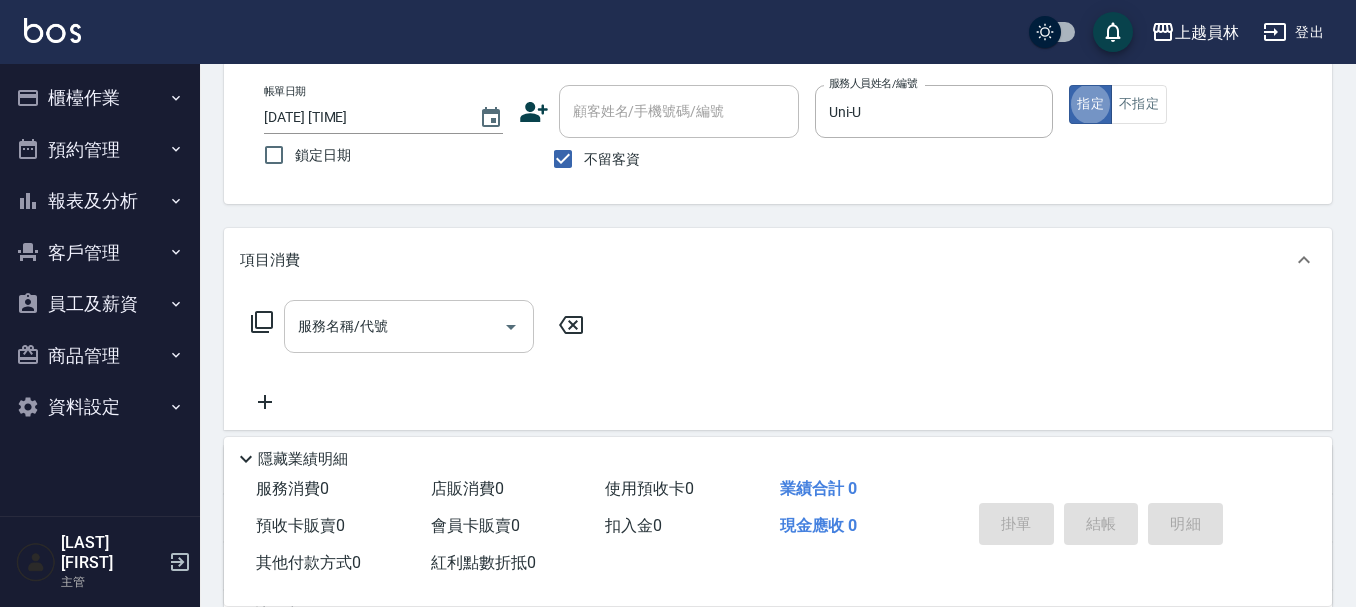 click on "服務名稱/代號" at bounding box center [394, 326] 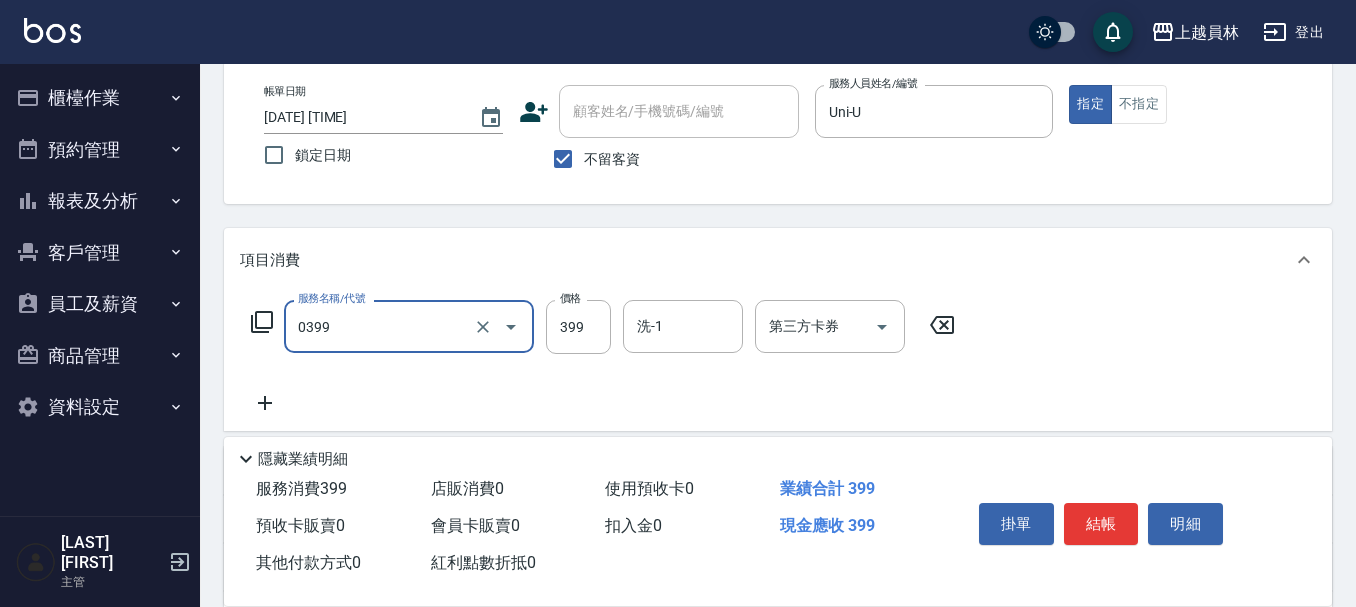 type on "海鹽SPA(0399)" 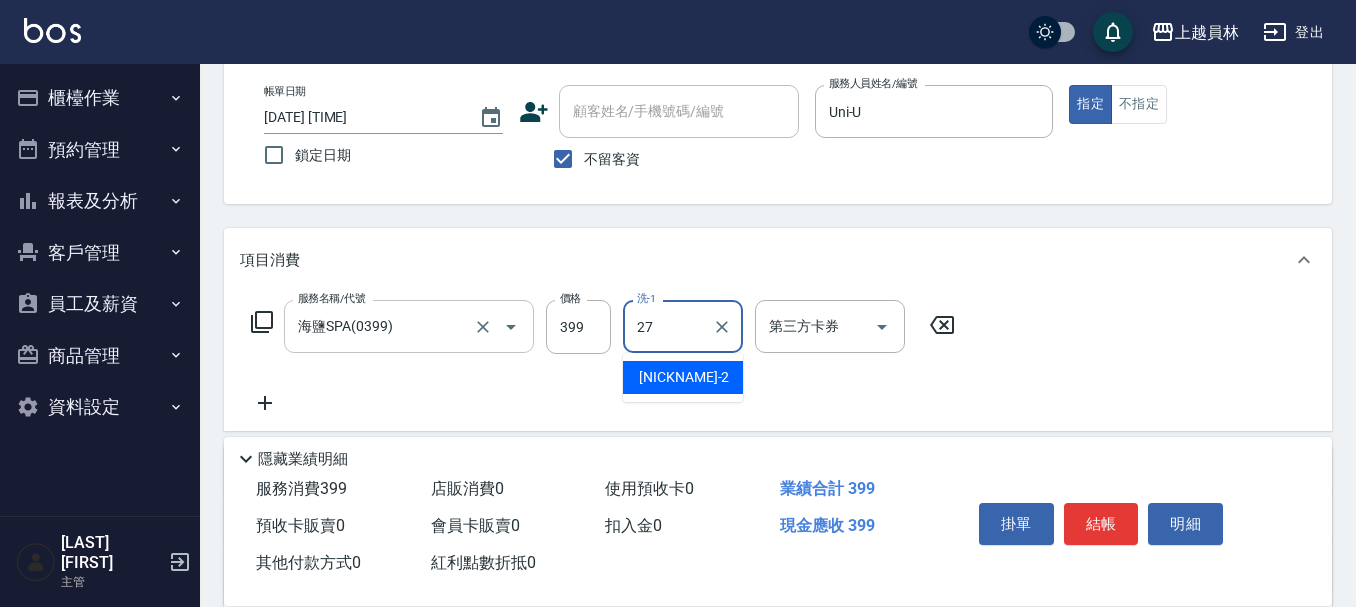 type on "[LAST] [FIRST]-[NUMBER]" 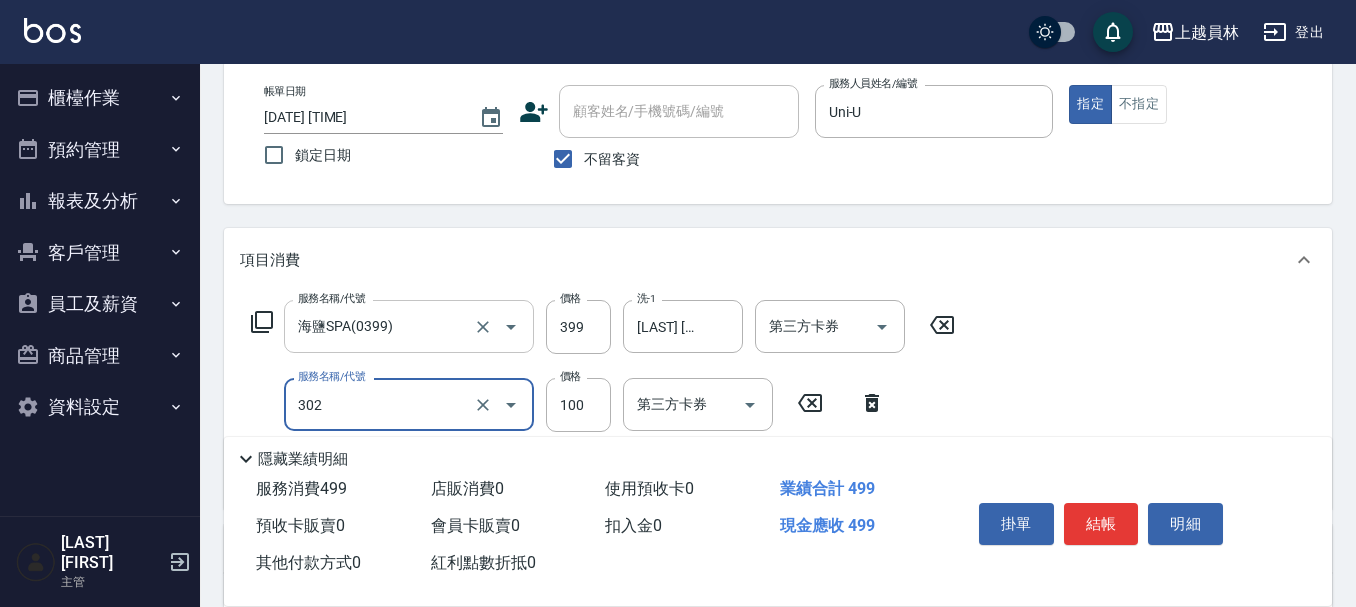 type on "剪髮(302)" 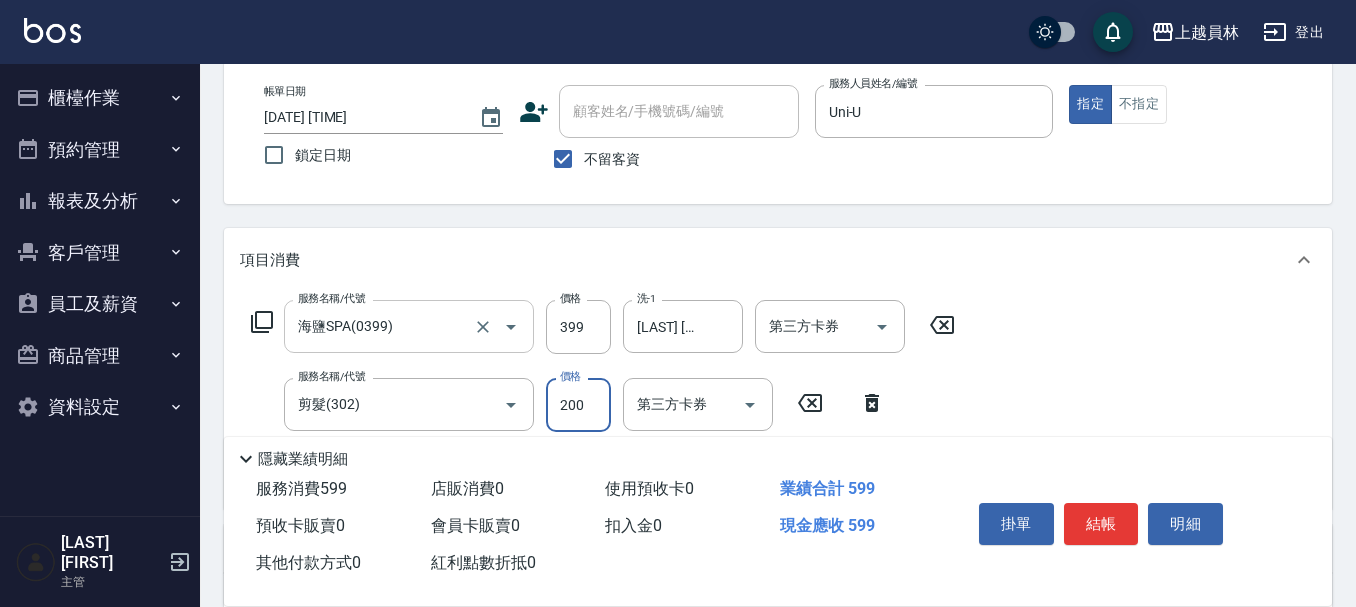 type on "200" 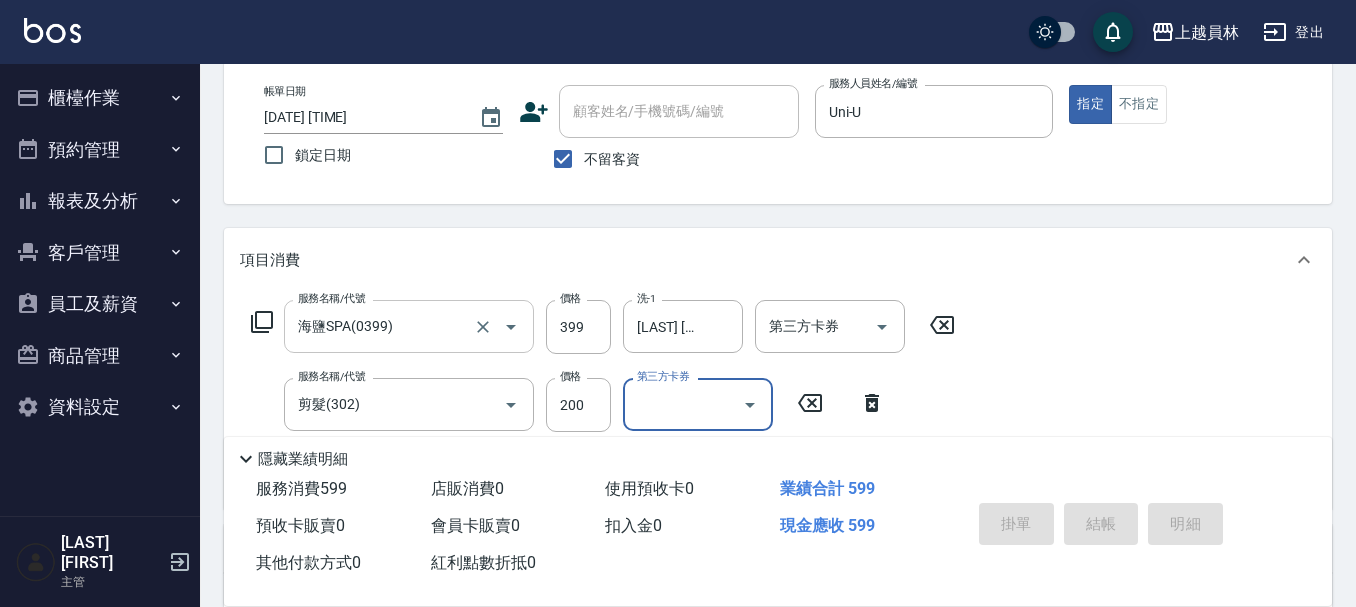 type 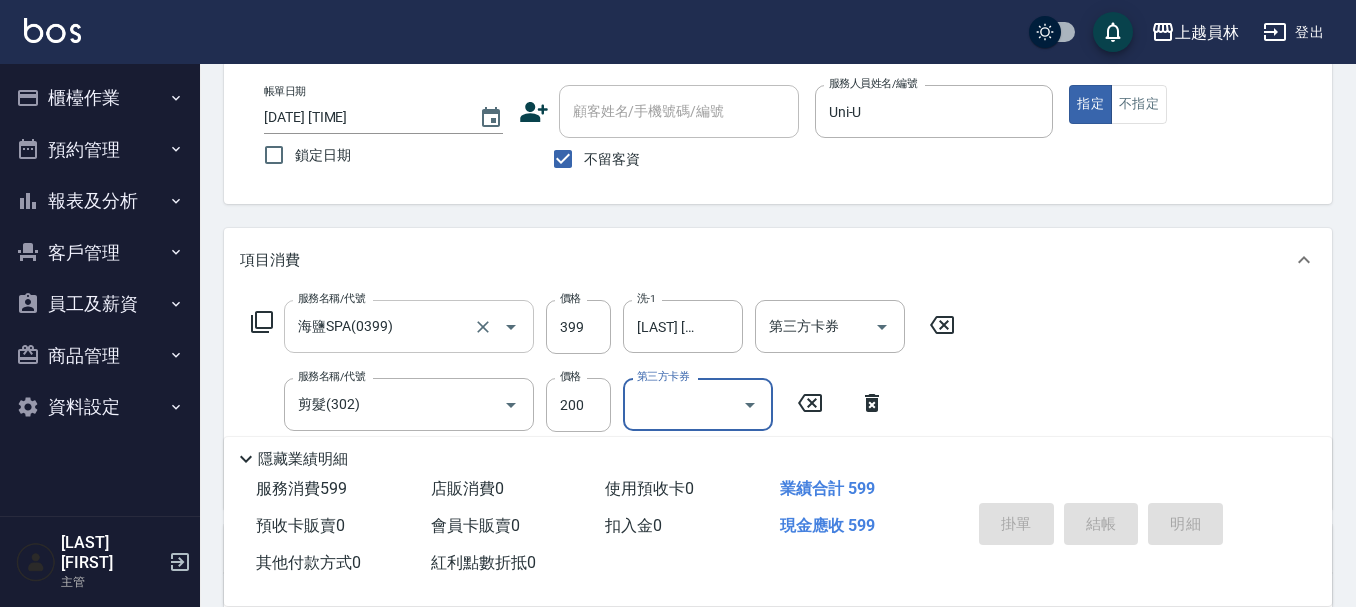 type 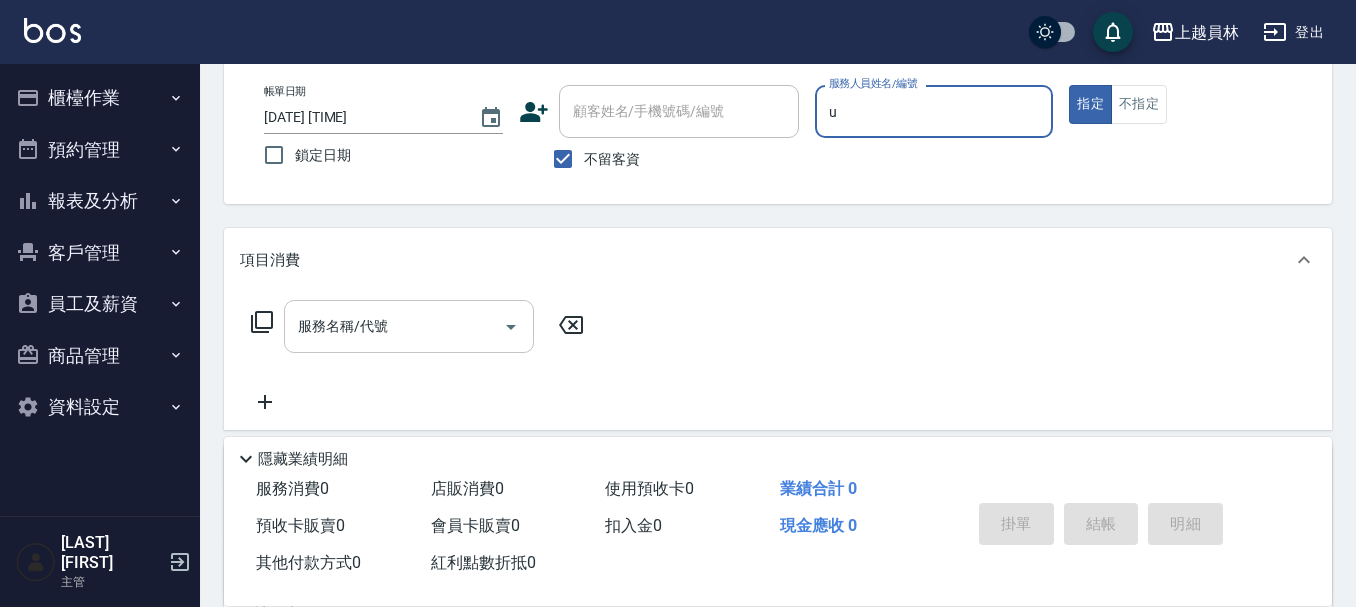 type on "Uni-U" 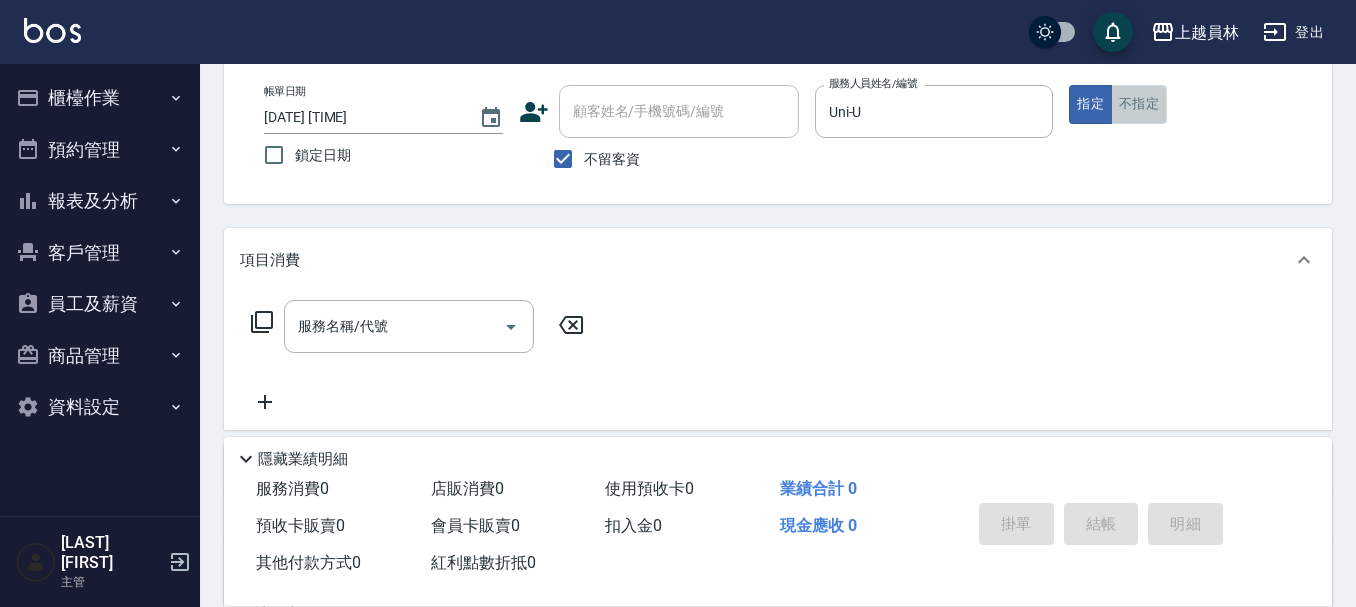 click on "不指定" at bounding box center (1139, 104) 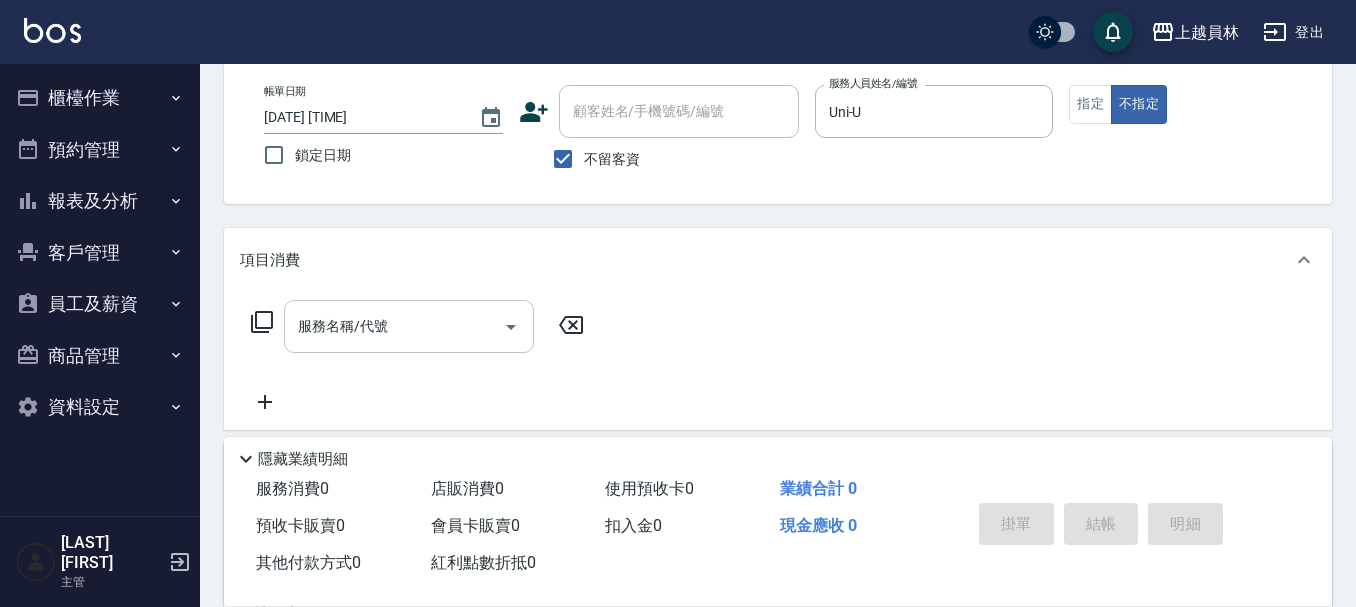 click on "服務名稱/代號" at bounding box center [394, 326] 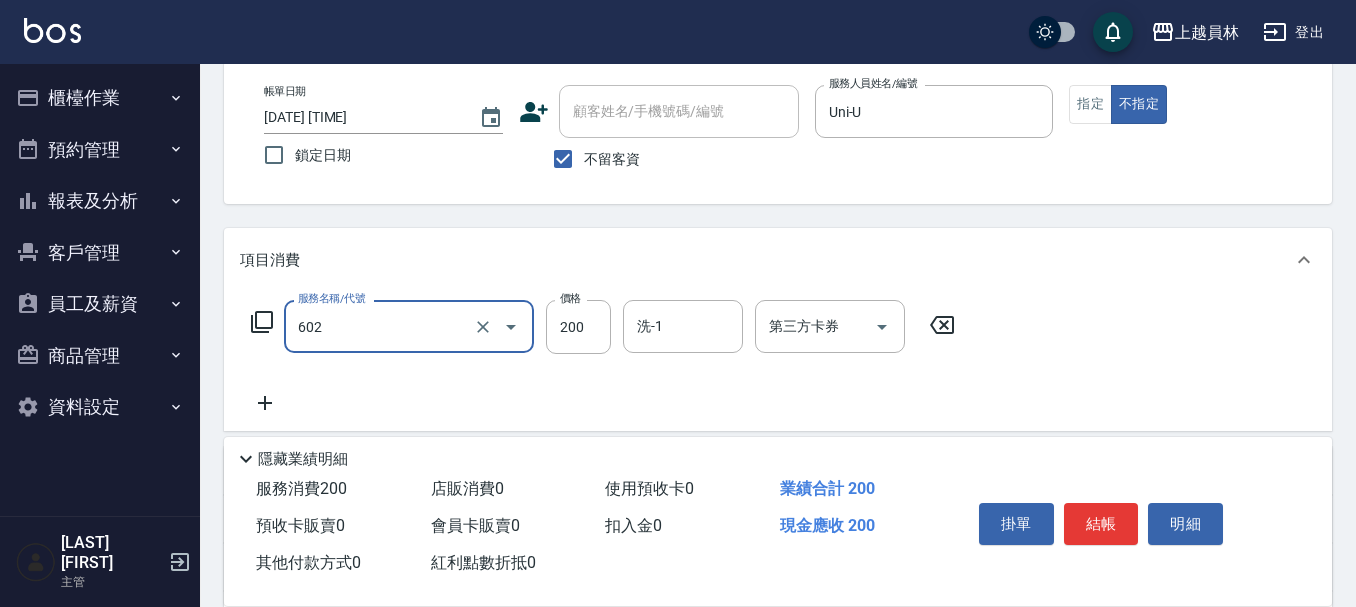 type on "一般洗髮(602)" 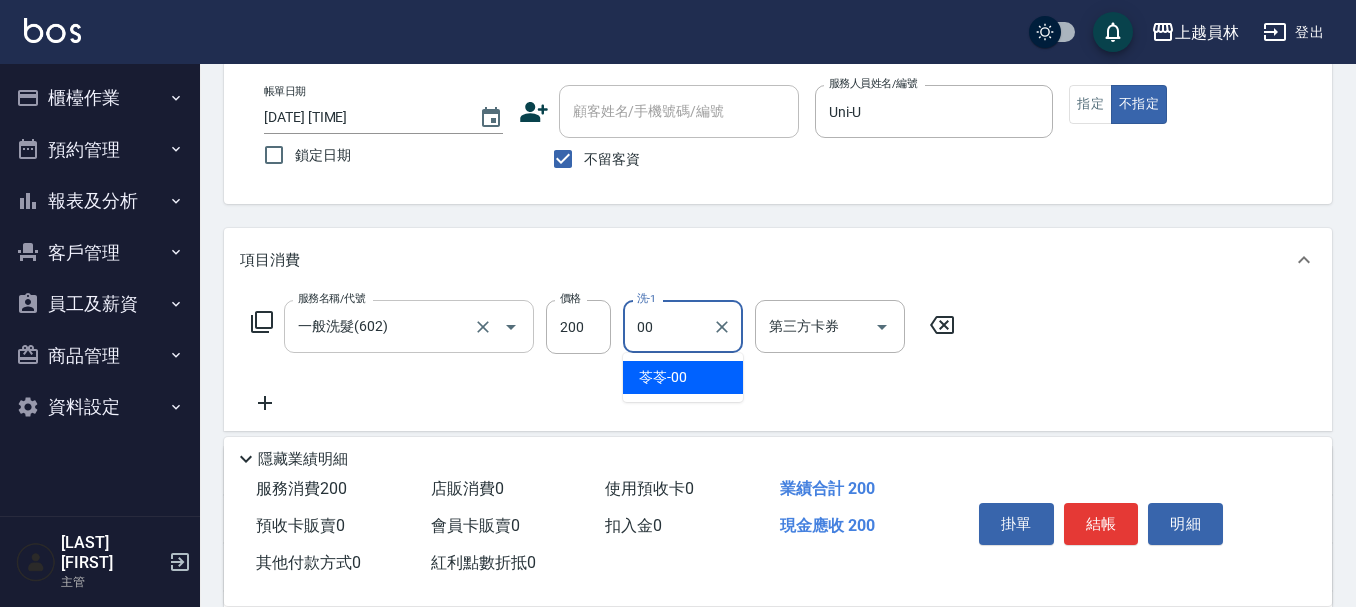 type on "[LAST]-[NUMBER]" 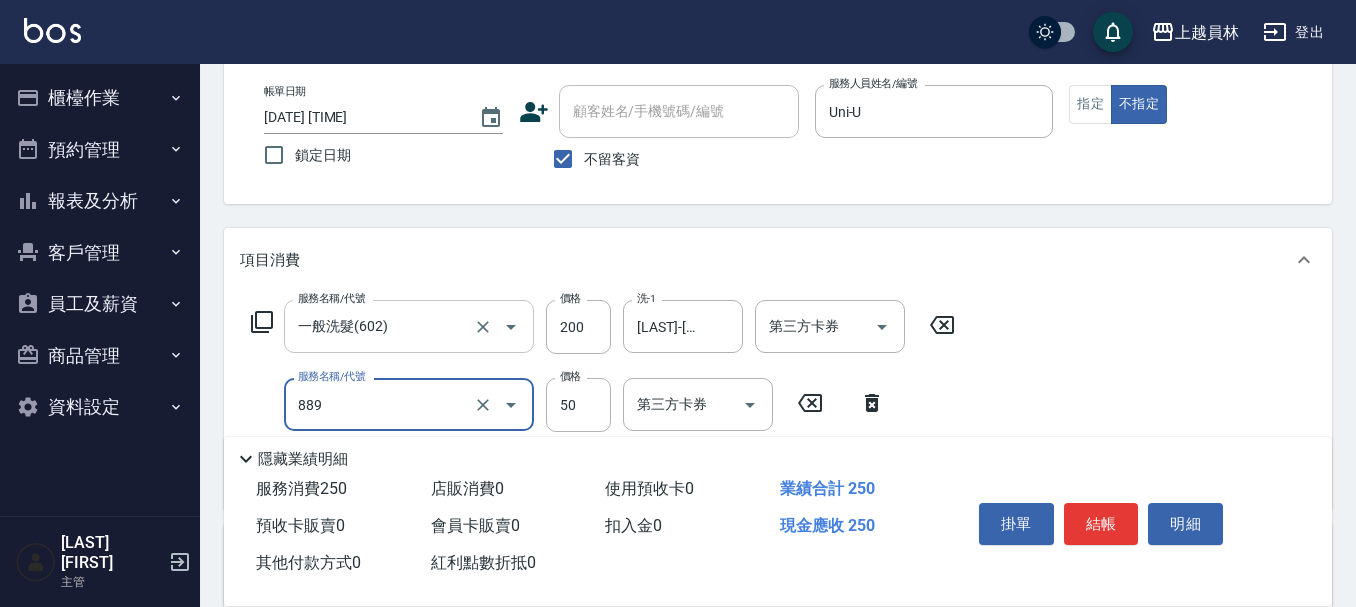 type on "精油(889)" 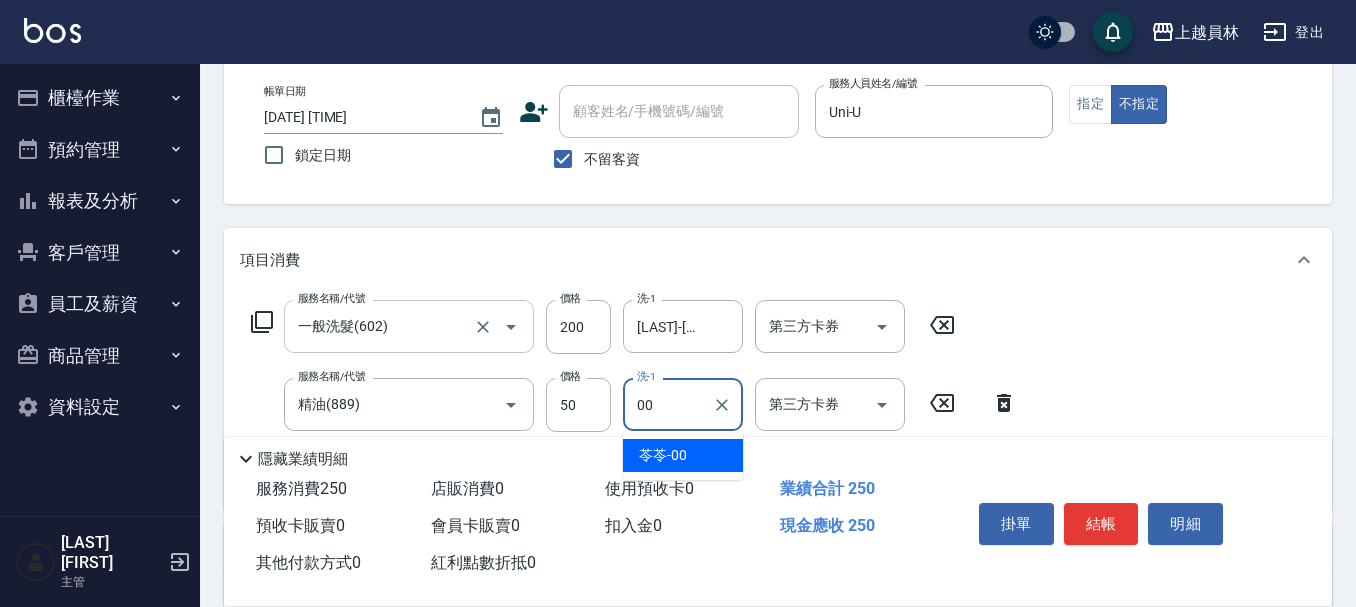 type on "[LAST]-[NUMBER]" 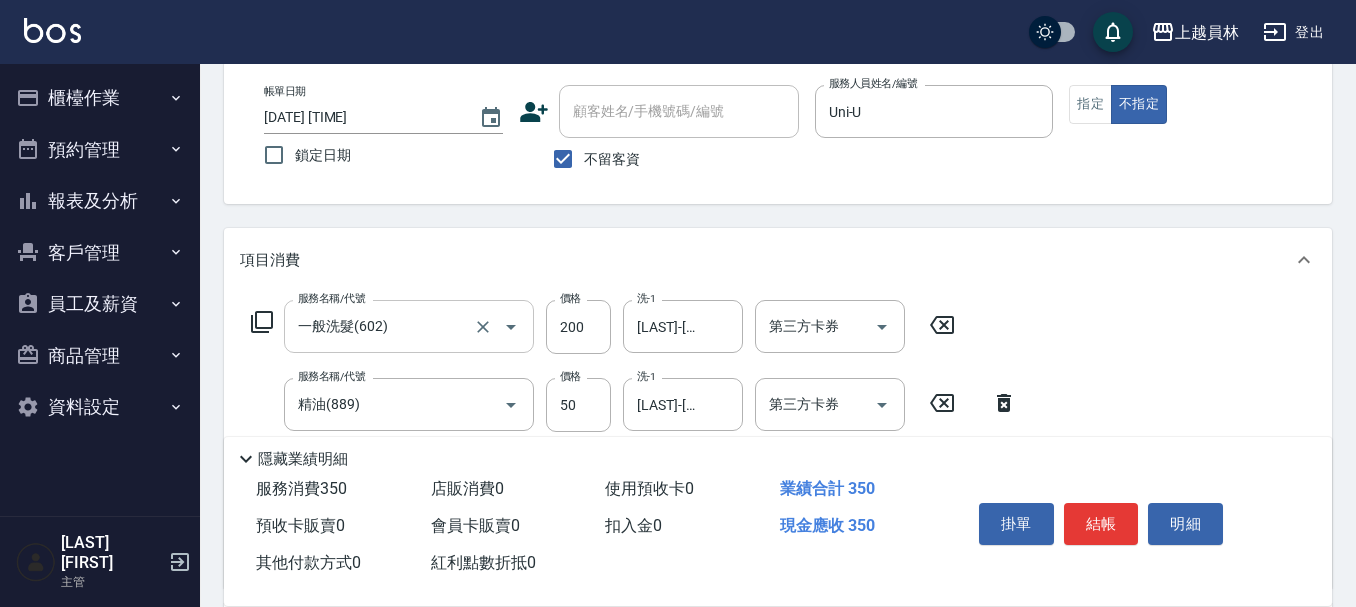 type on "剪髮(302)" 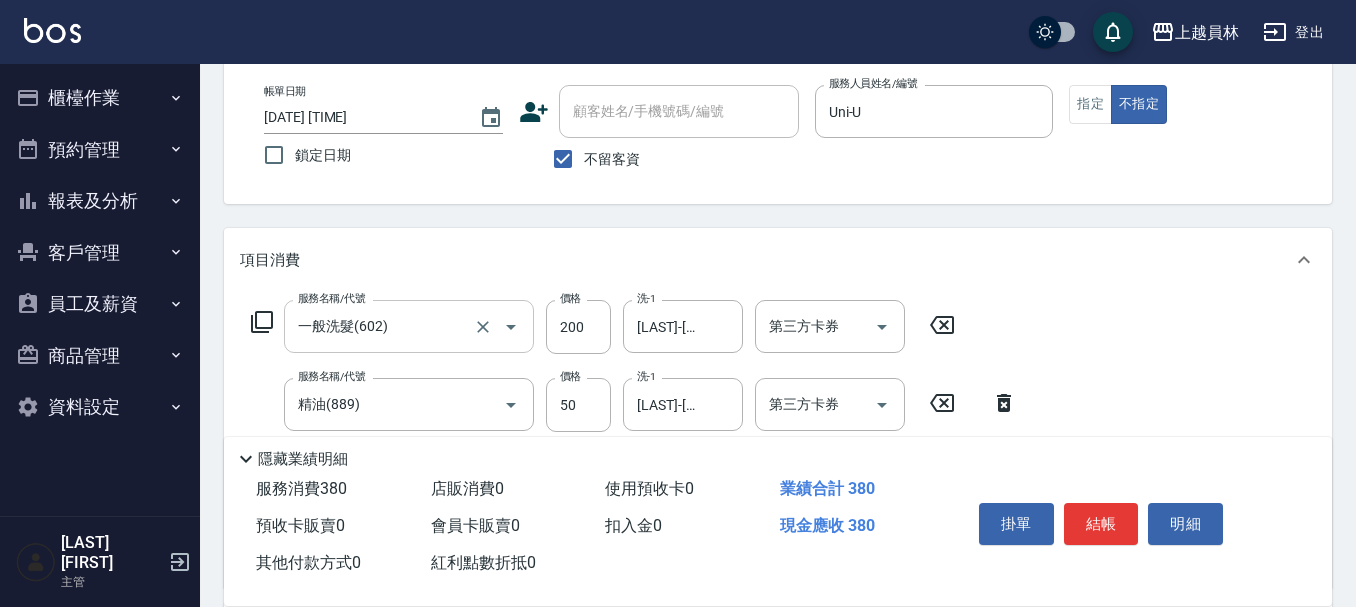 type on "130" 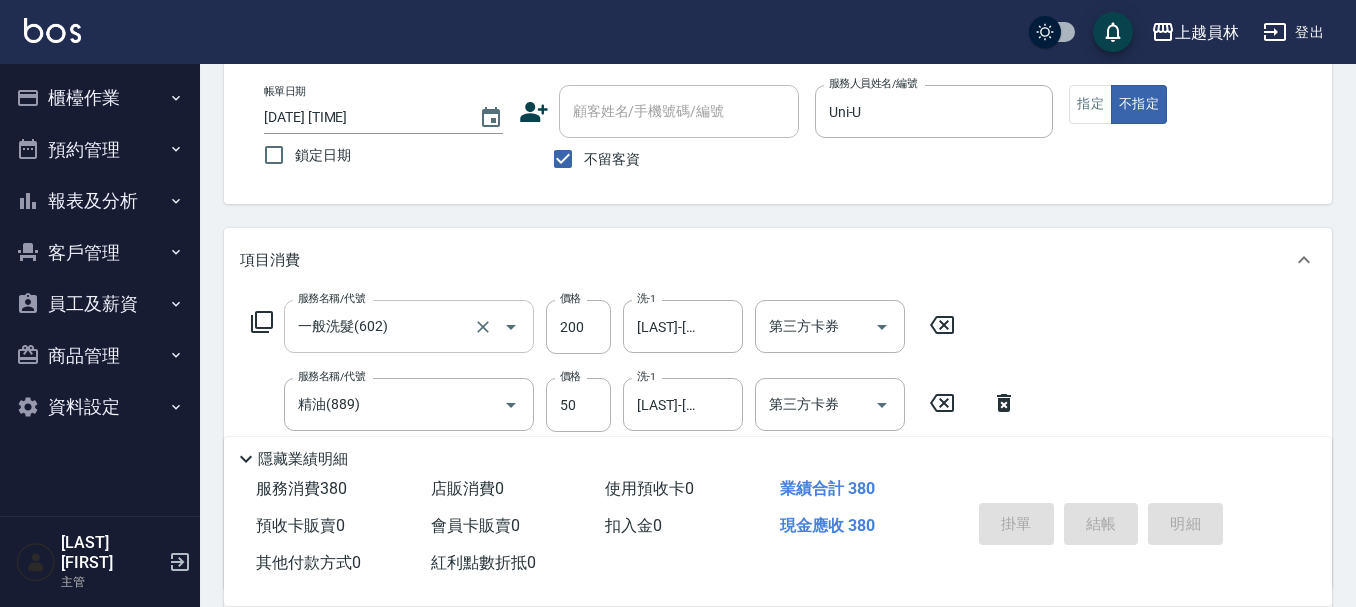type 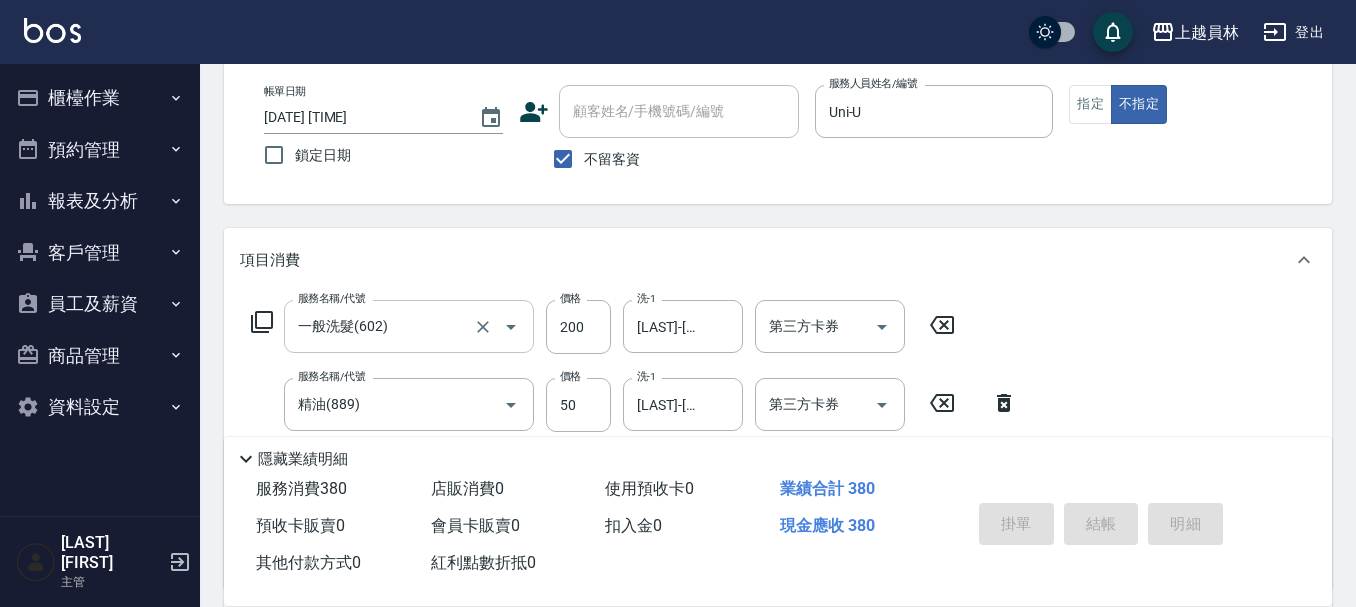 type 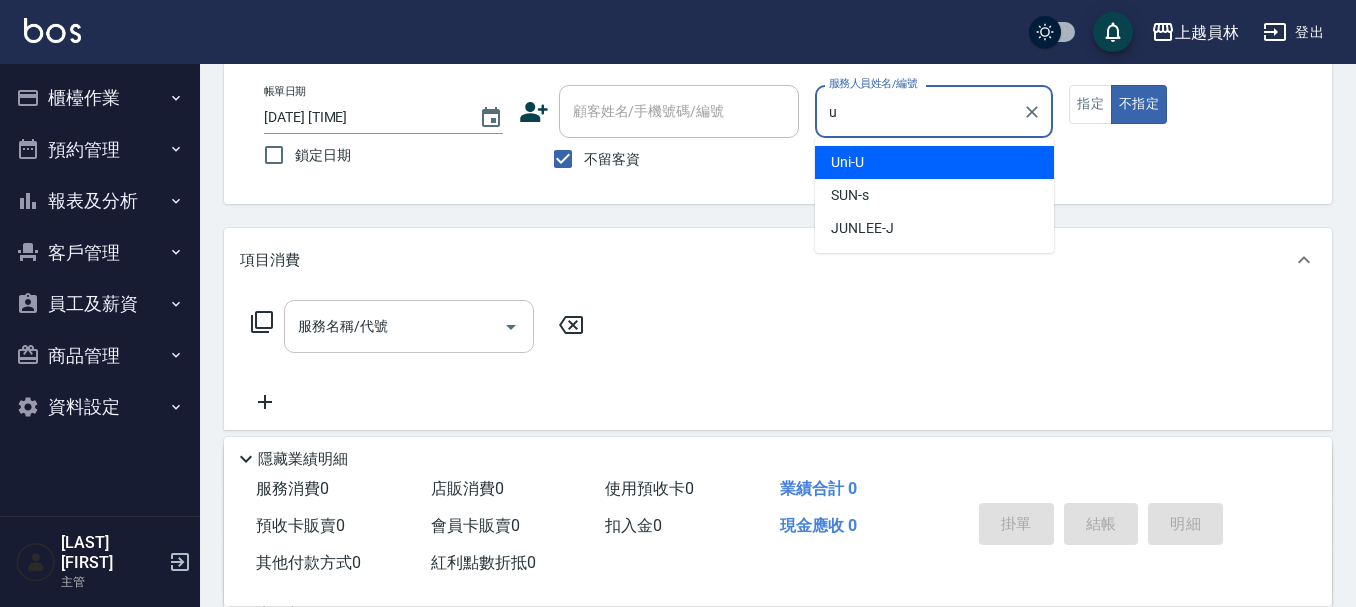 type on "Uni-U" 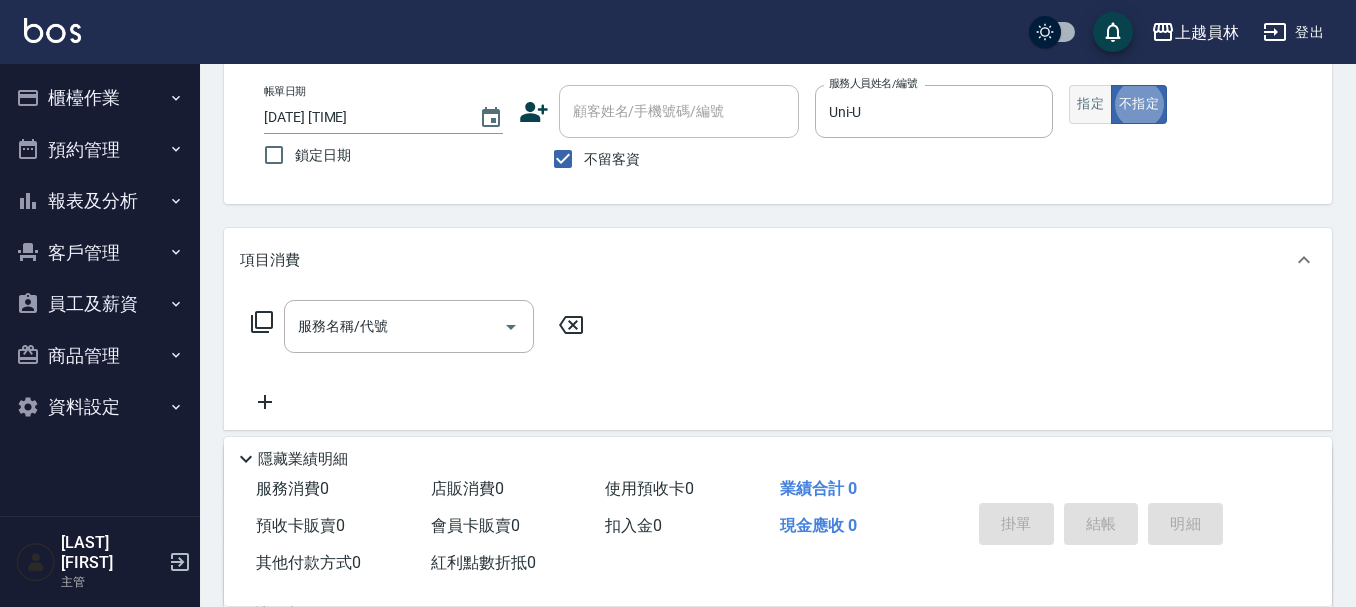 click on "指定" at bounding box center (1090, 104) 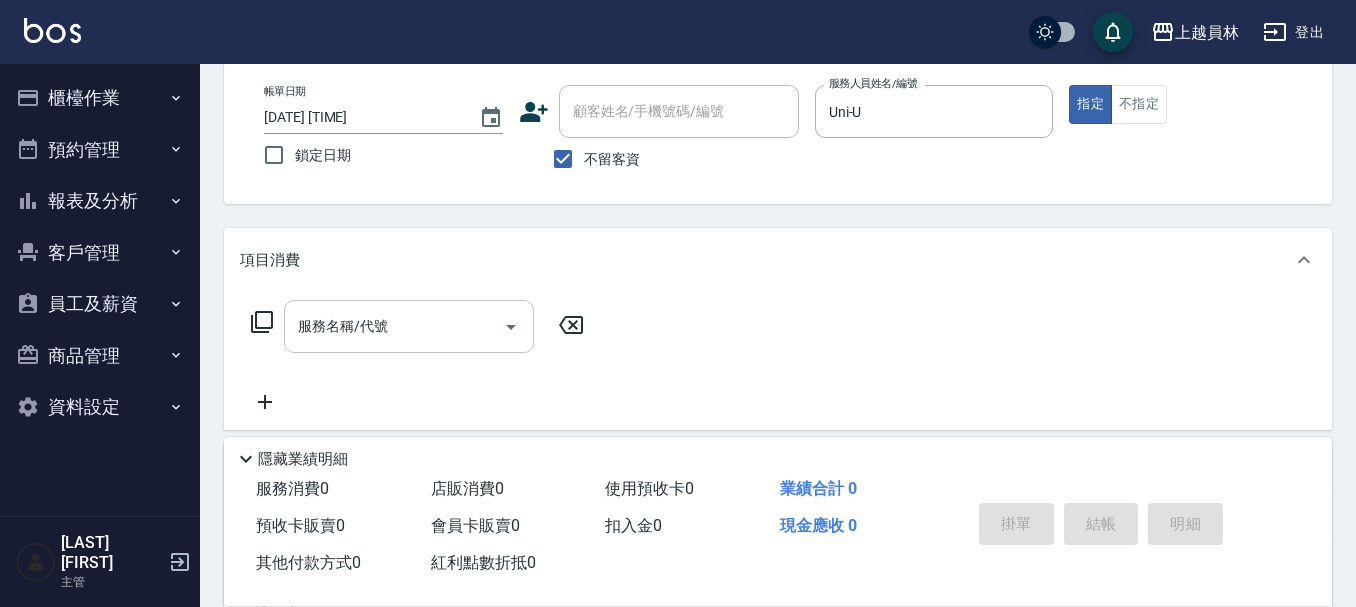 click on "服務名稱/代號" at bounding box center [394, 326] 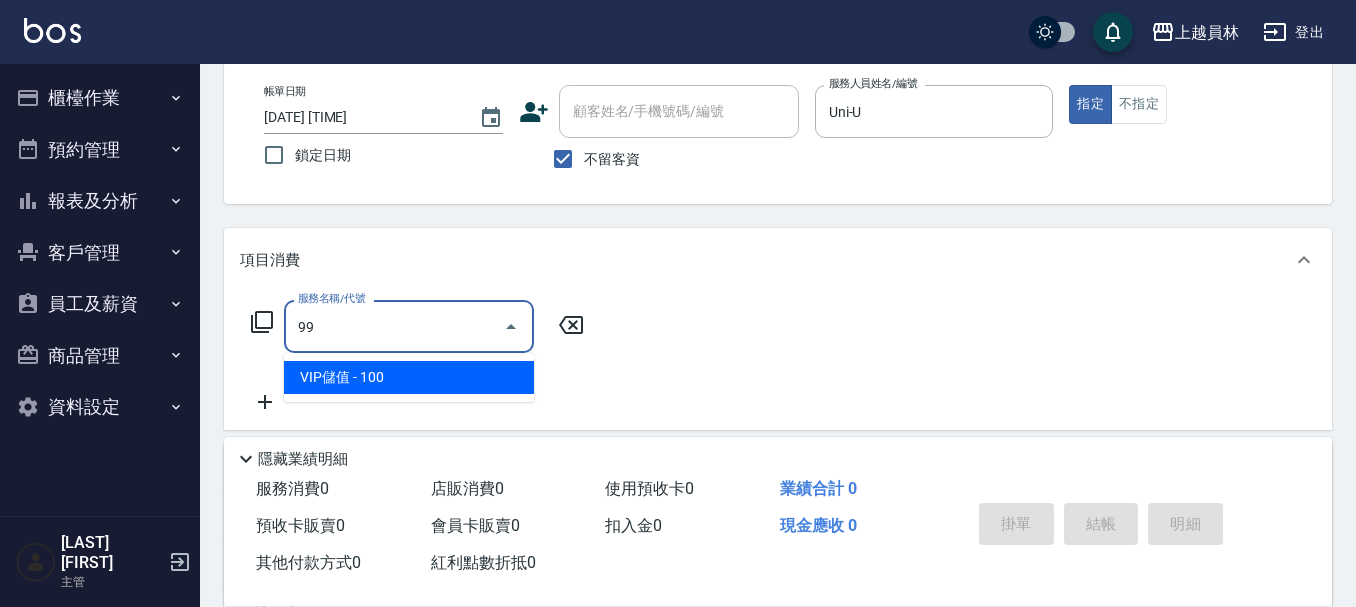 type on "VIP儲值(99)" 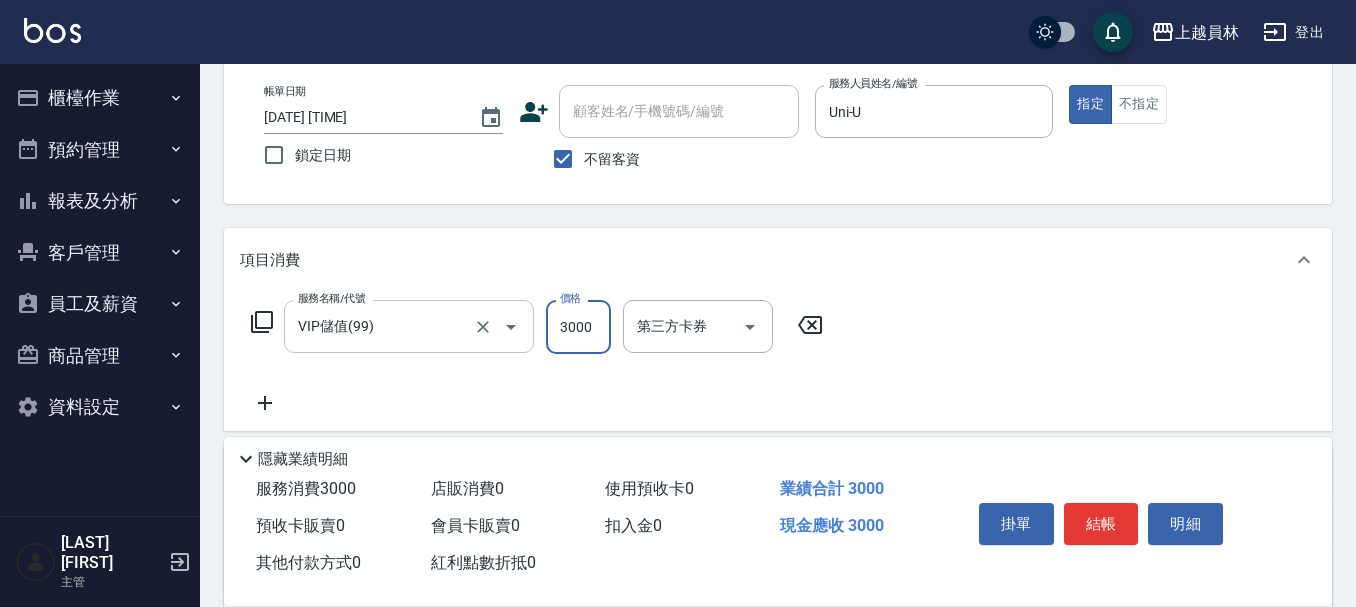type on "3000" 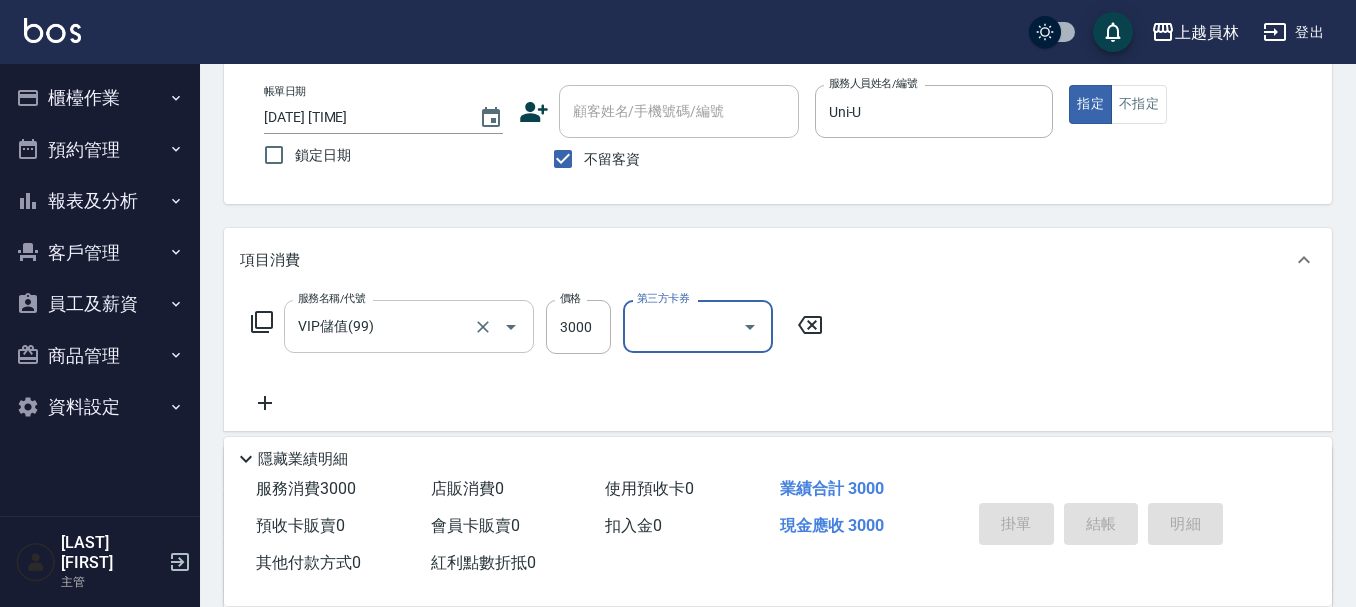 type 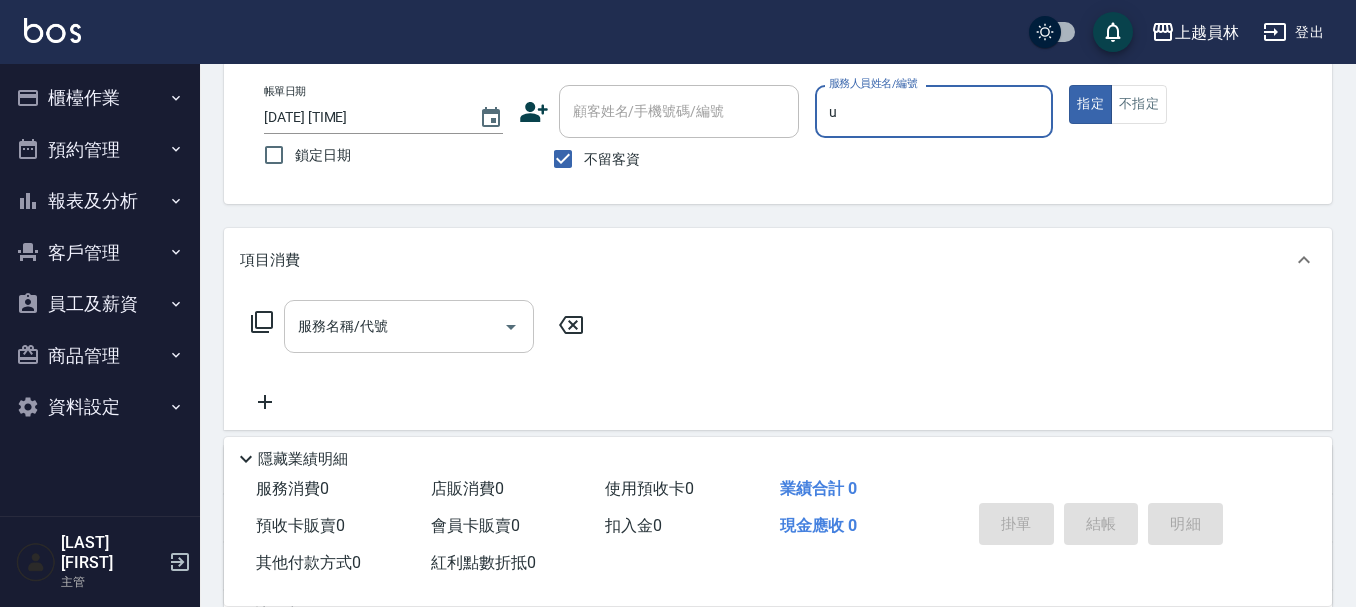 type on "Uni-U" 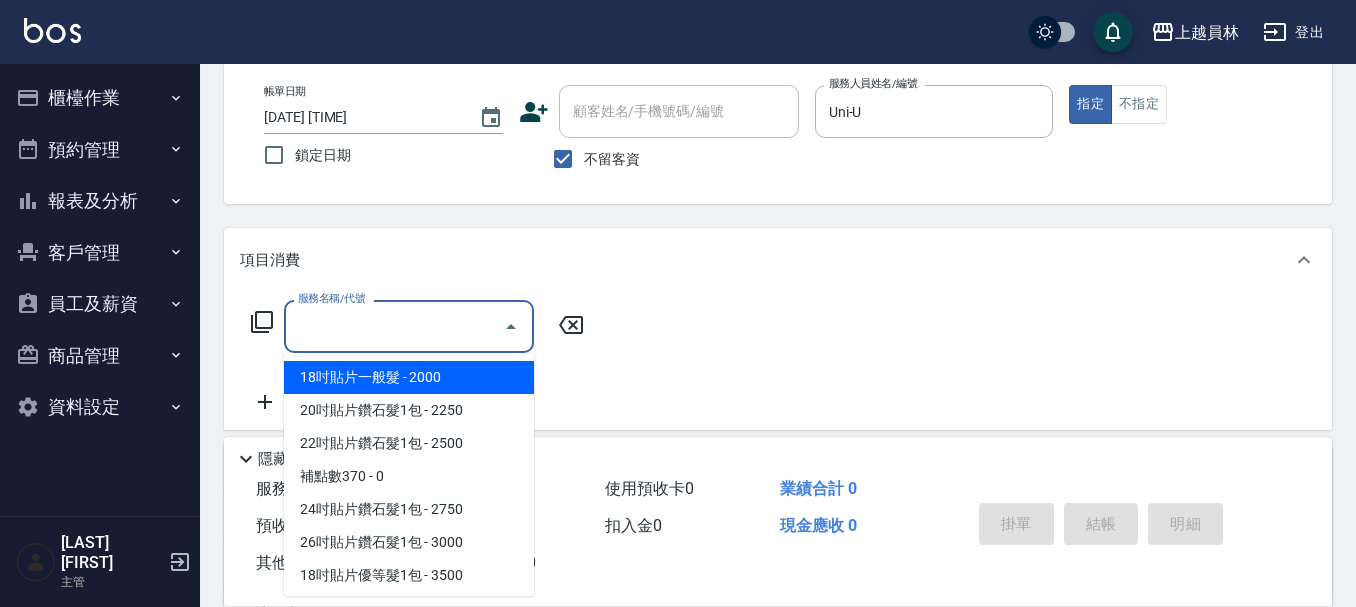 click on "服務名稱/代號" at bounding box center [394, 326] 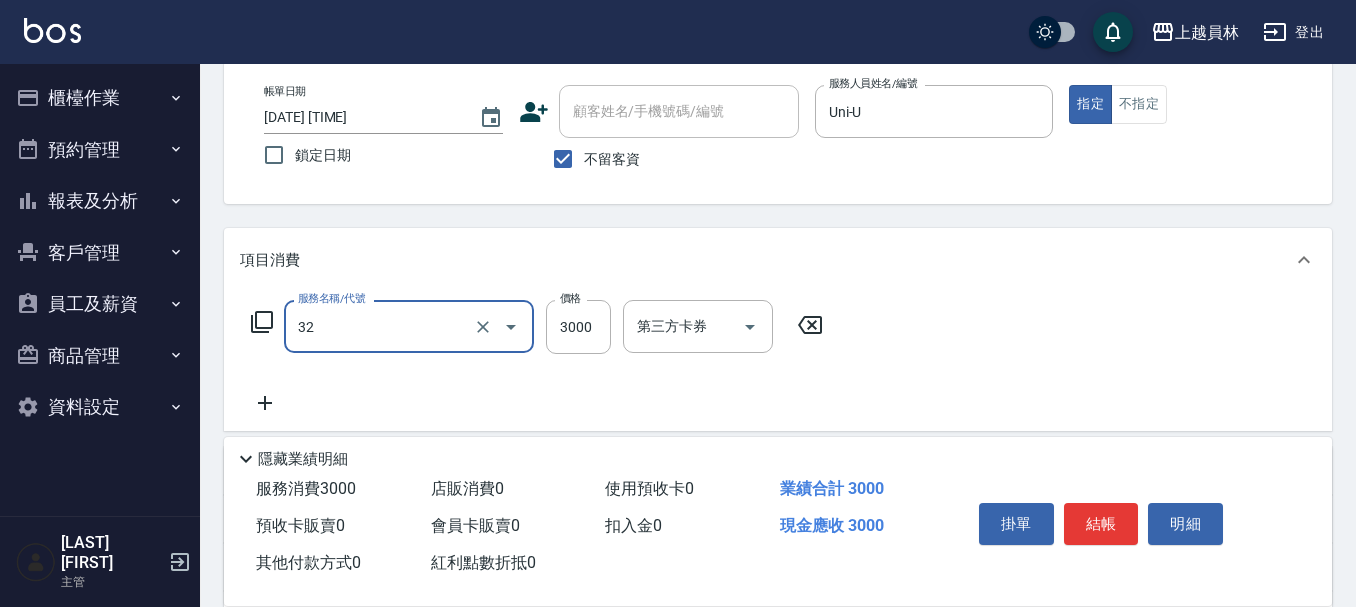 type on "染髮A餐(32)" 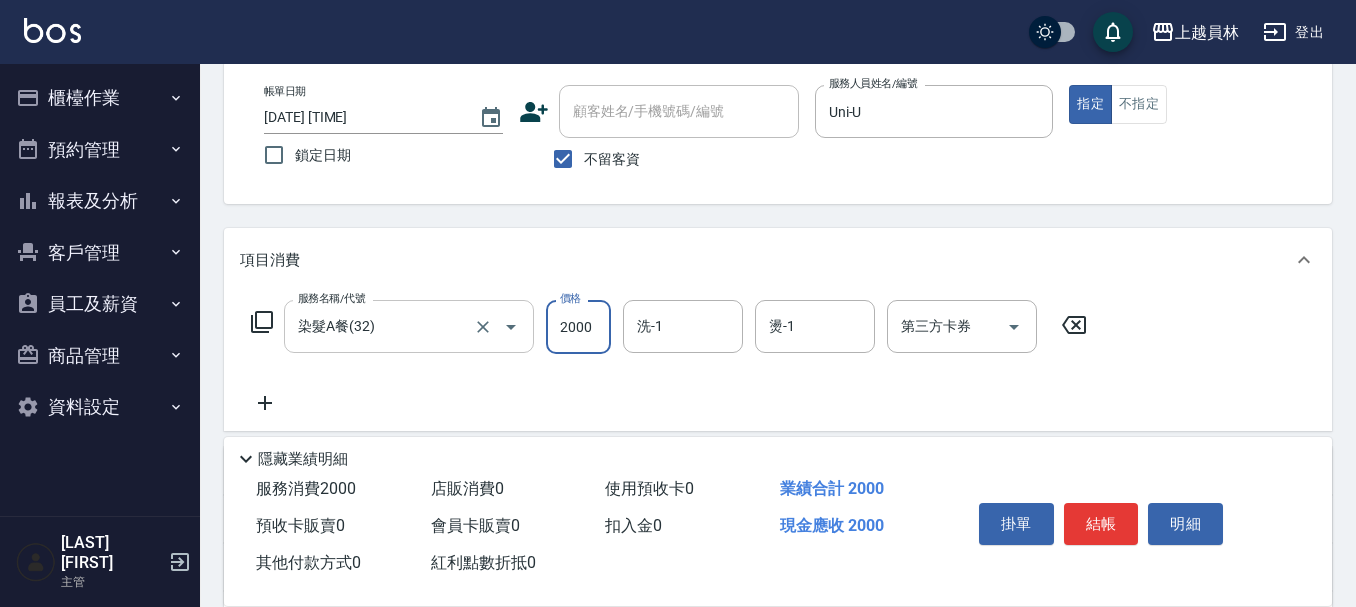 type on "2000" 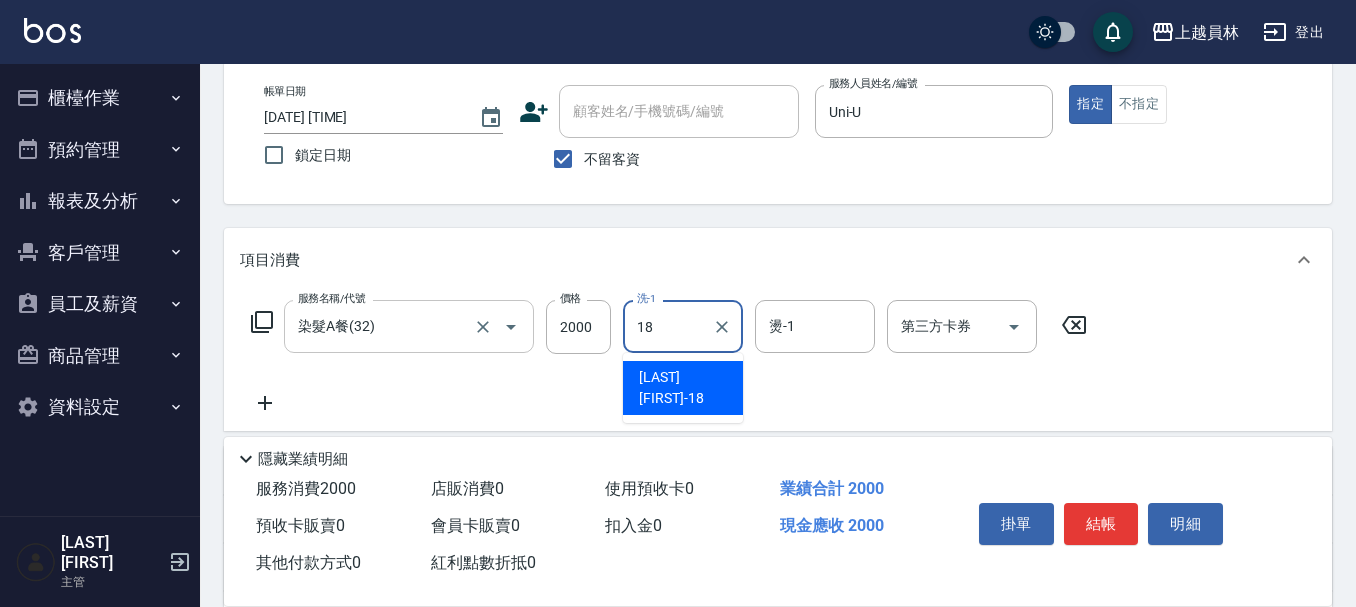 type on "[LAST] [FIRST]-[NUMBER]" 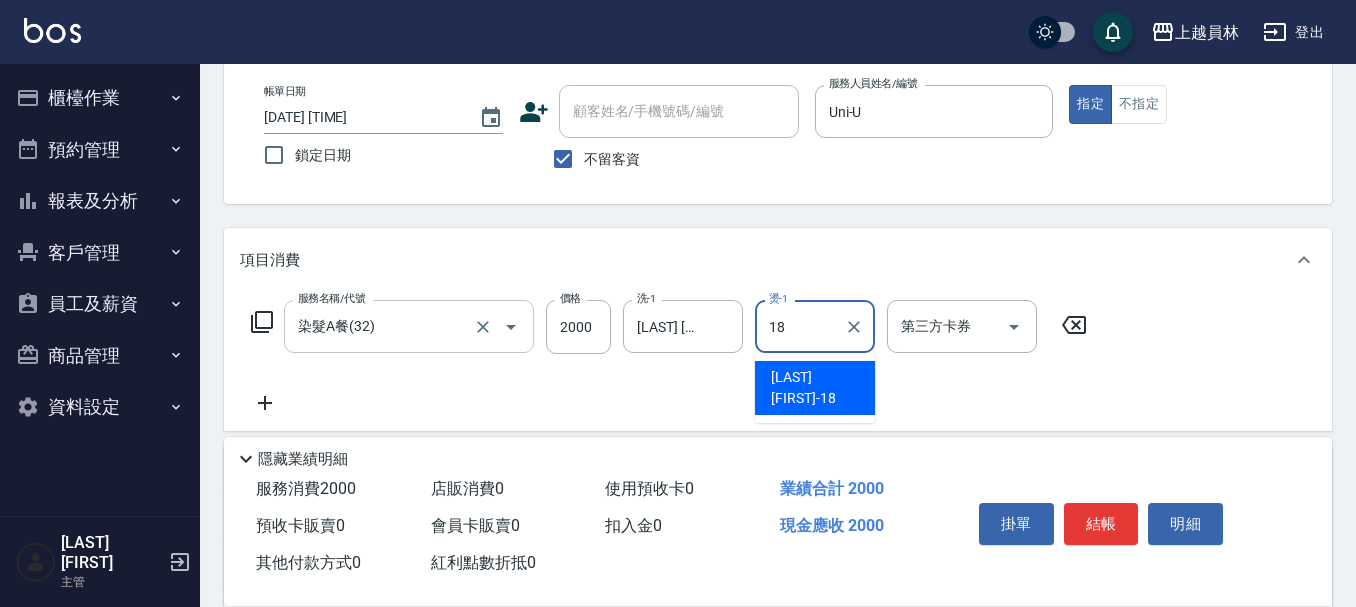 type on "[LAST] [FIRST]-[NUMBER]" 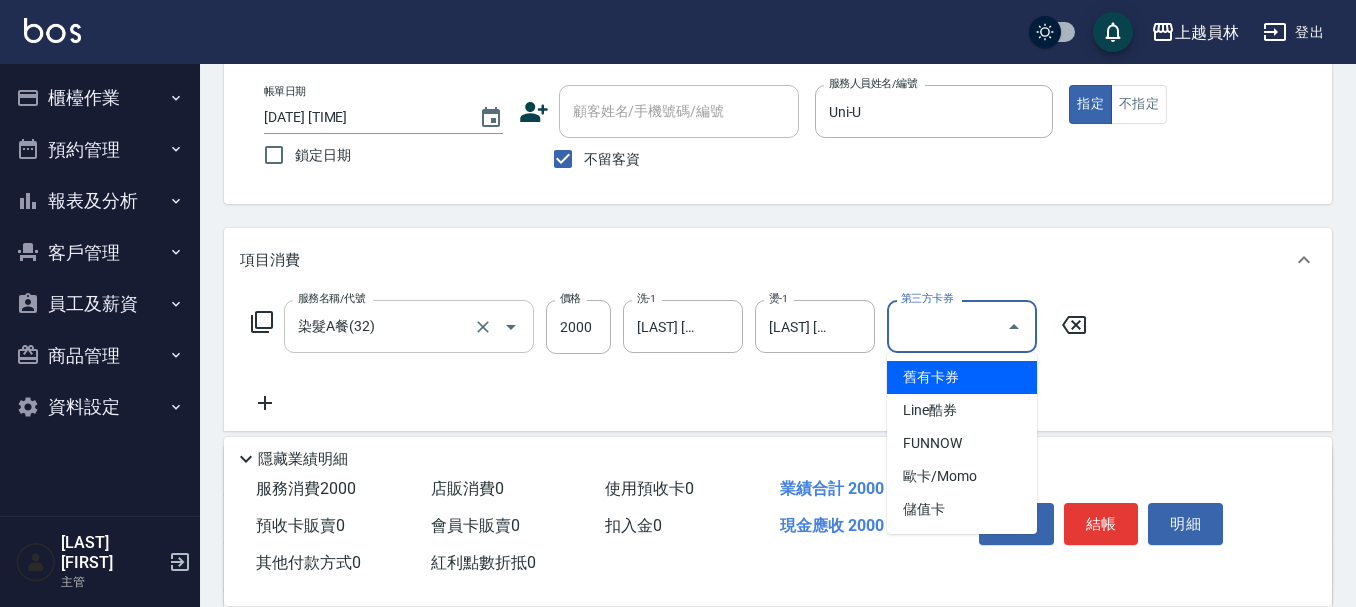 type on "儲值卡" 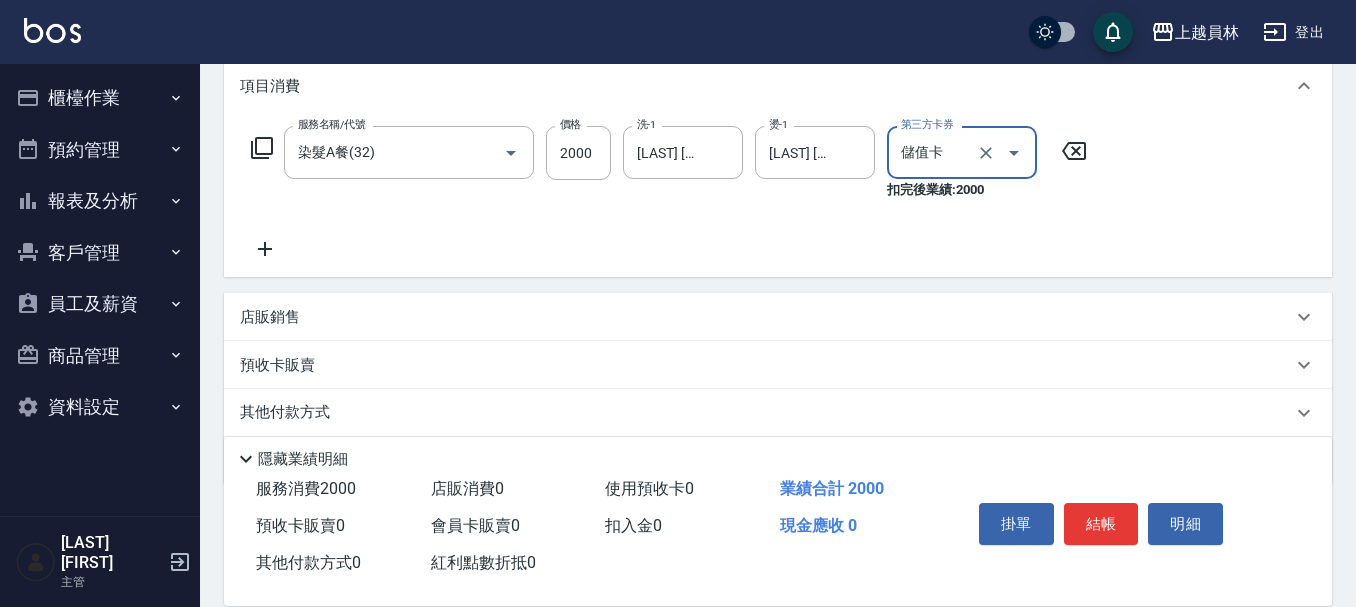 scroll, scrollTop: 300, scrollLeft: 0, axis: vertical 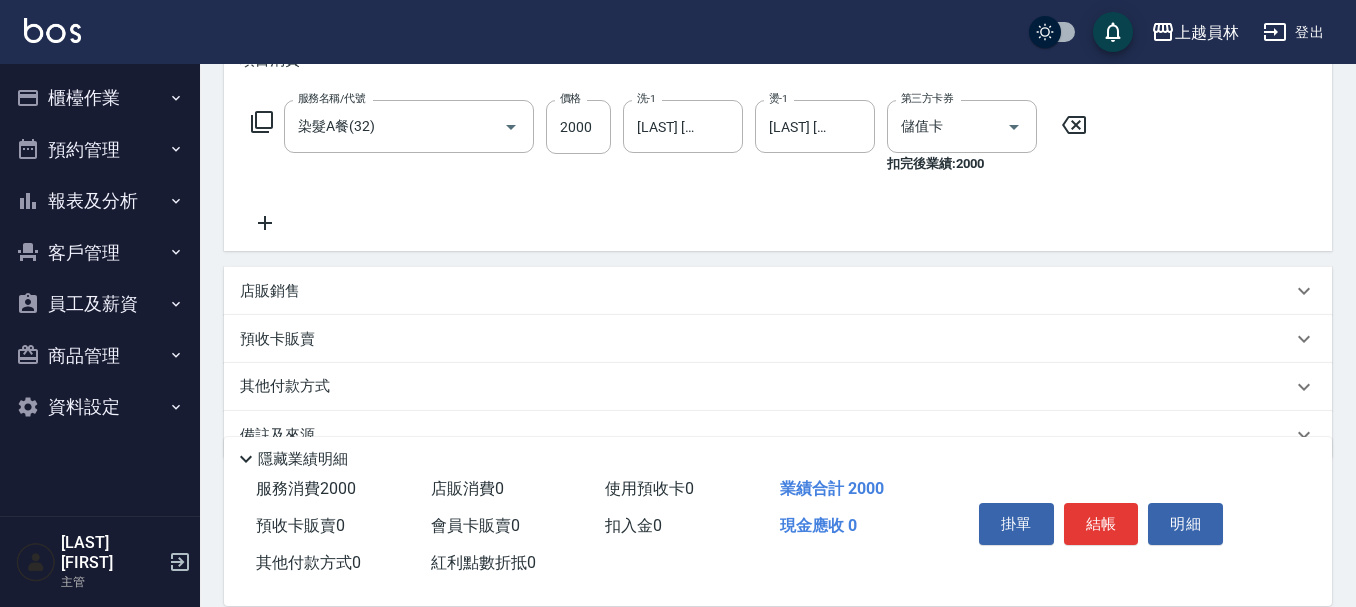 click on "店販銷售" at bounding box center [778, 291] 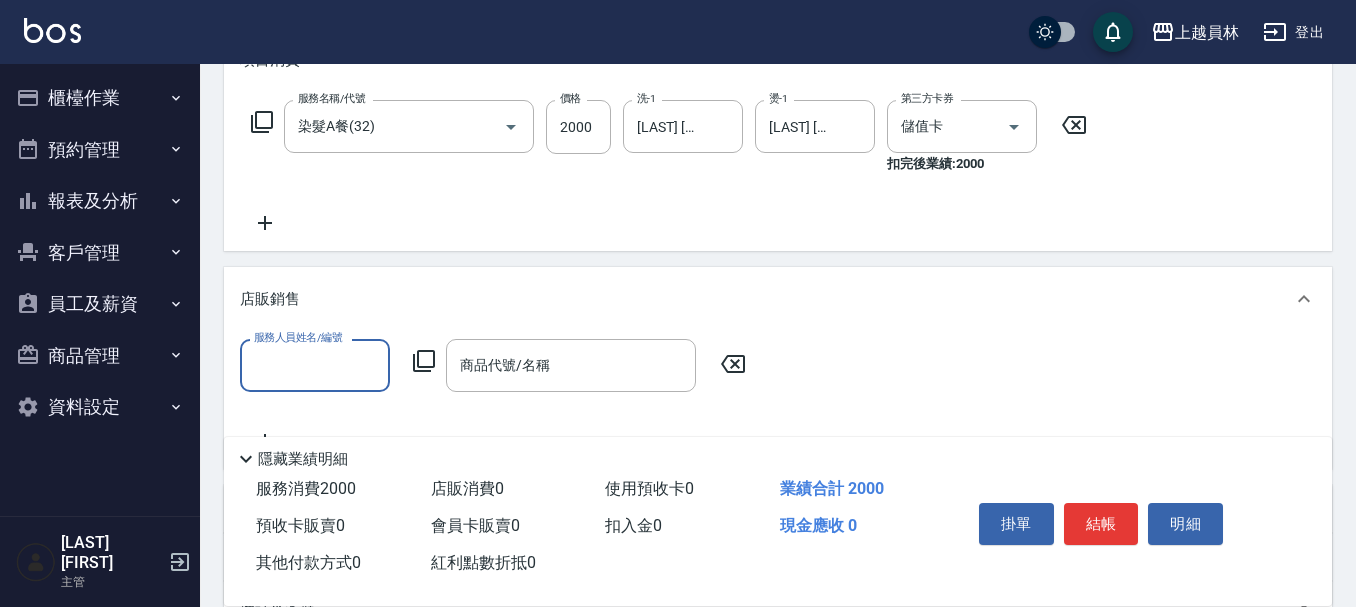 scroll, scrollTop: 0, scrollLeft: 0, axis: both 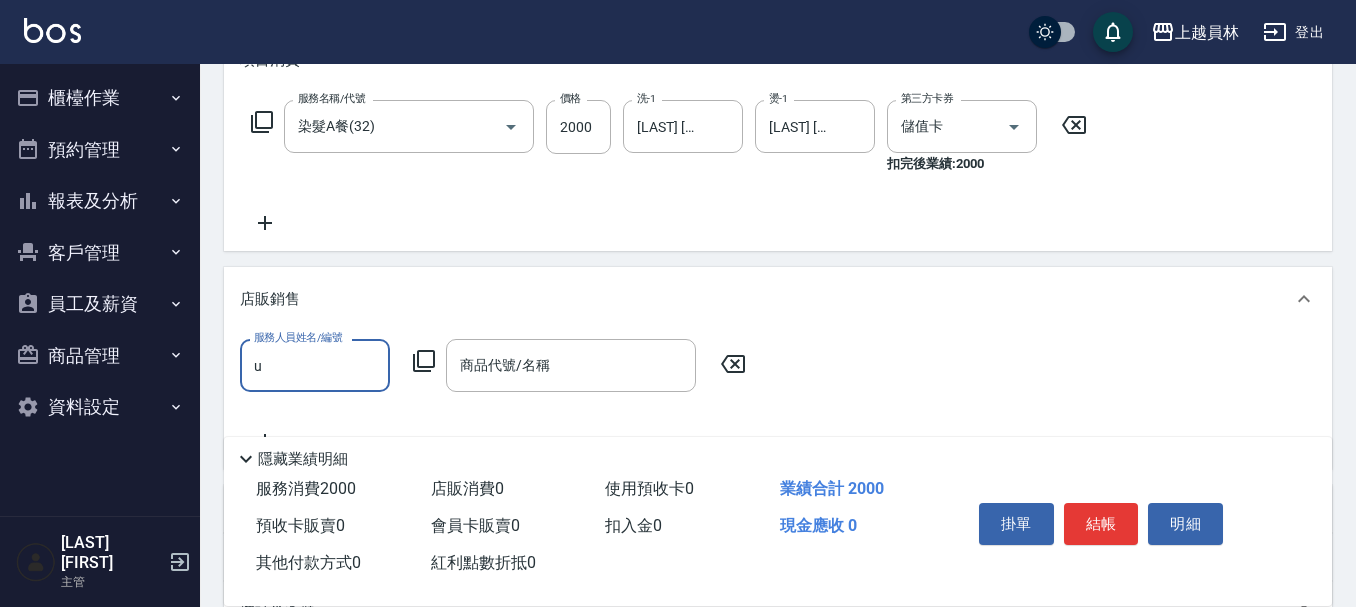 type on "Uni-U" 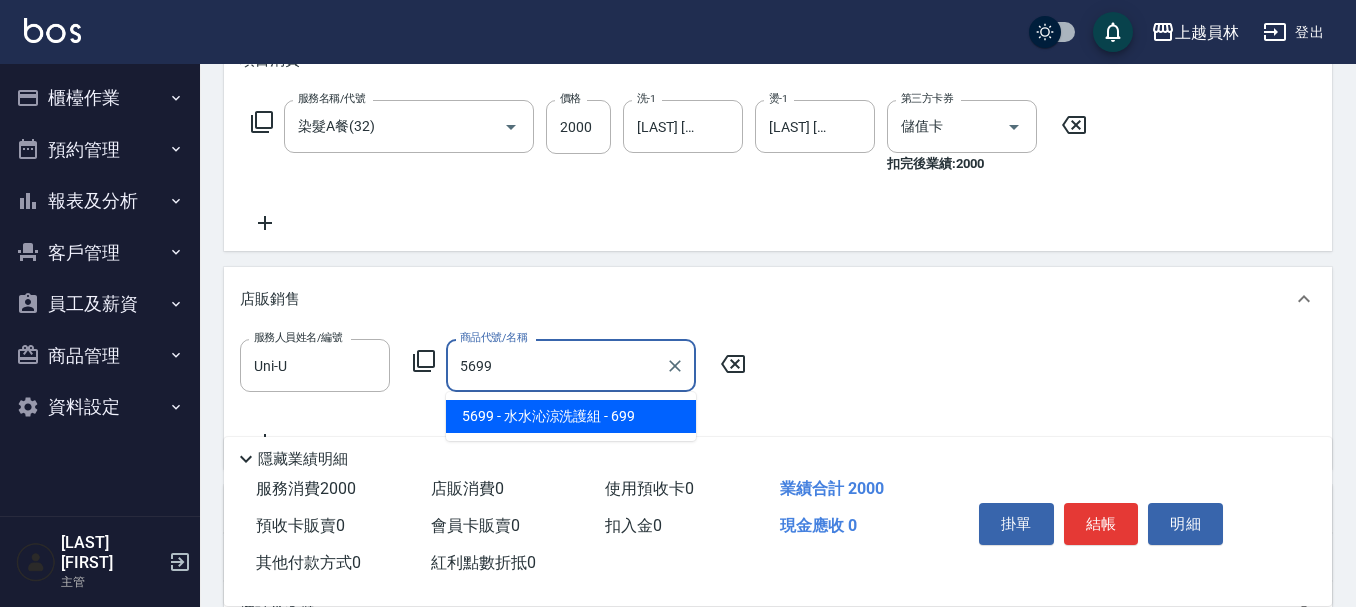 type on "水水沁涼洗護組" 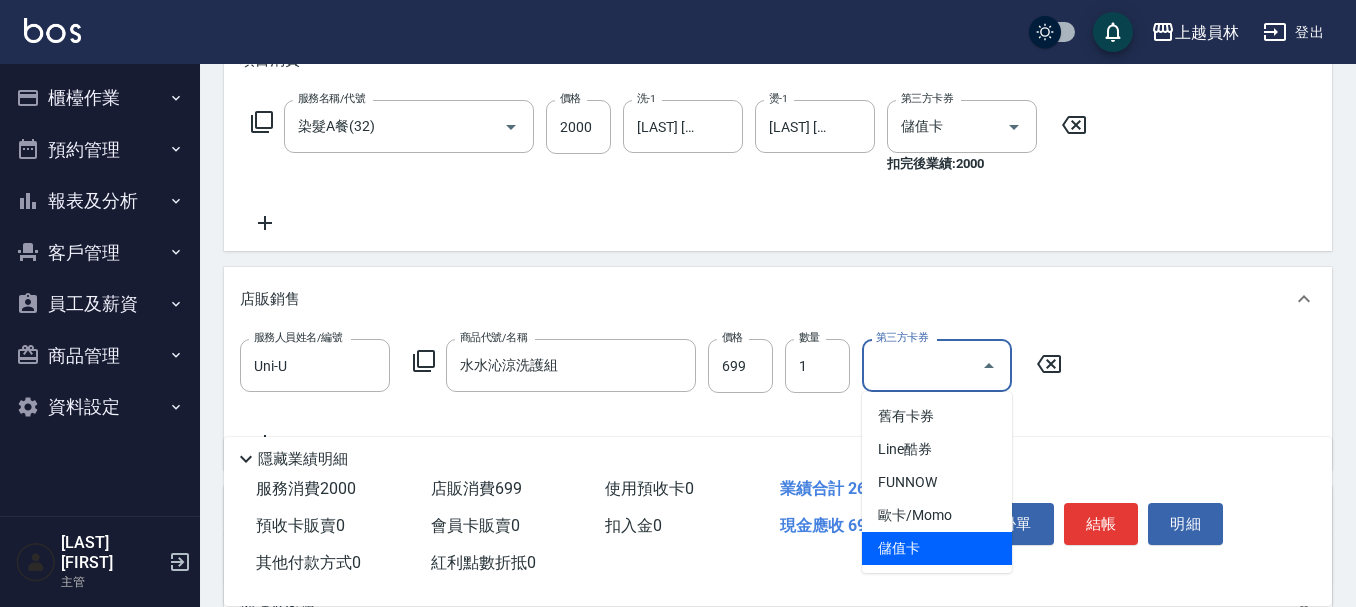 type on "儲值卡" 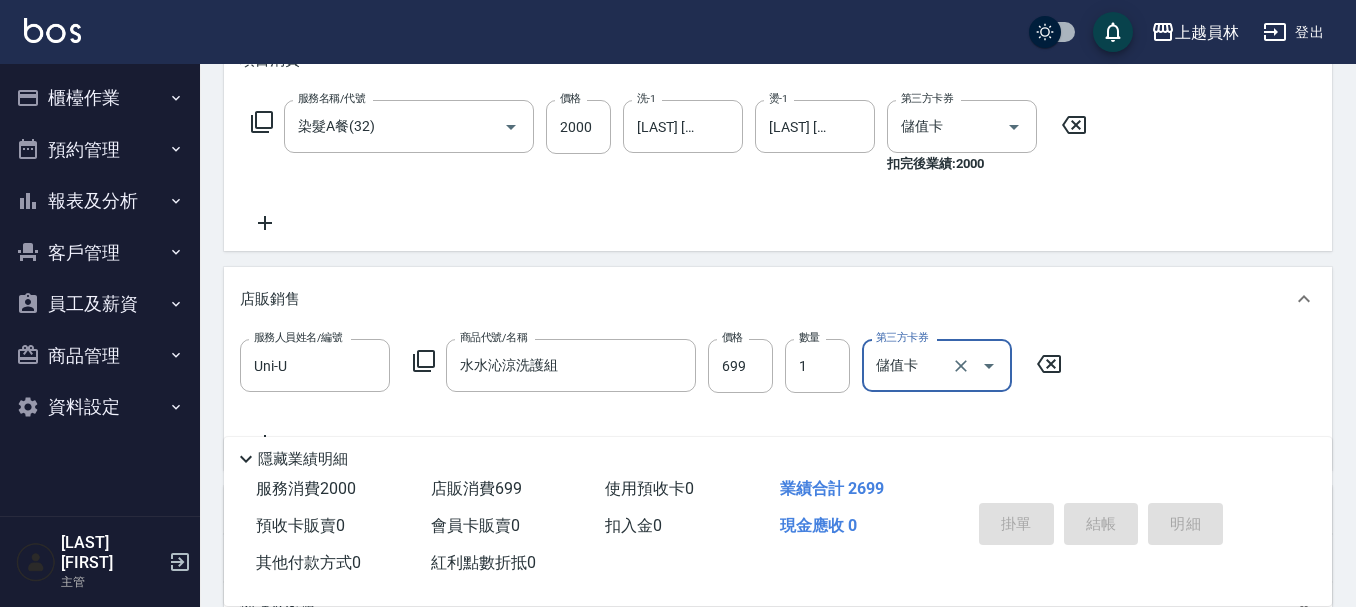 type 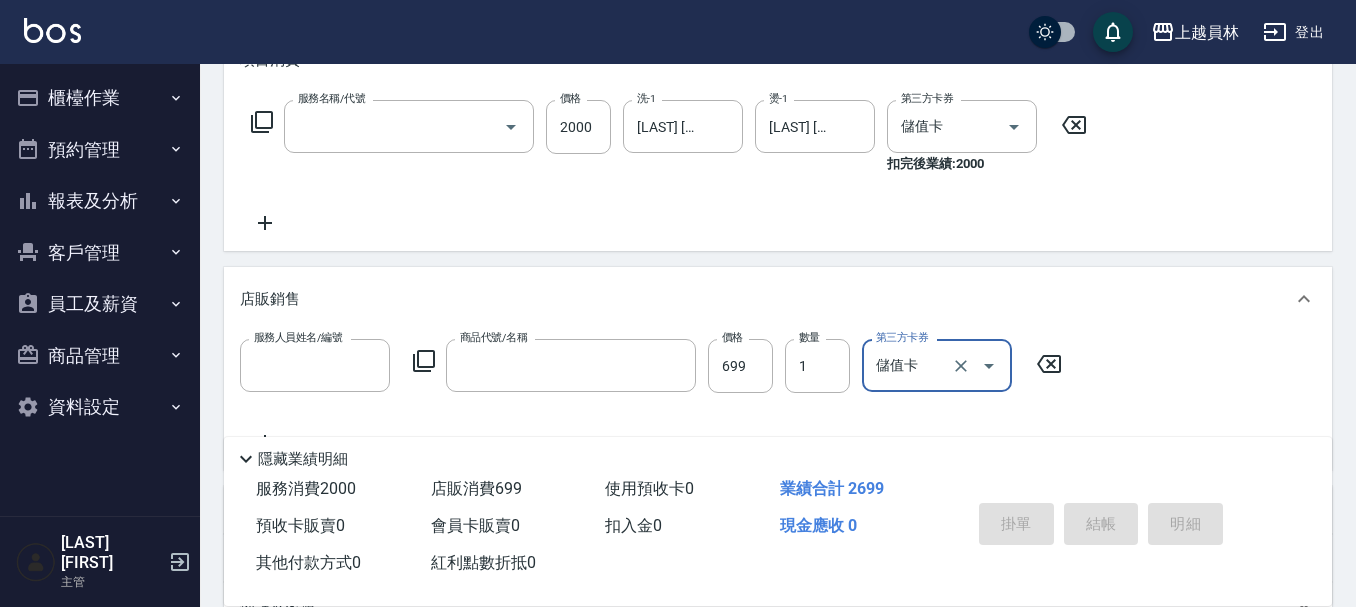 scroll, scrollTop: 0, scrollLeft: 0, axis: both 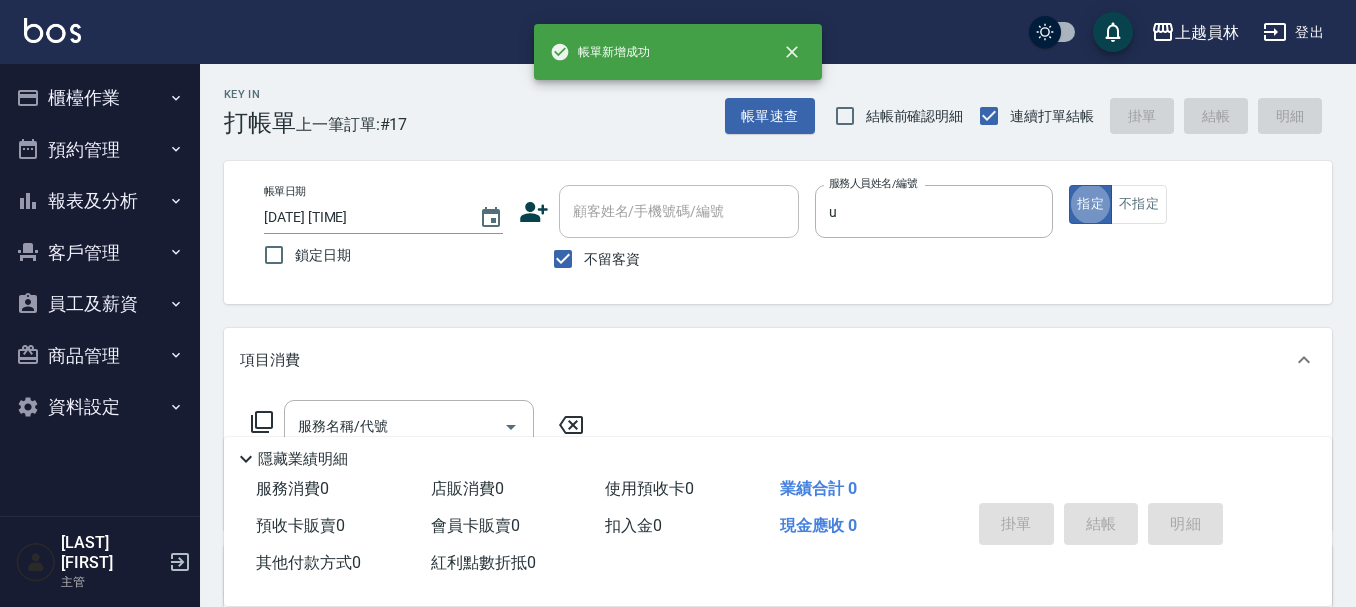 type on "Uni-U" 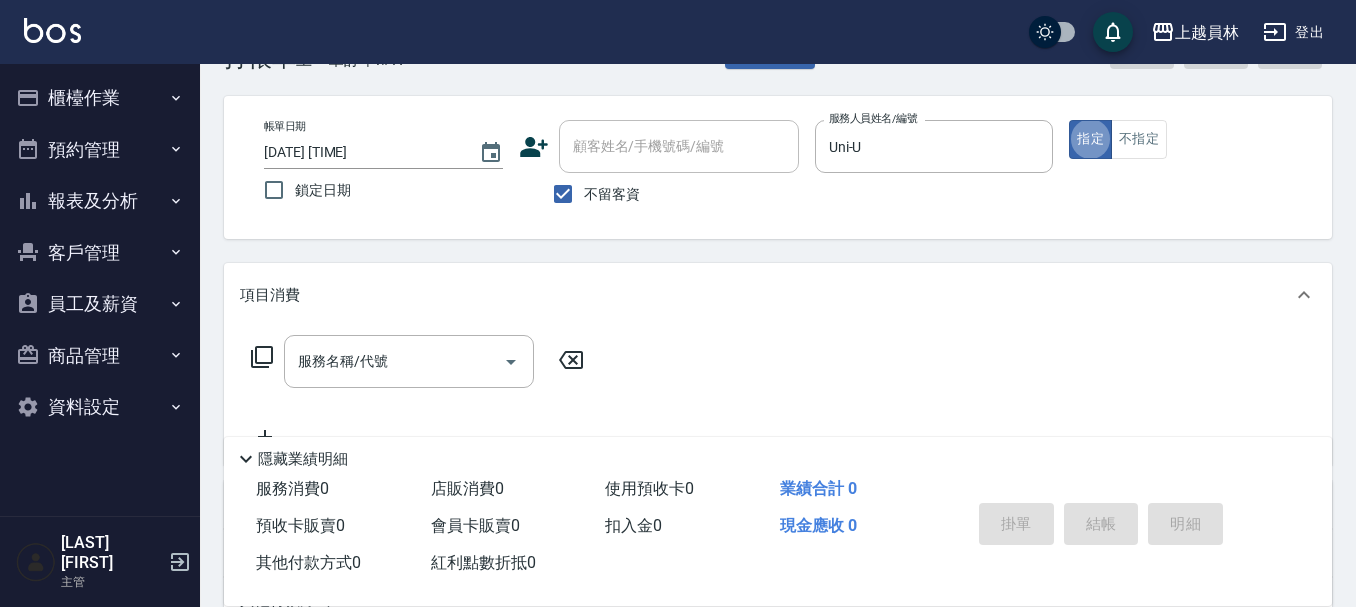 scroll, scrollTop: 100, scrollLeft: 0, axis: vertical 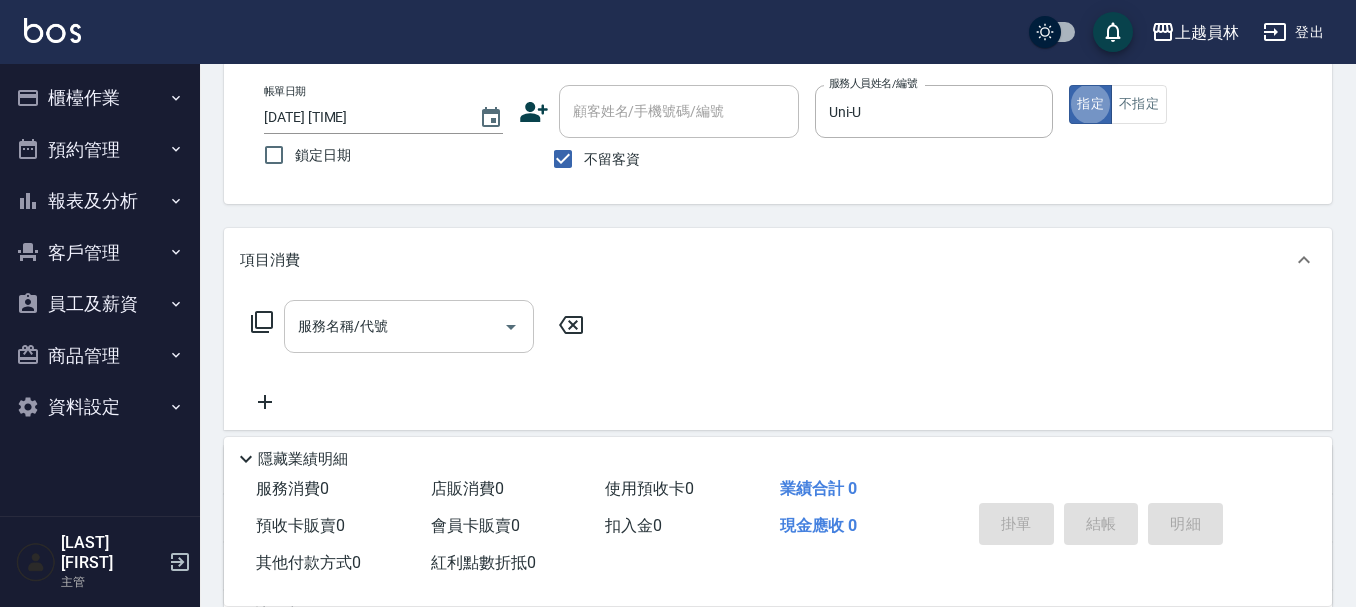 click on "服務名稱/代號" at bounding box center (394, 326) 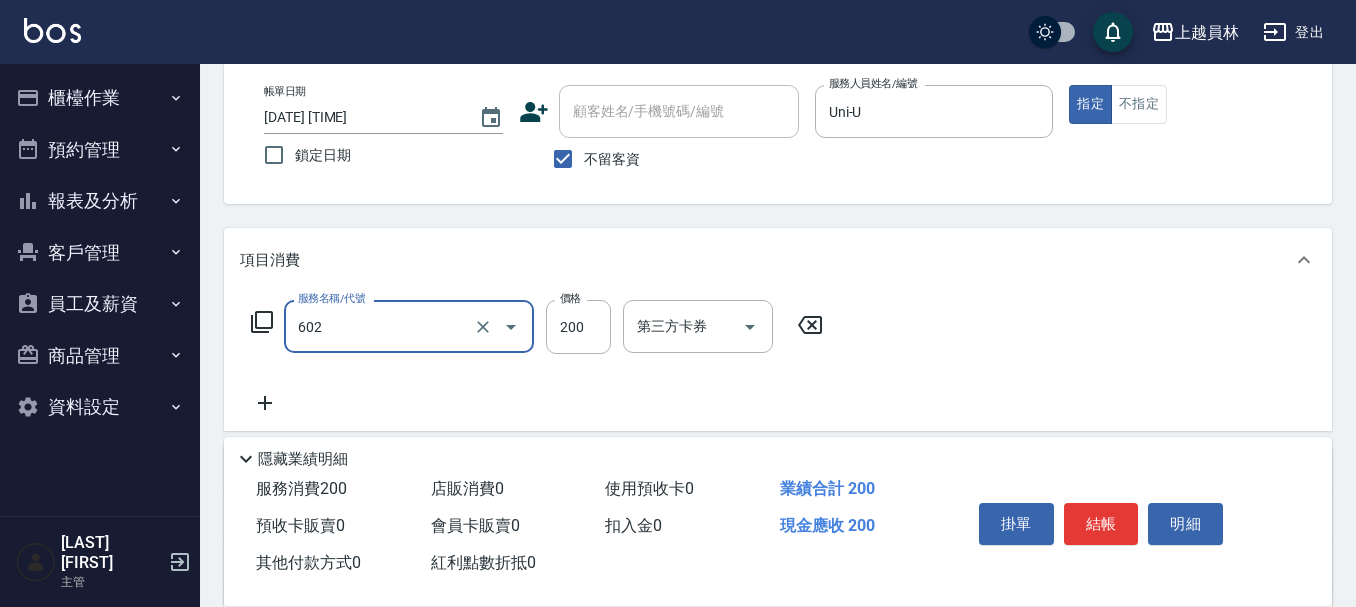 type on "一般洗髮(602)" 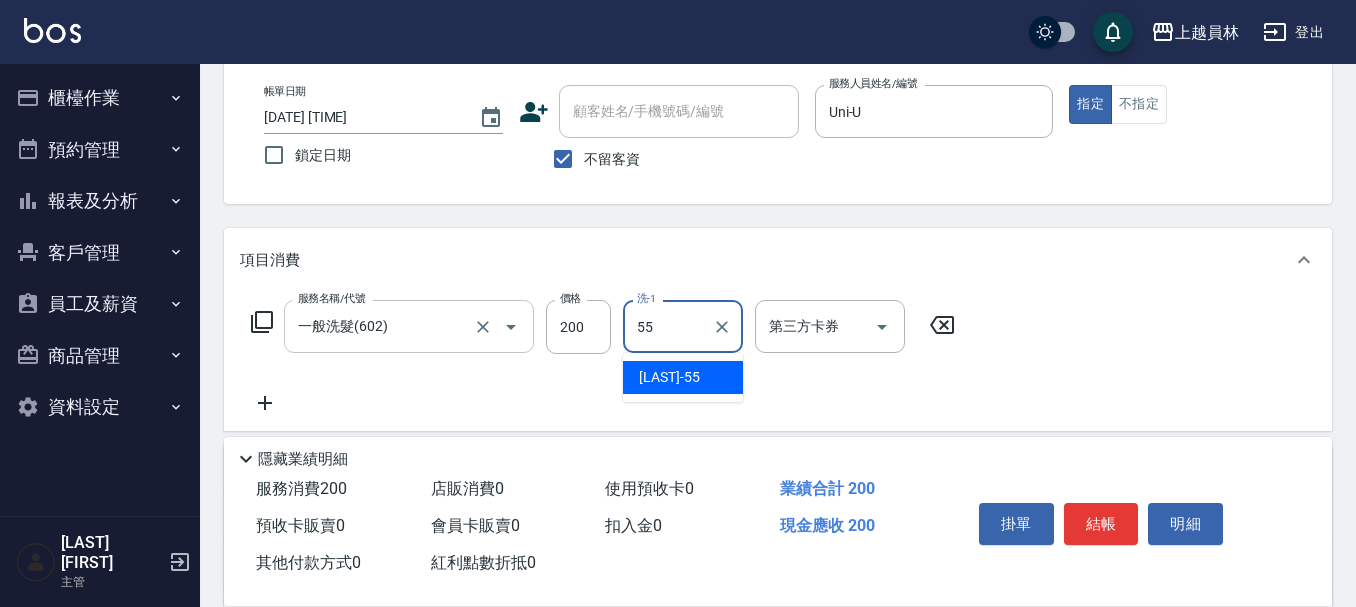type on "[LAST]-[NUMBER]" 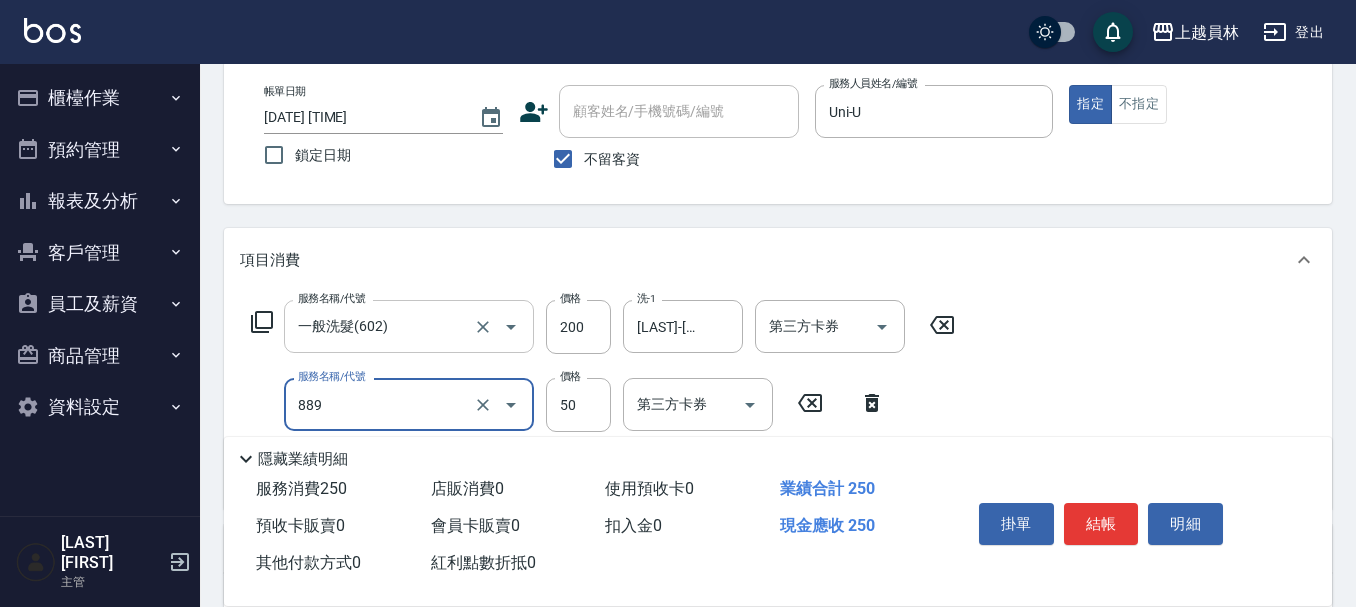 type on "精油(889)" 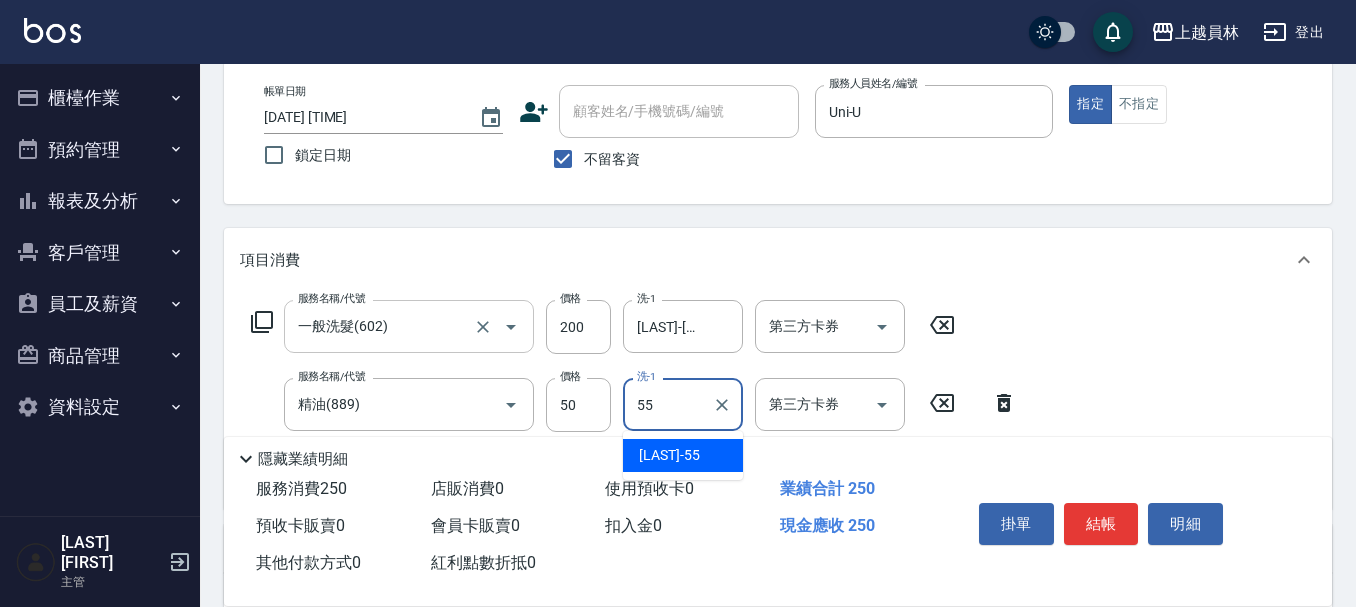 type on "[LAST]-[NUMBER]" 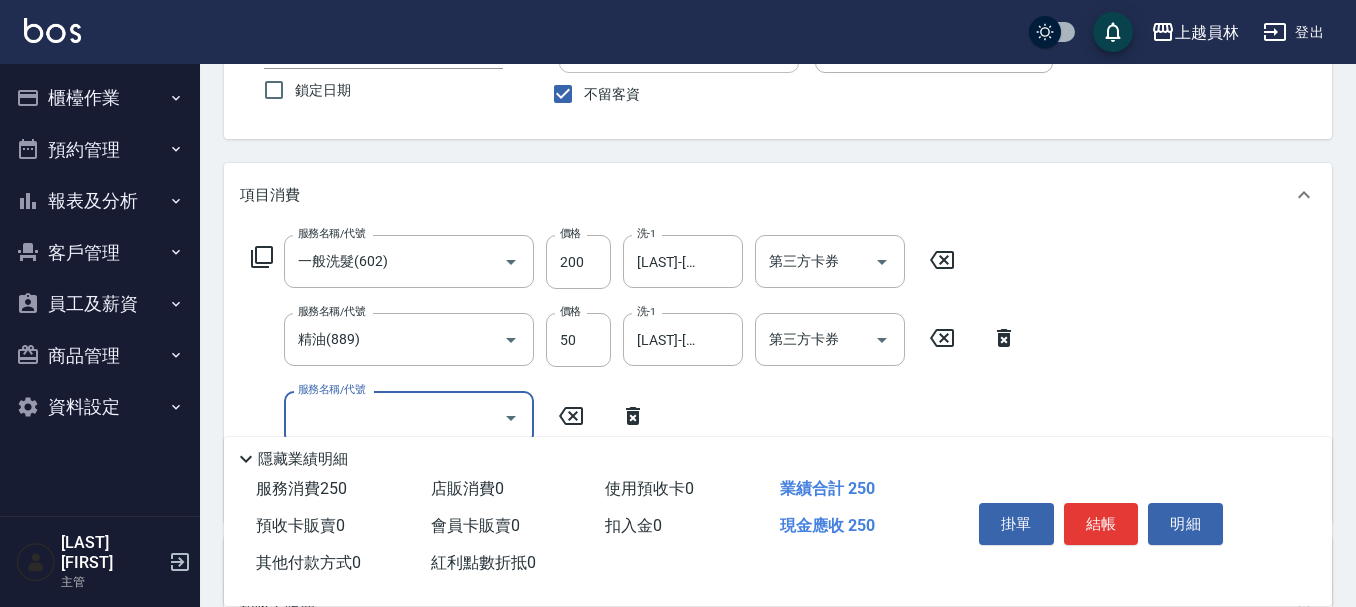 scroll, scrollTop: 200, scrollLeft: 0, axis: vertical 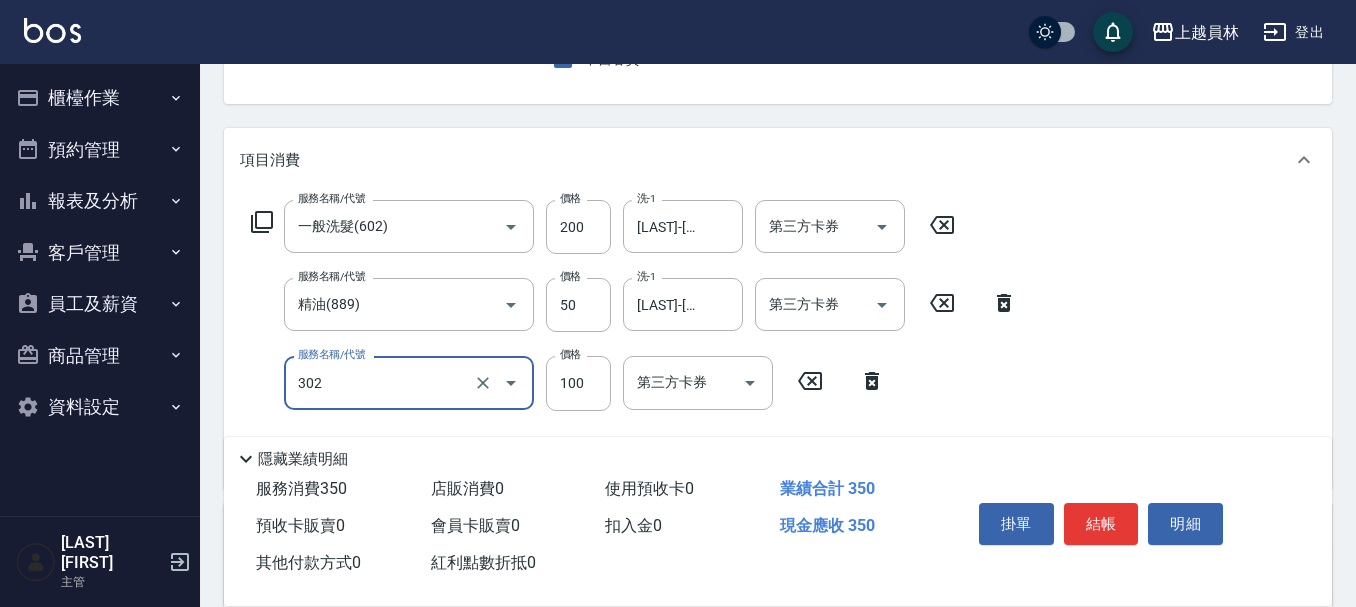 type on "剪髮(302)" 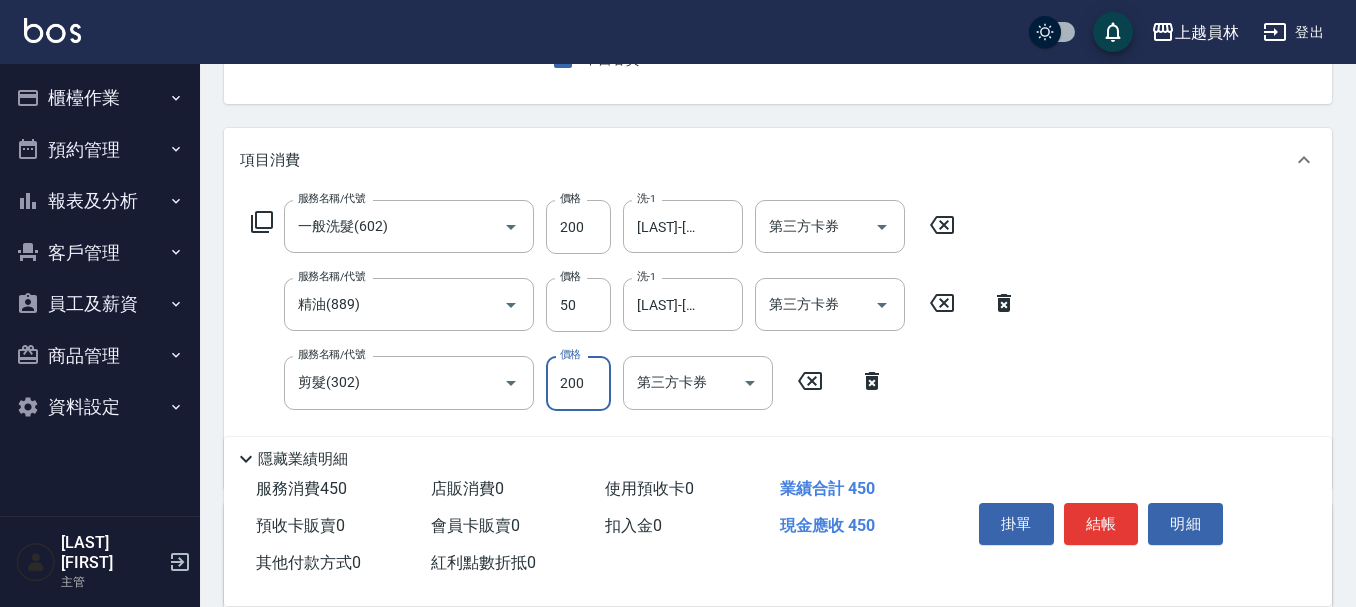 type on "200" 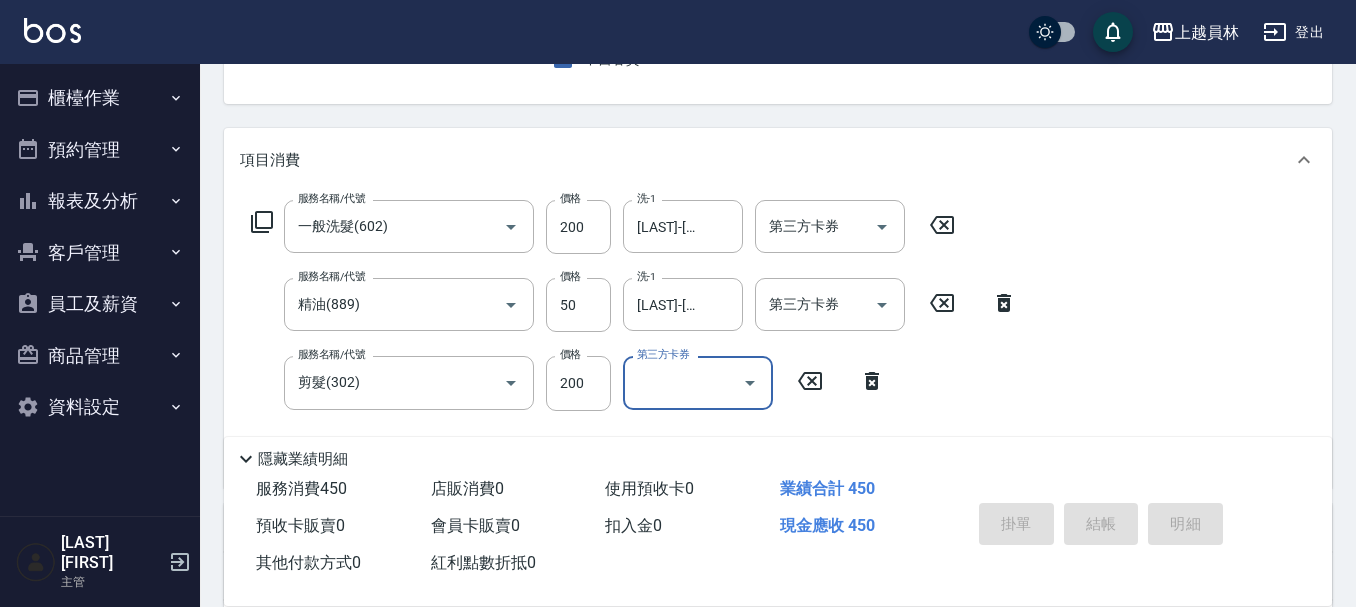 type on "[DATE] [TIME]" 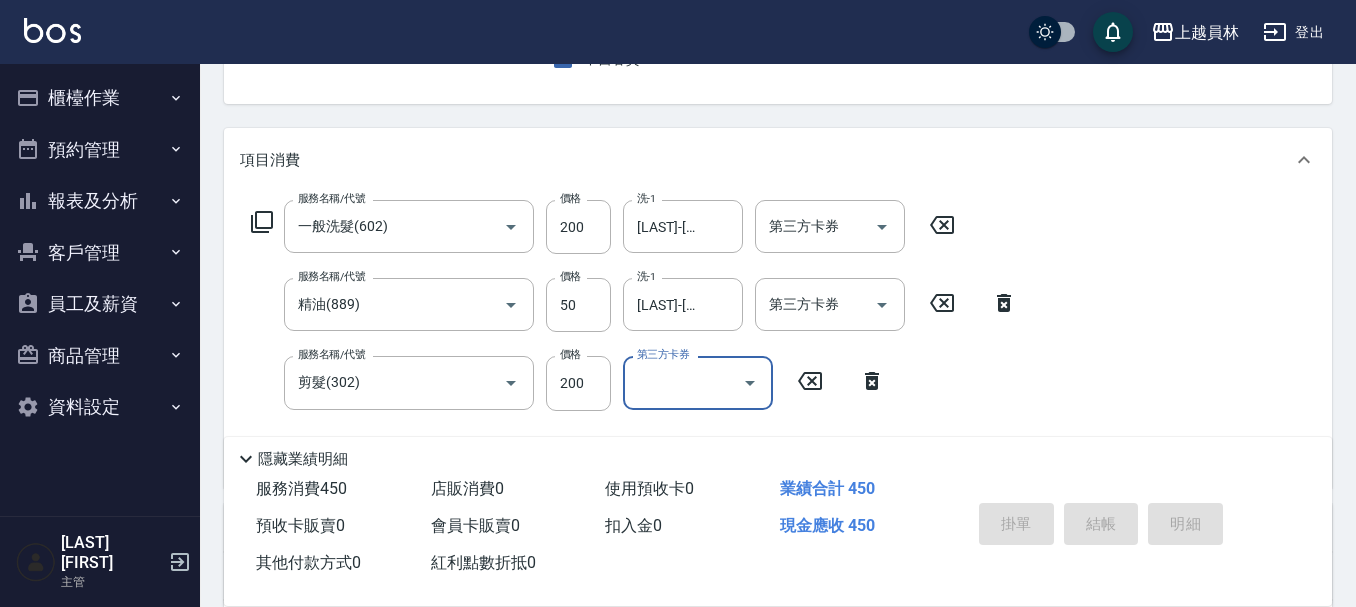 type 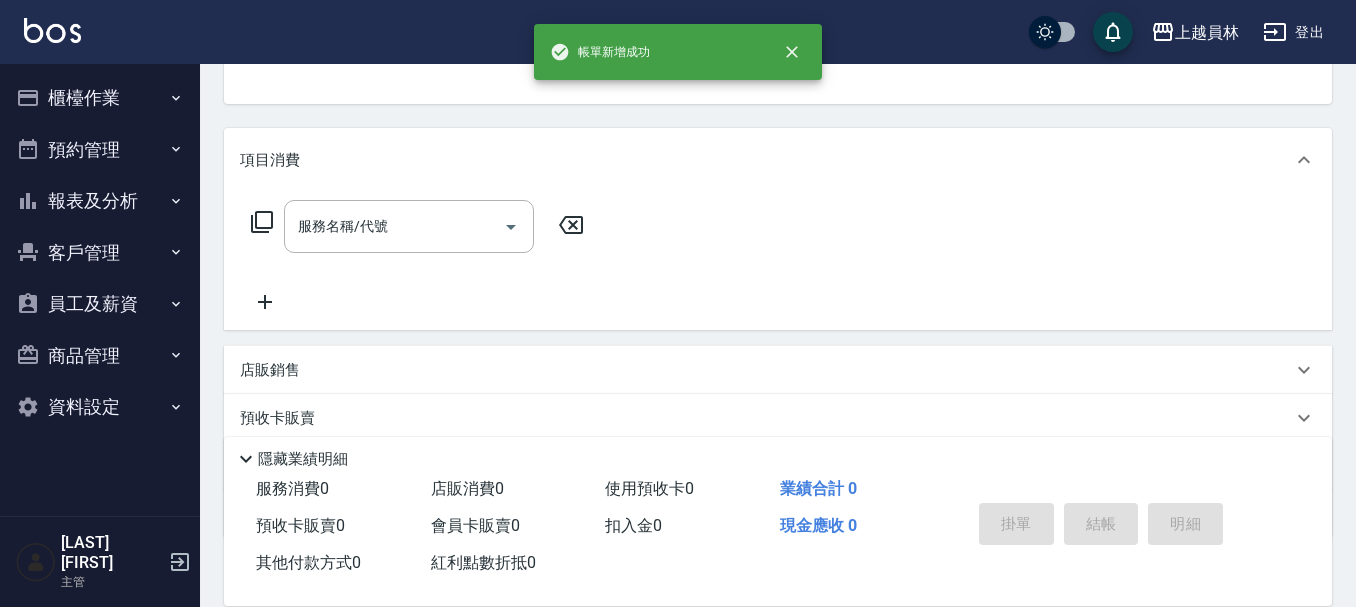 scroll, scrollTop: 194, scrollLeft: 0, axis: vertical 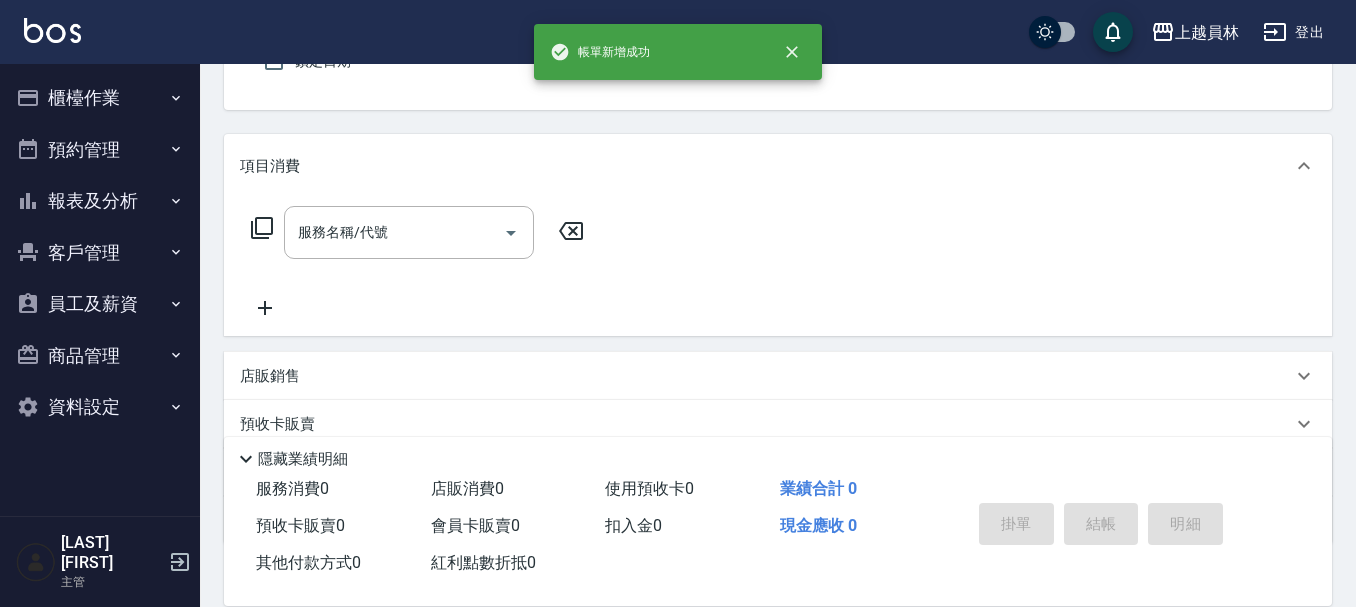 type on "Uni-U" 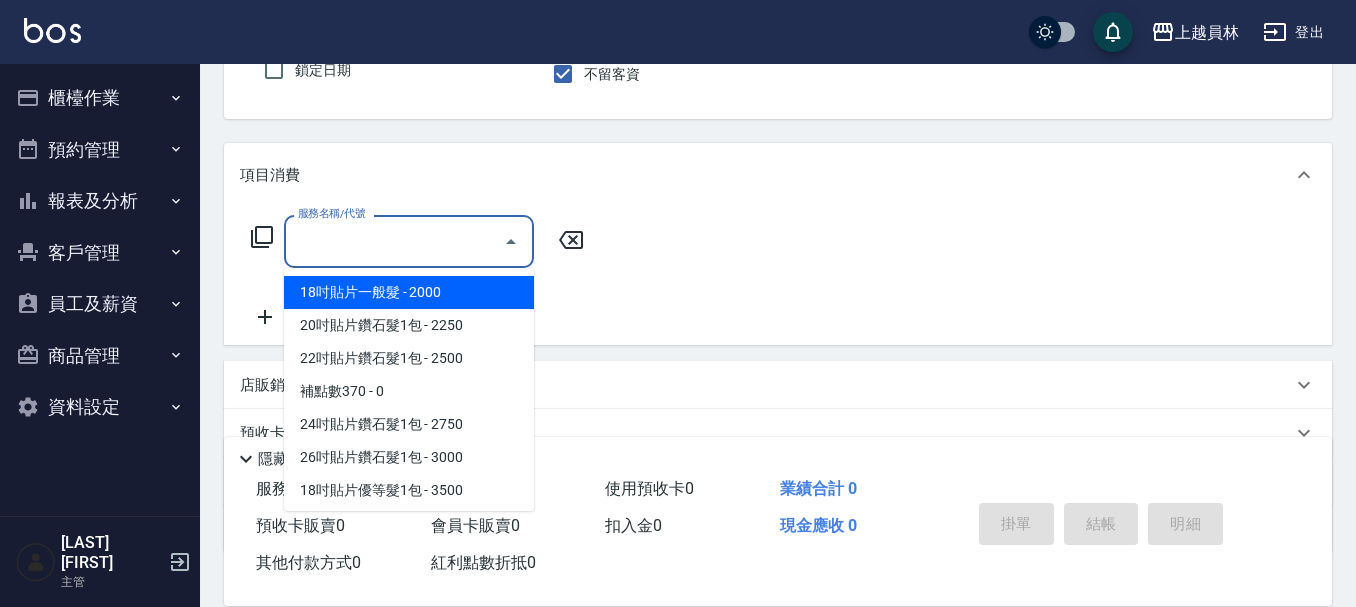 click on "服務名稱/代號" at bounding box center [394, 241] 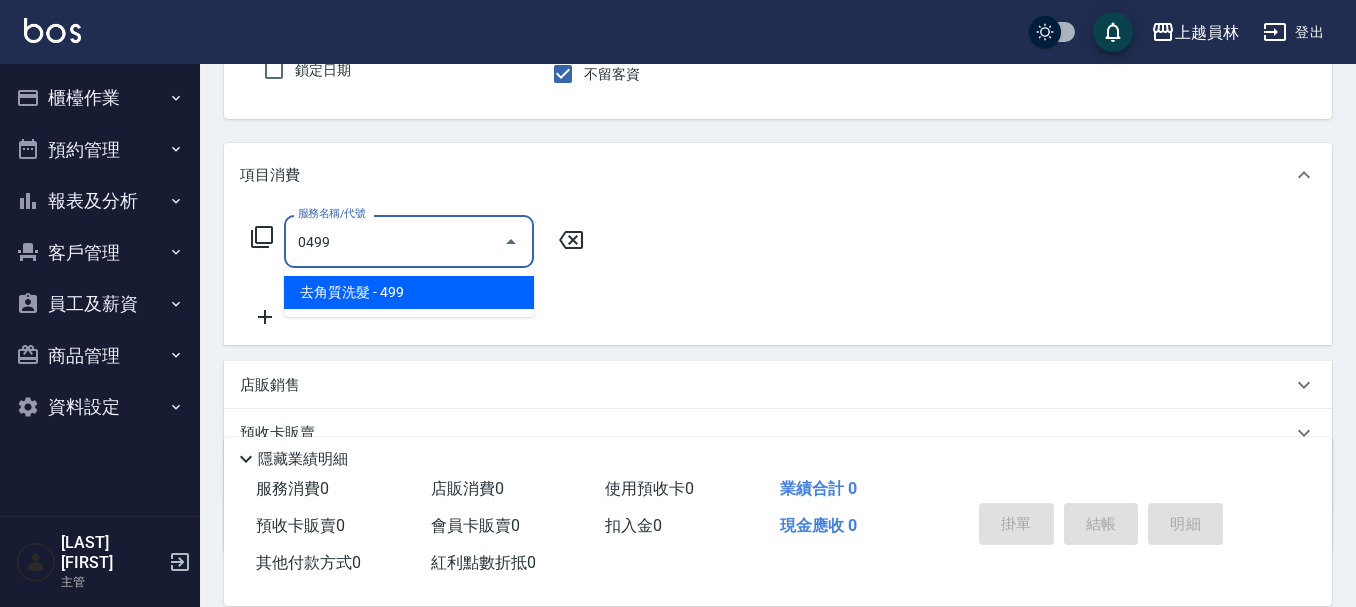 type on "去角質洗髮(0499)" 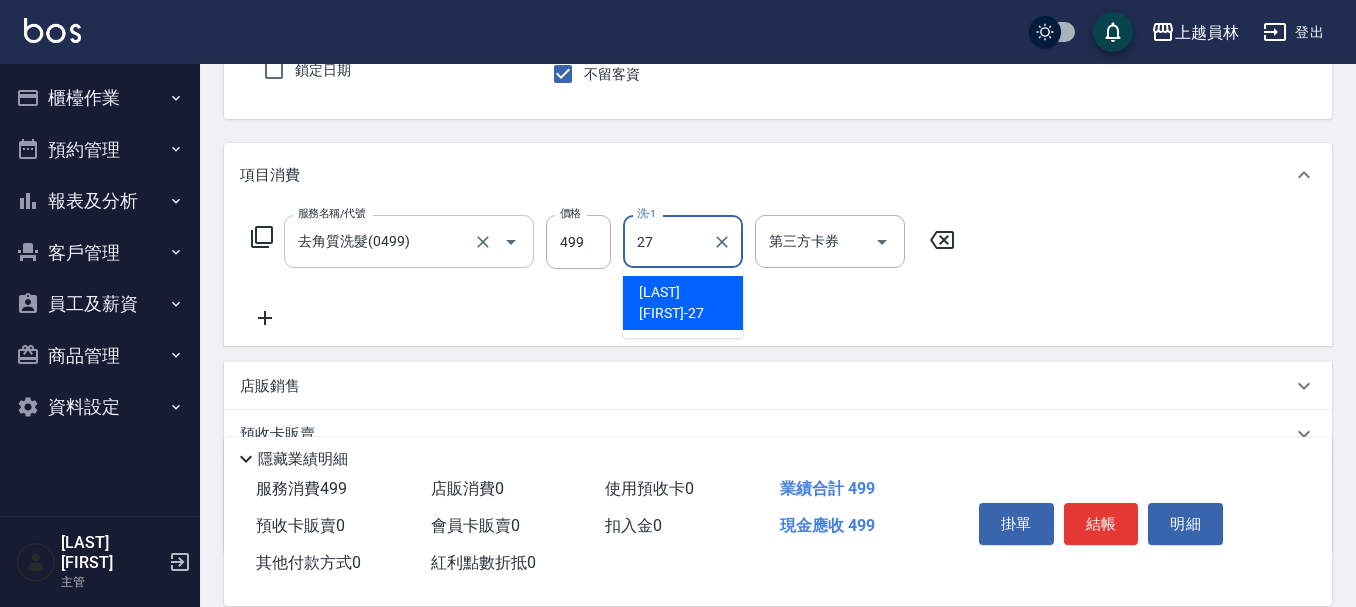 type on "[LAST] [FIRST]-[NUMBER]" 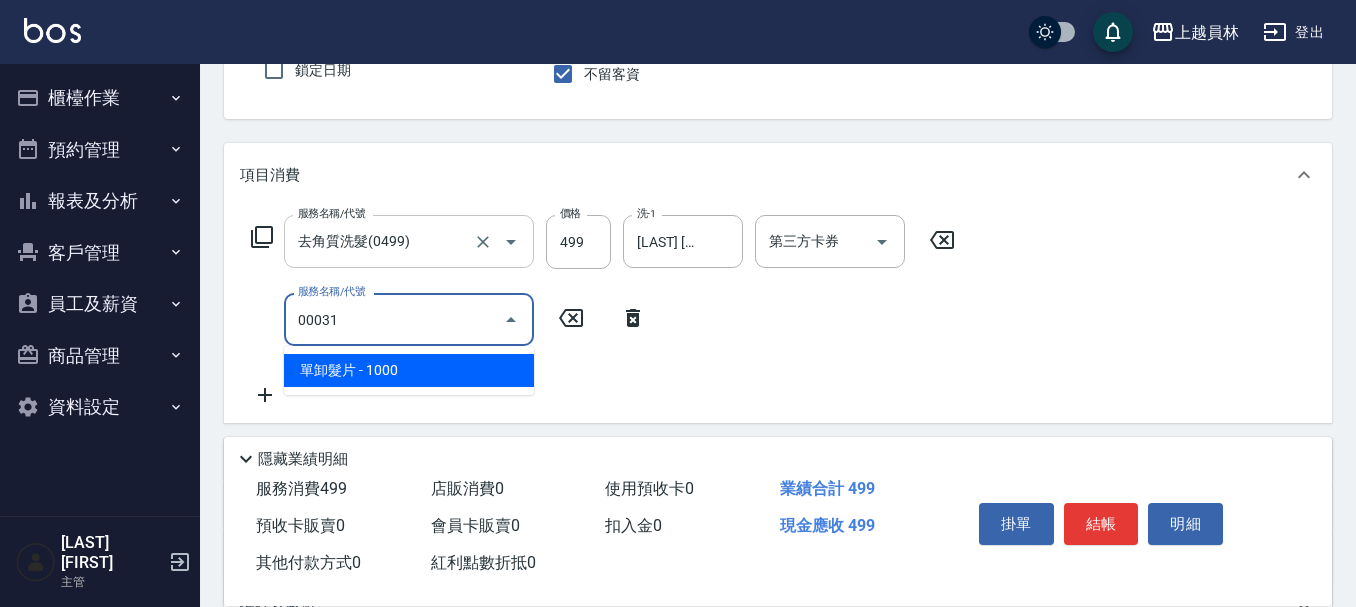 type on "單卸髮片(00031)" 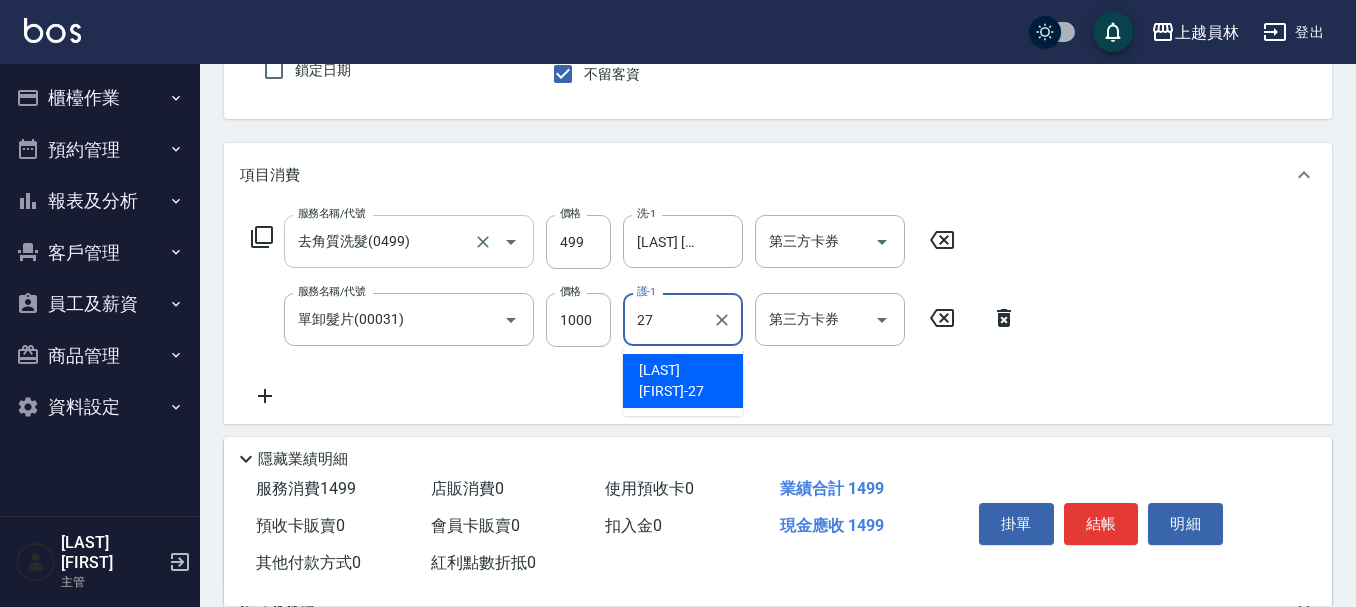 type on "[LAST] [FIRST]-[NUMBER]" 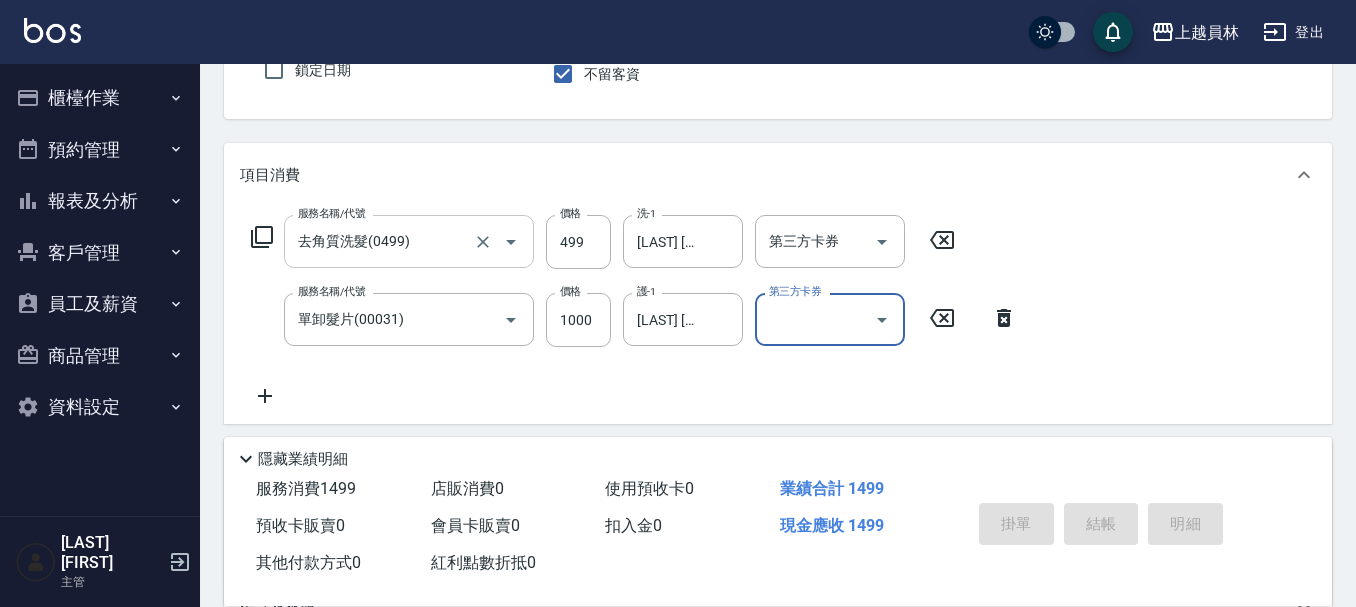 type 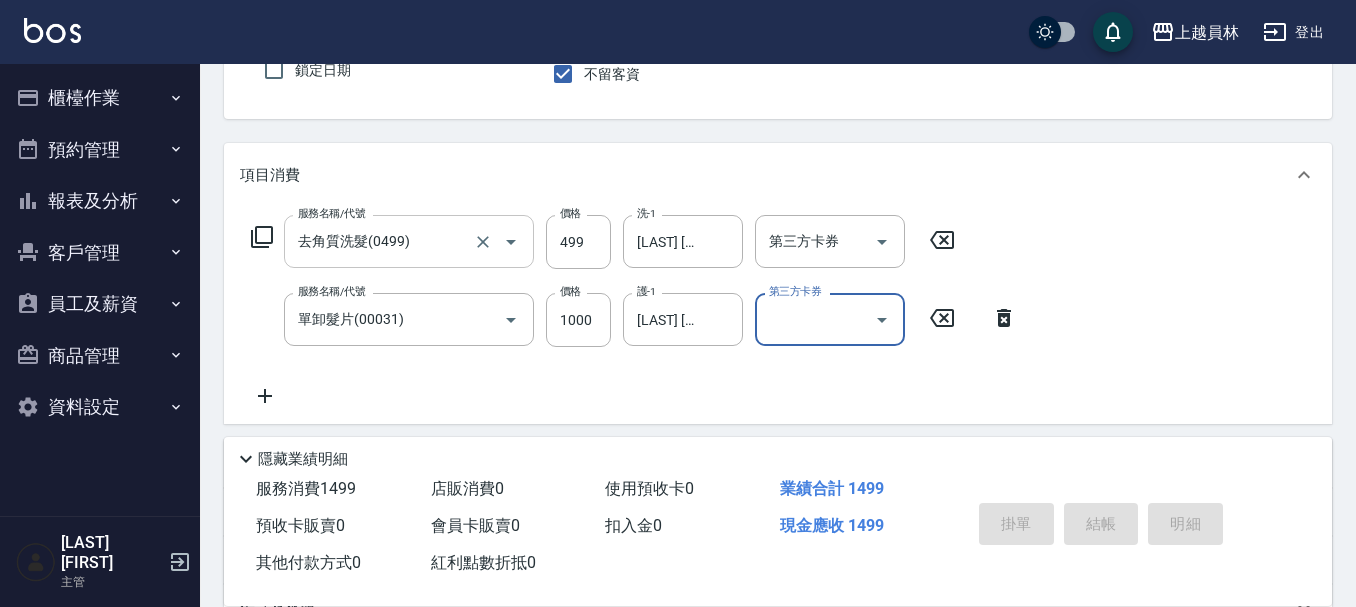 type 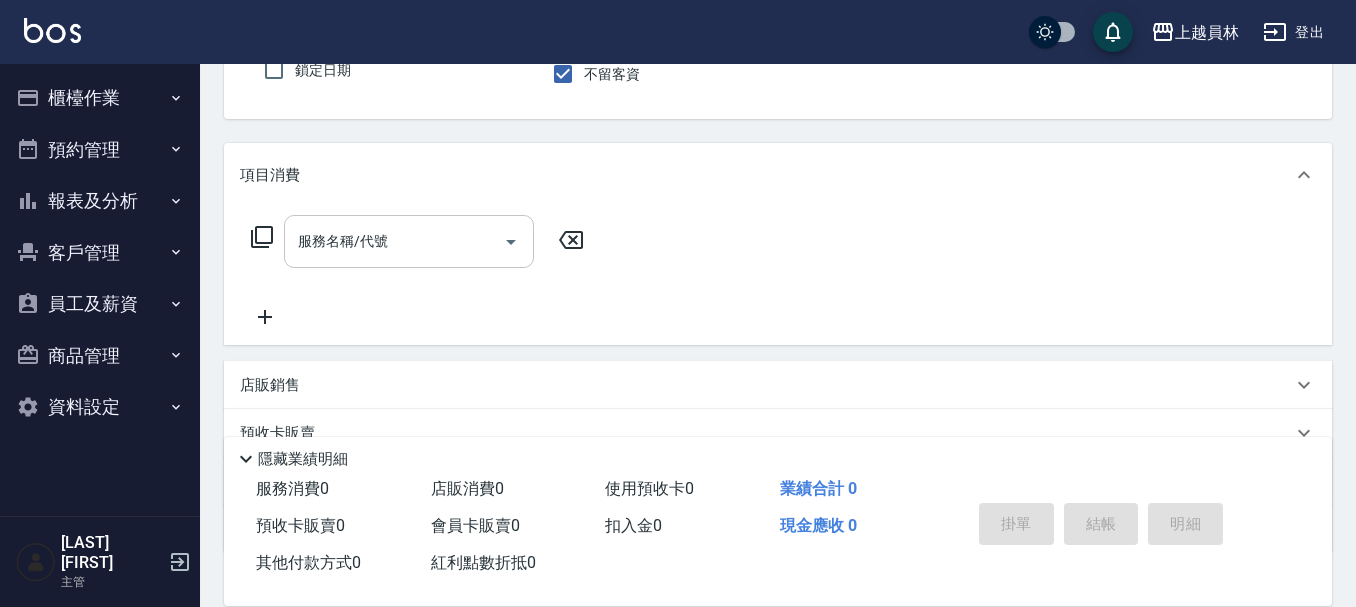 type on "[LAST] [FIRST]-[CHAR]" 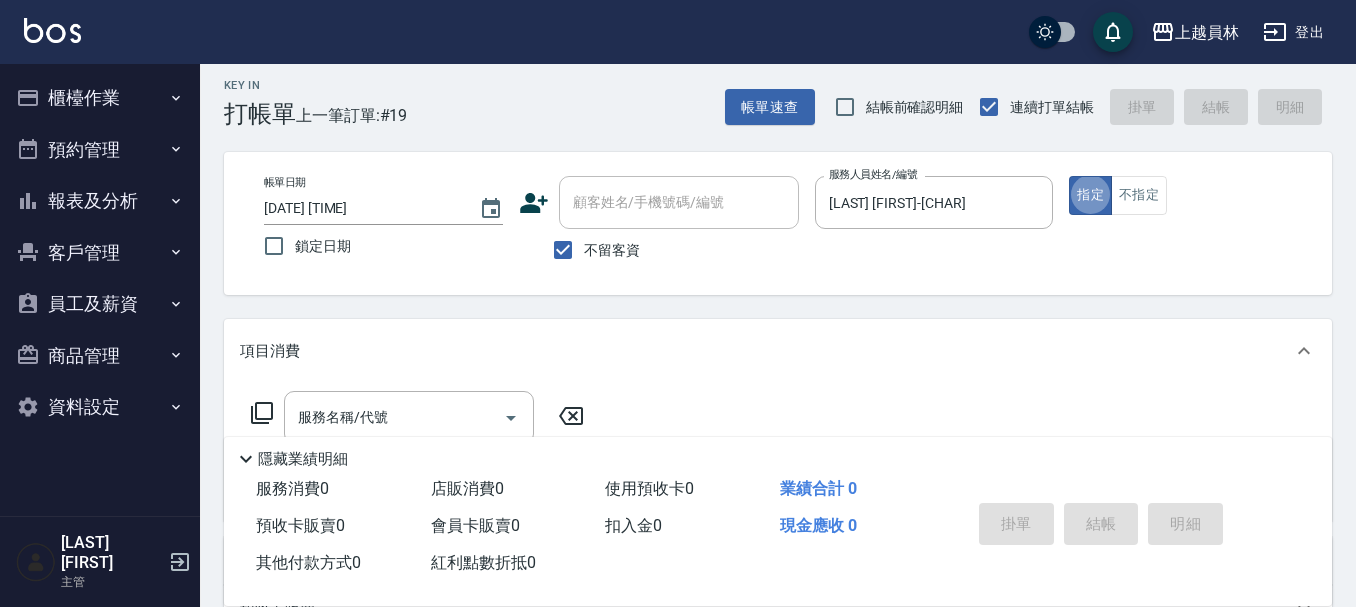scroll, scrollTop: 0, scrollLeft: 0, axis: both 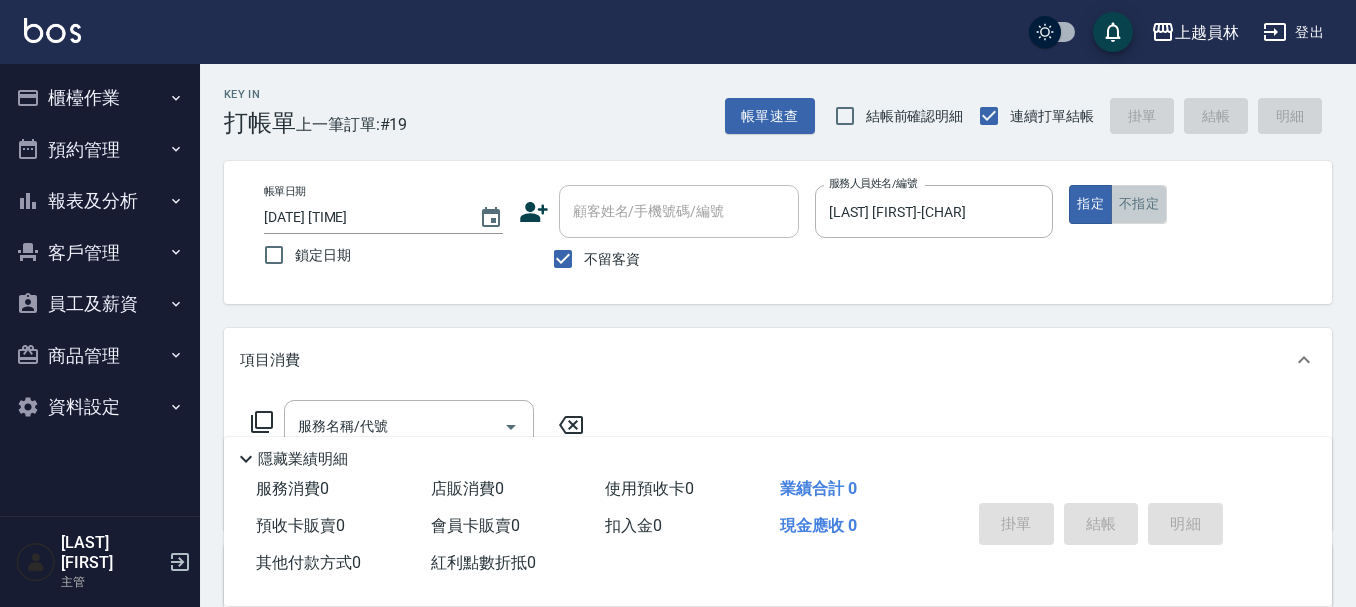 click on "不指定" at bounding box center [1139, 204] 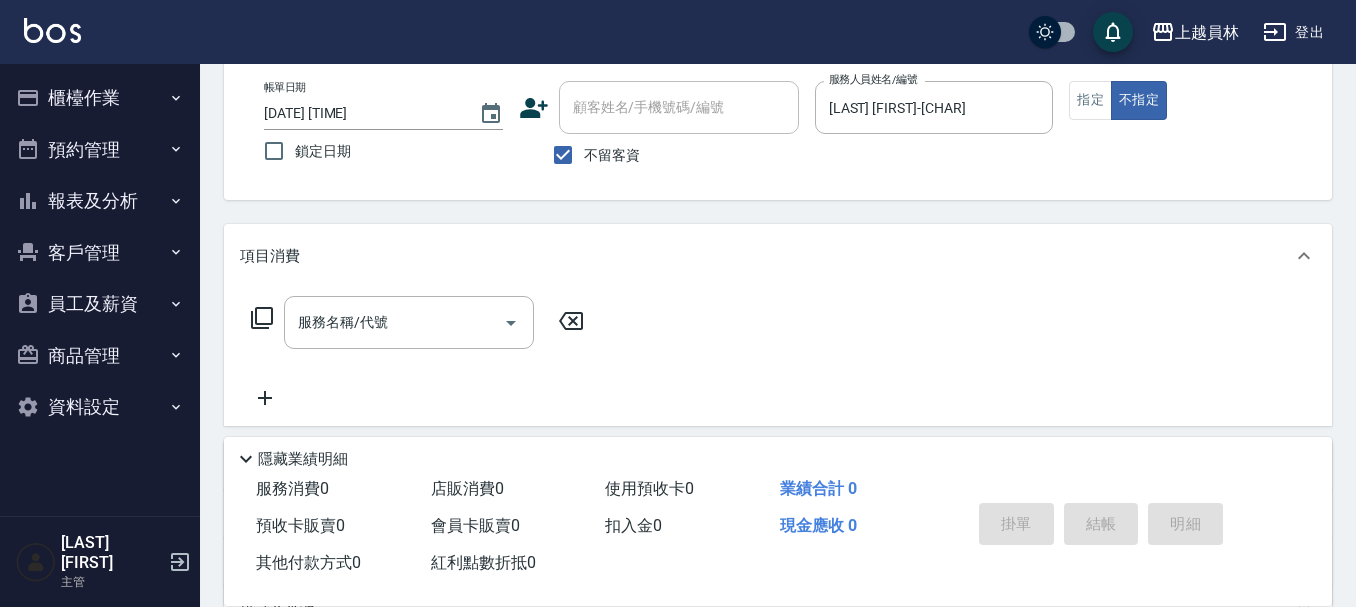 scroll, scrollTop: 300, scrollLeft: 0, axis: vertical 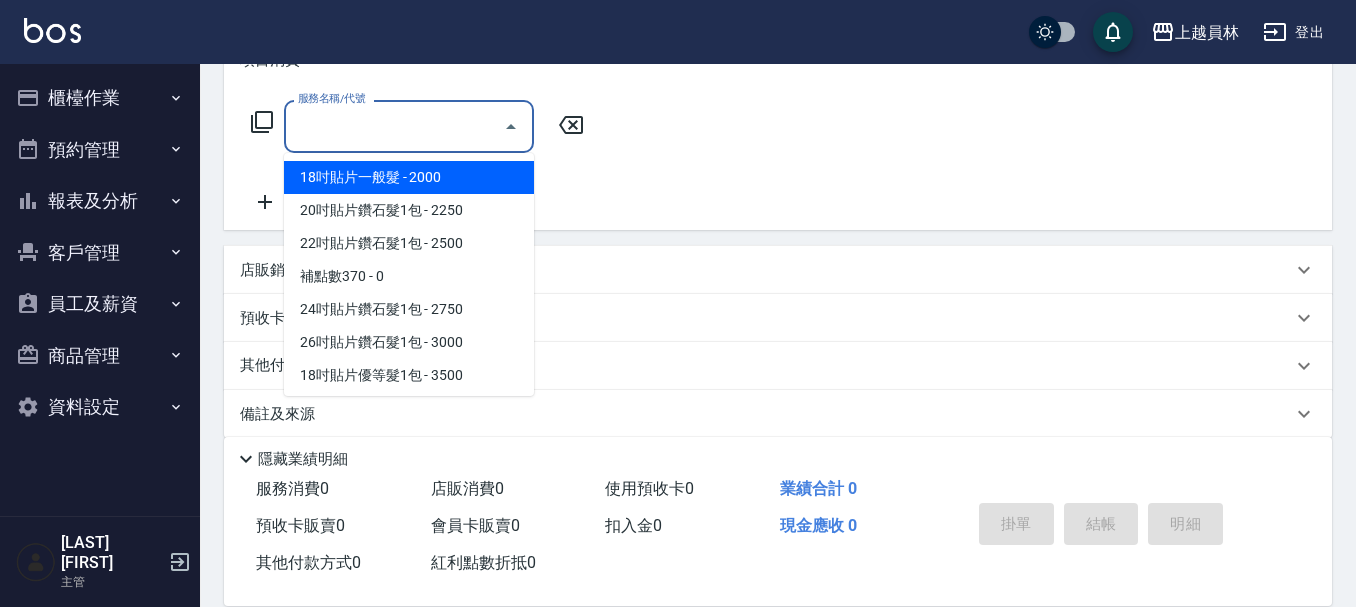 click on "服務名稱/代號" at bounding box center [394, 126] 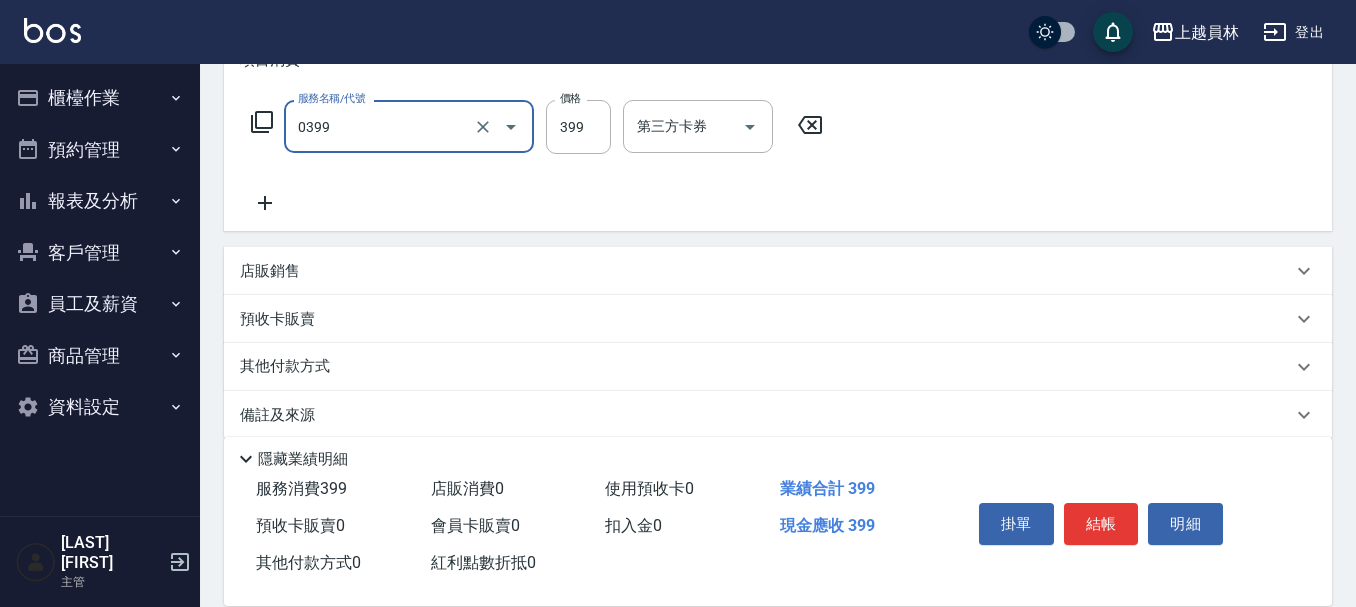 type on "海鹽SPA(0399)" 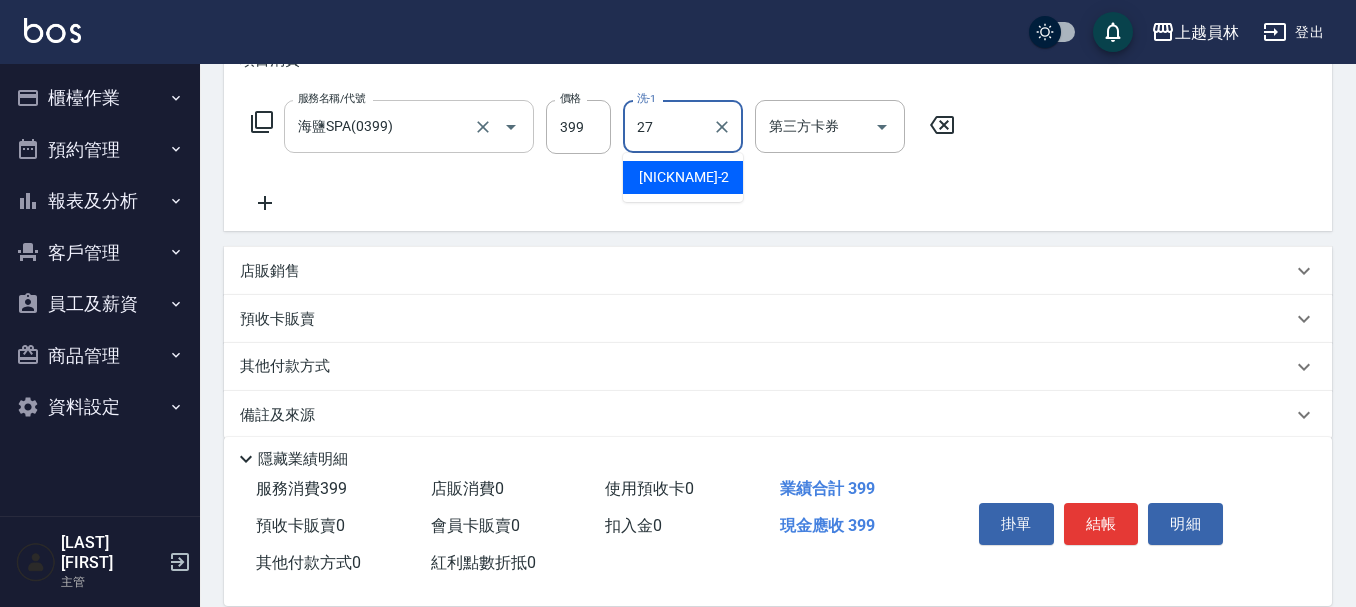 type on "[LAST] [FIRST]-[NUMBER]" 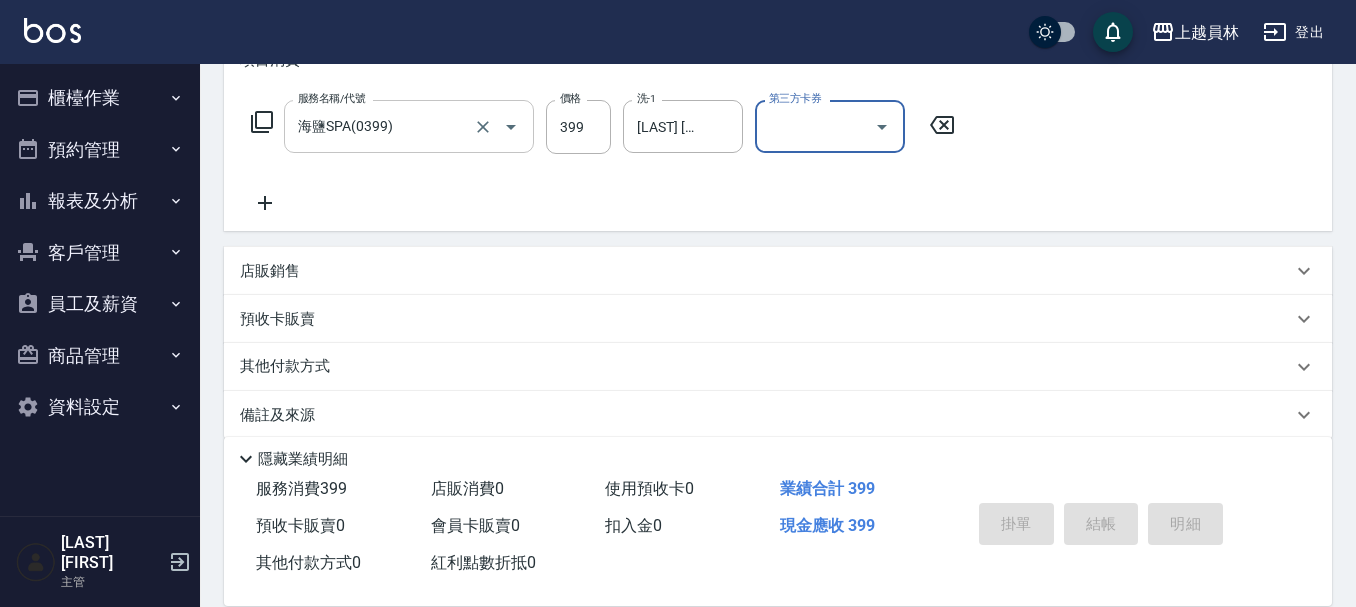 type 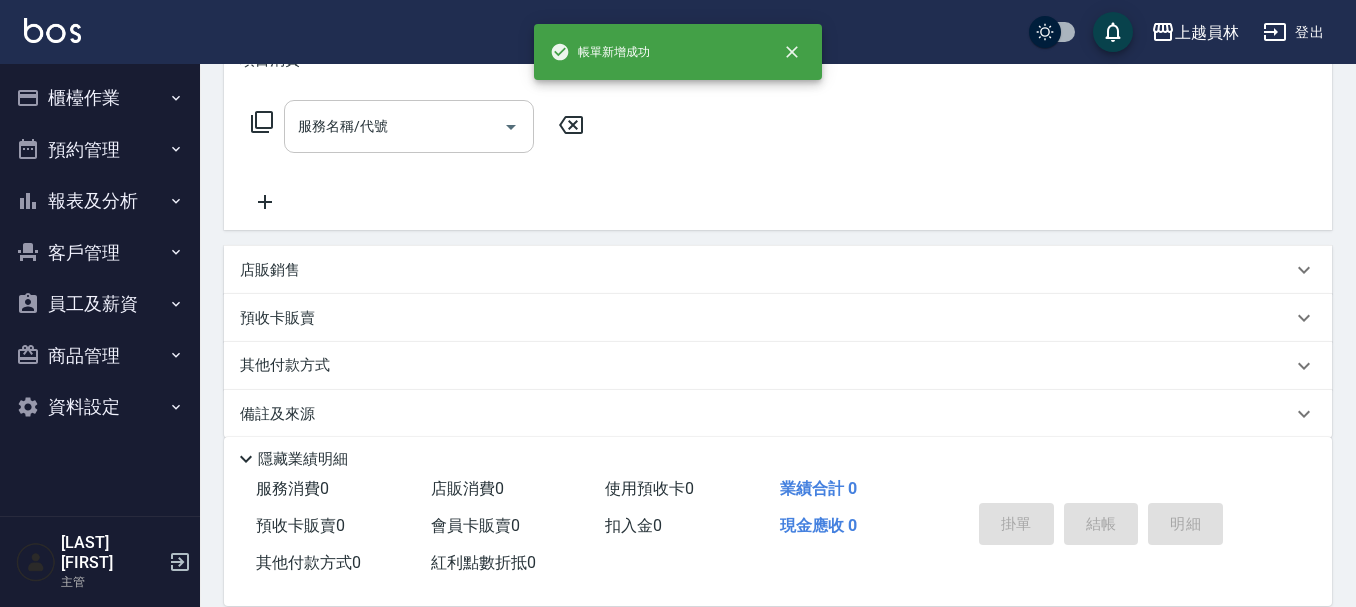 scroll, scrollTop: 0, scrollLeft: 0, axis: both 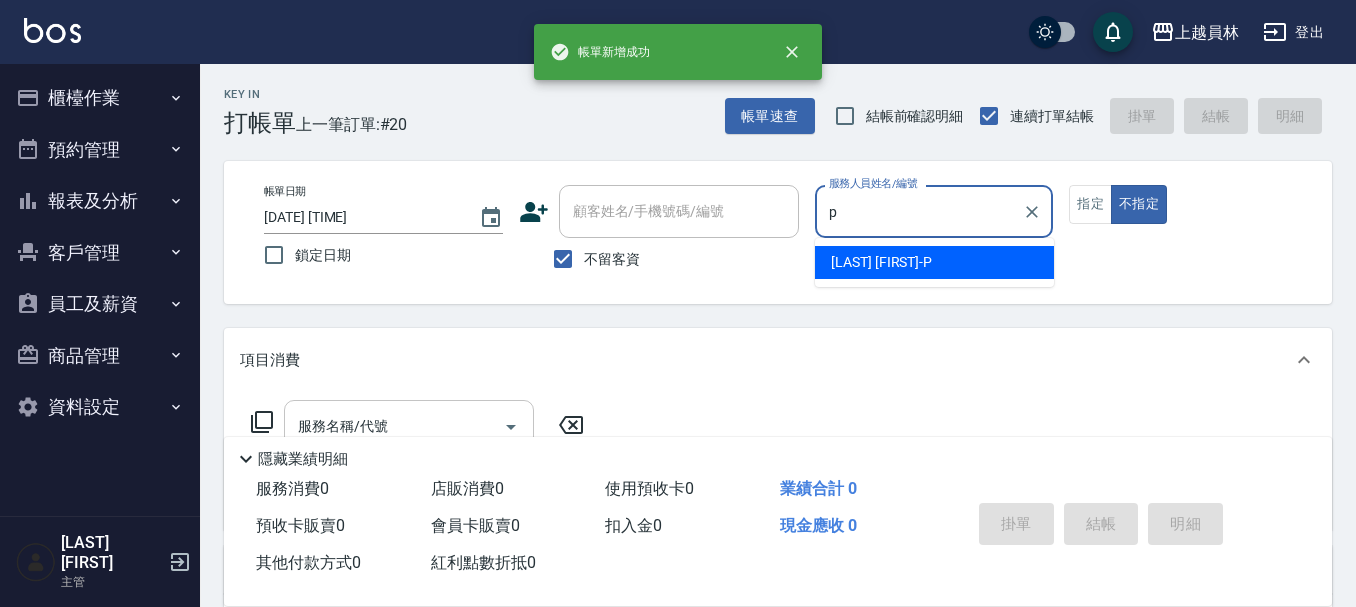 type on "[LAST] [FIRST]-[CHAR]" 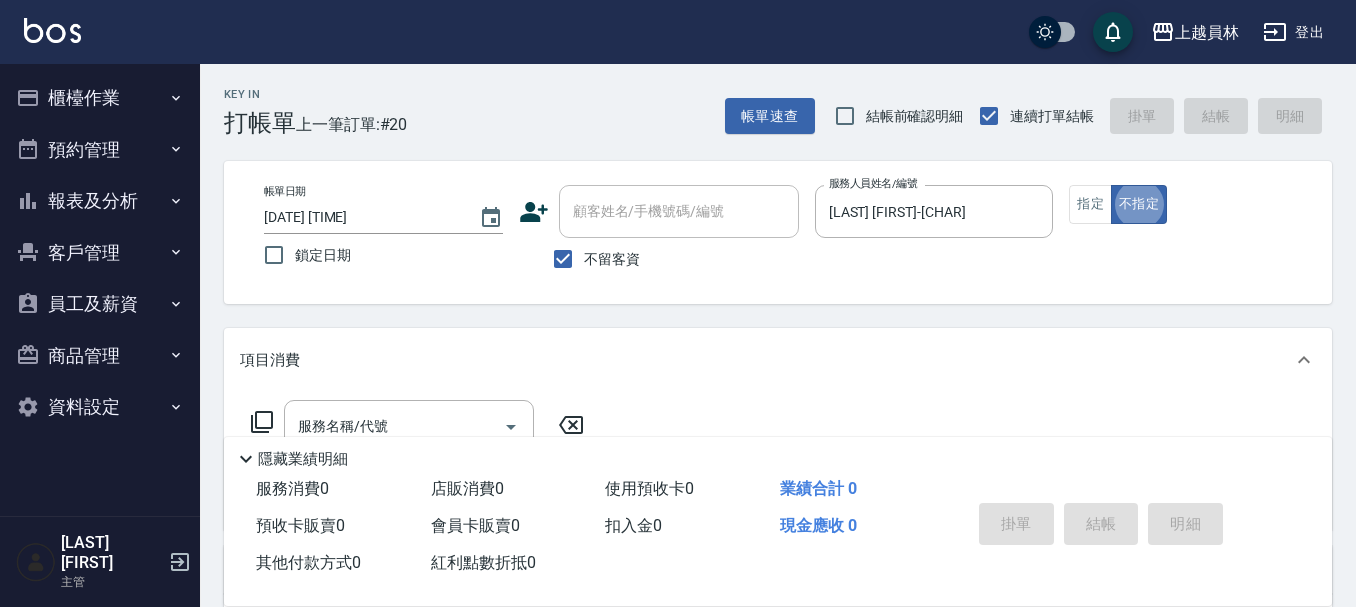 click on "帳單日期 [DATE] [TIME] 鎖定日期 顧客姓名/手機號碼/編號 顧客姓名/手機號碼/編號 不留客資 服務人員姓名/編號 江京瑾-P 服務人員姓名/編號 指定 不指定" at bounding box center [778, 232] 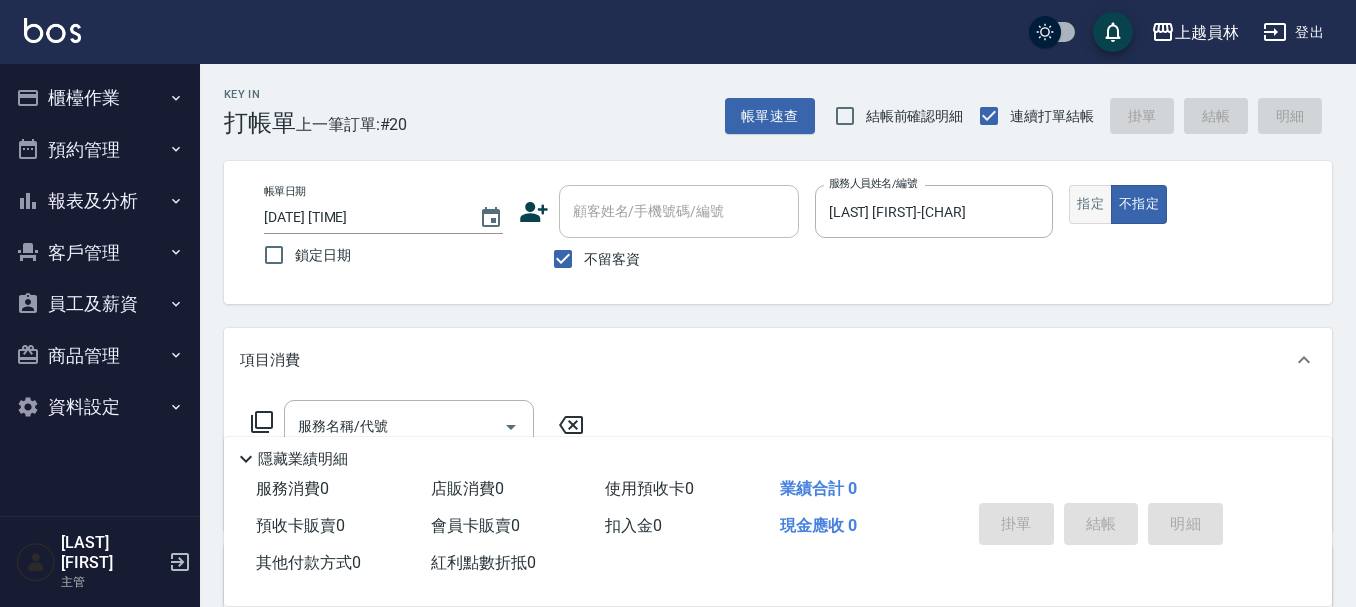 click on "指定" at bounding box center [1090, 204] 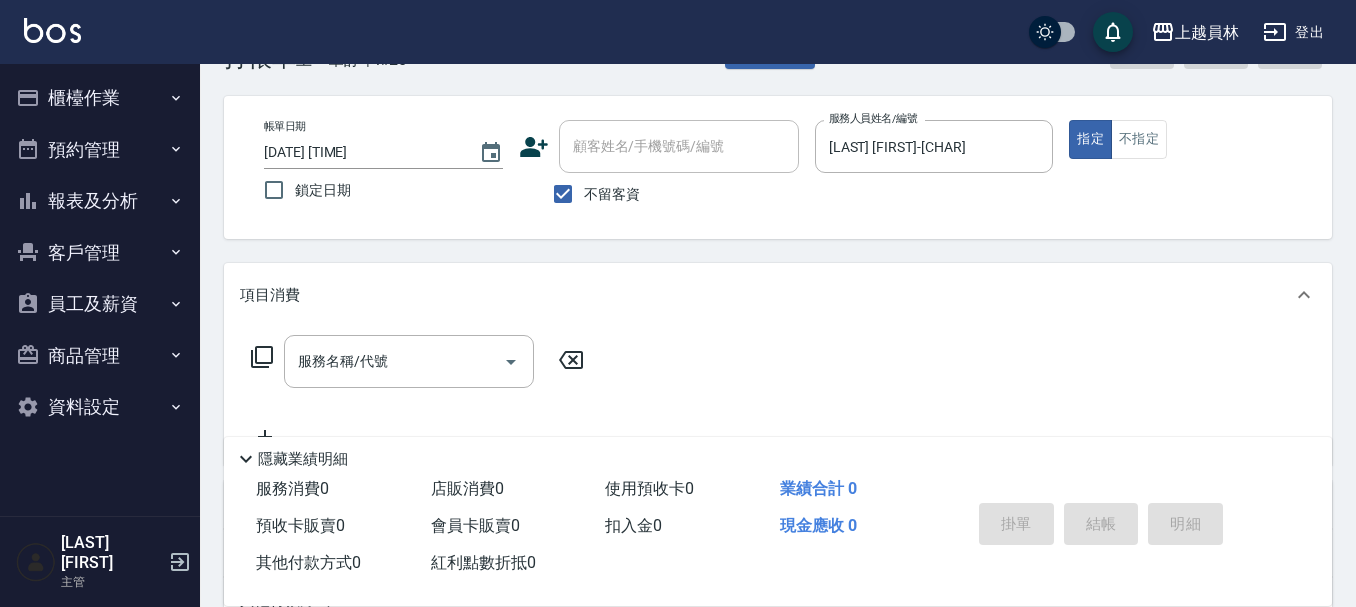 scroll, scrollTop: 100, scrollLeft: 0, axis: vertical 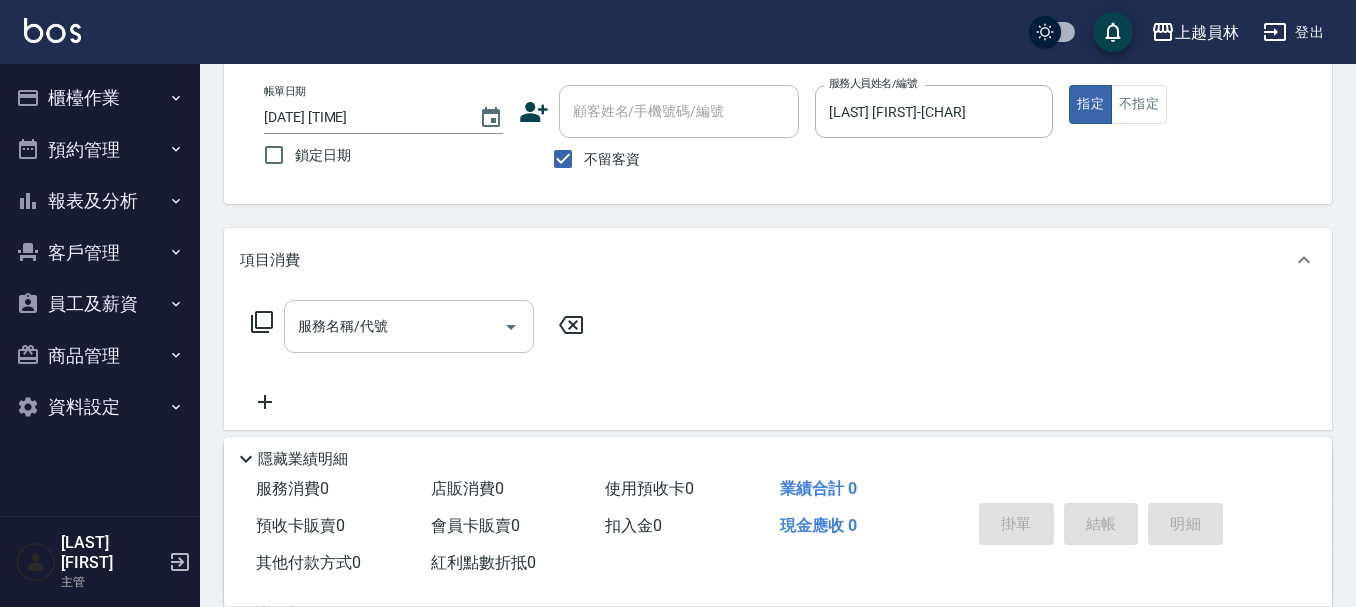 click on "服務名稱/代號" at bounding box center (394, 326) 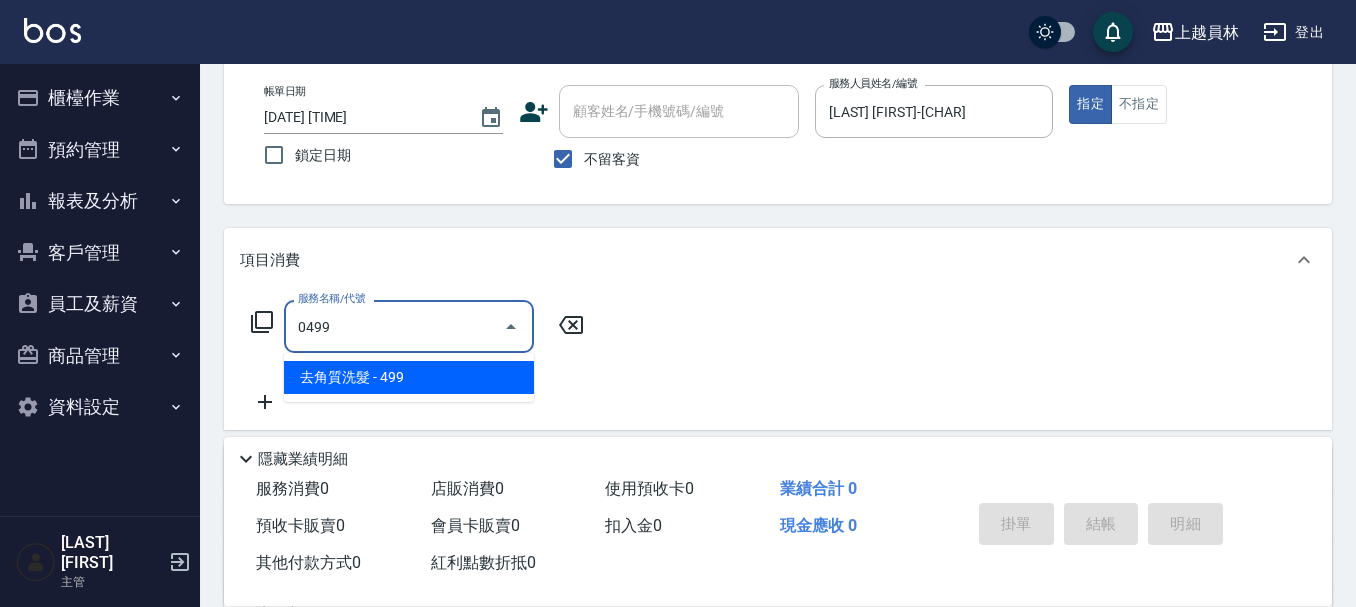 type on "去角質洗髮(0499)" 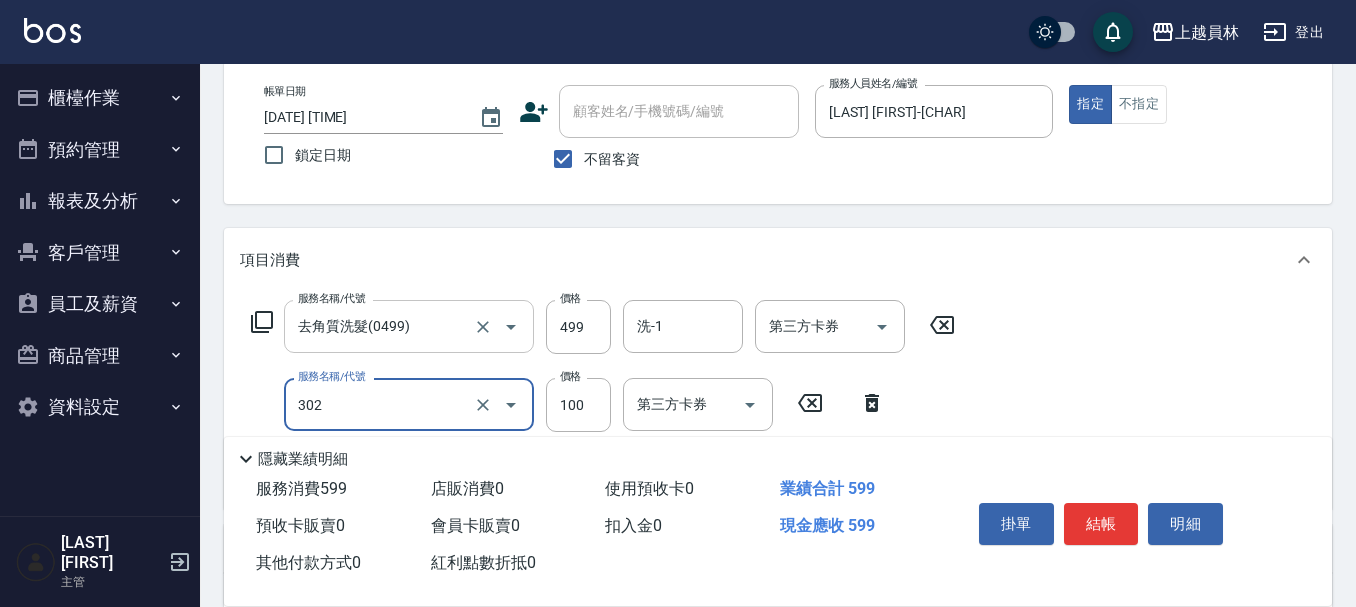 type on "剪髮(302)" 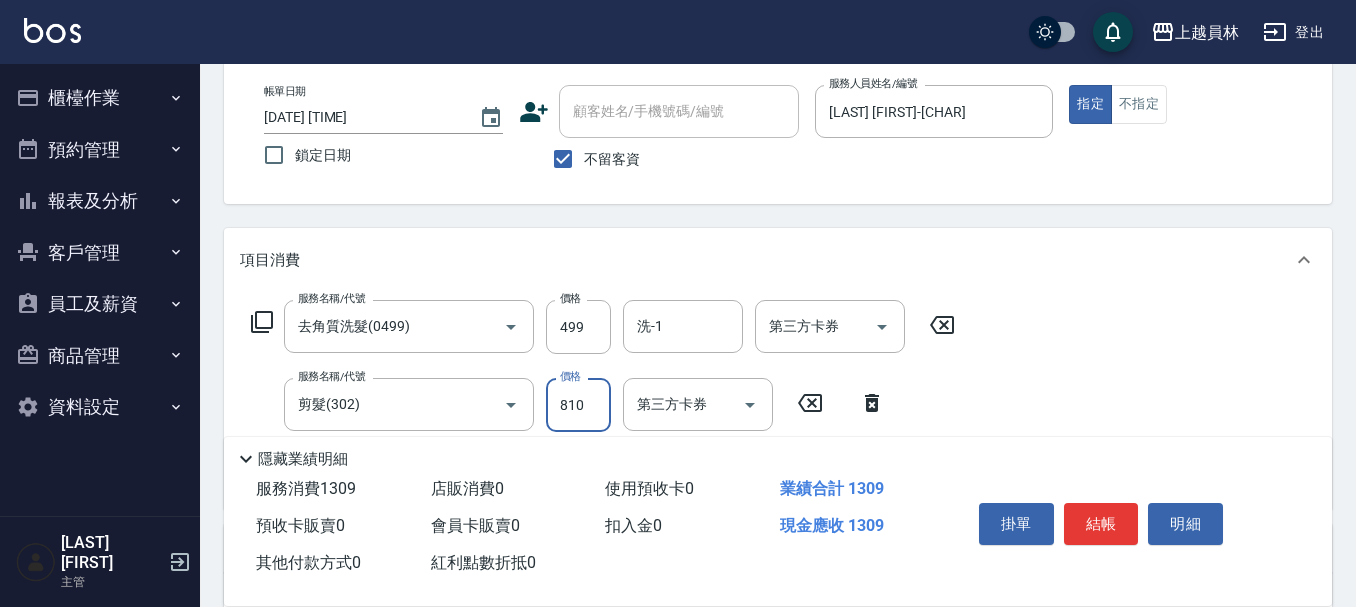 click on "810" at bounding box center [578, 405] 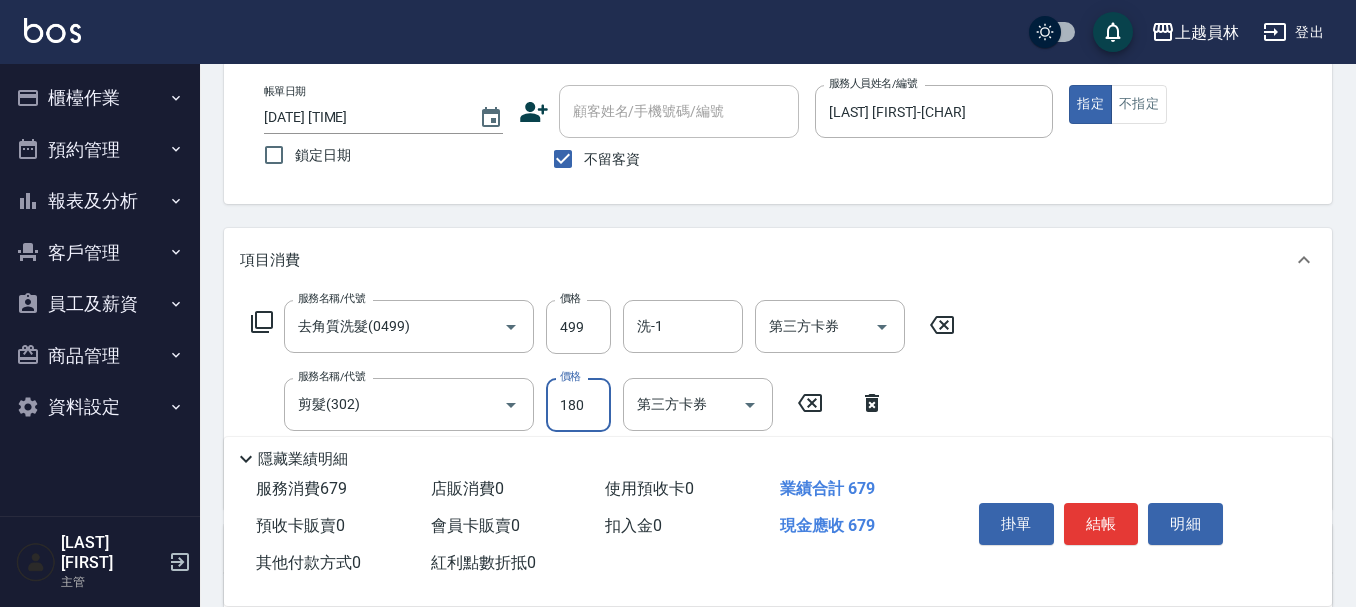 type on "180" 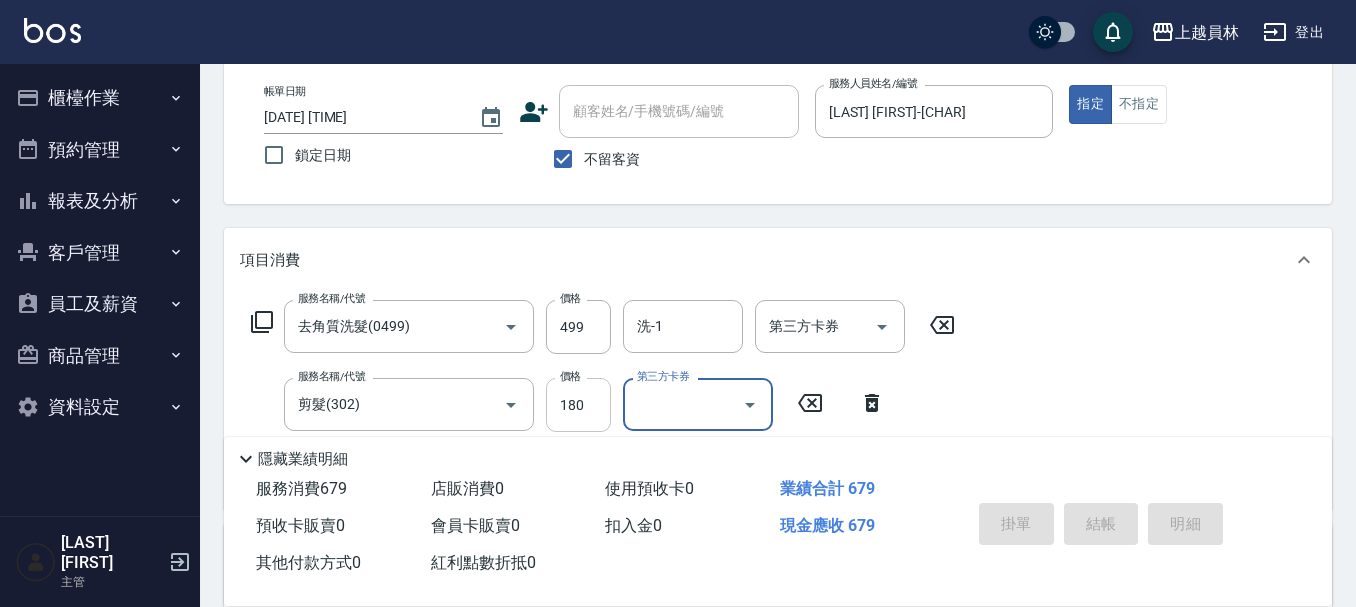 type 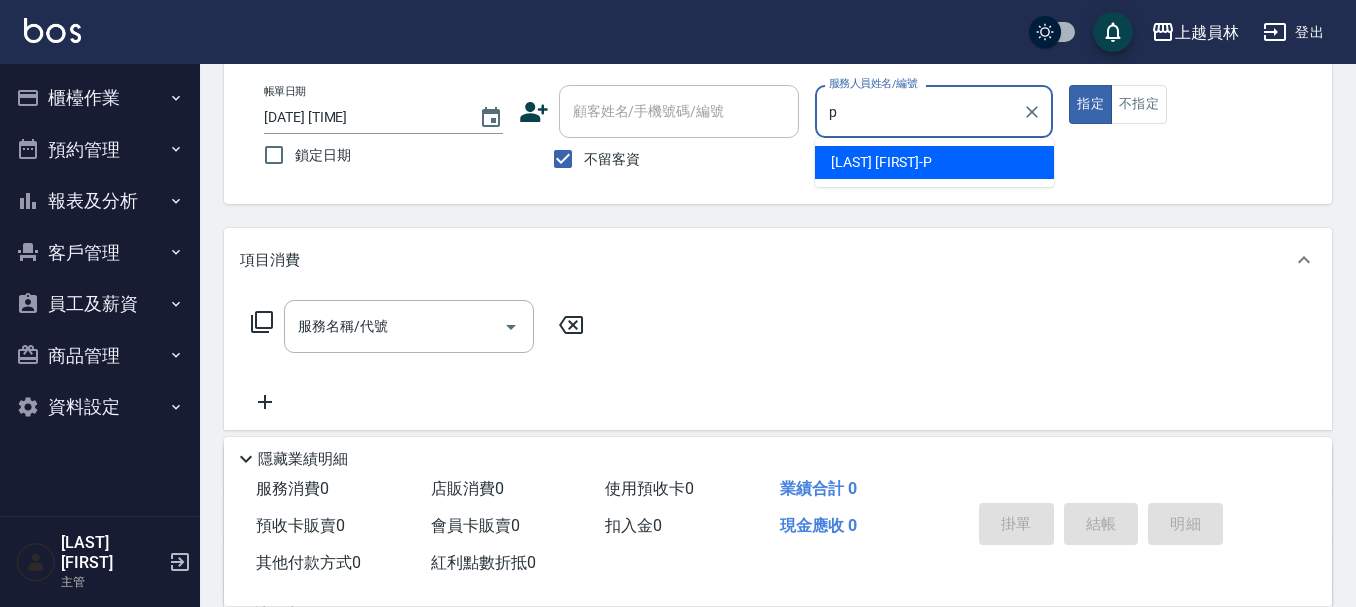 type on "[LAST] [FIRST]-[CHAR]" 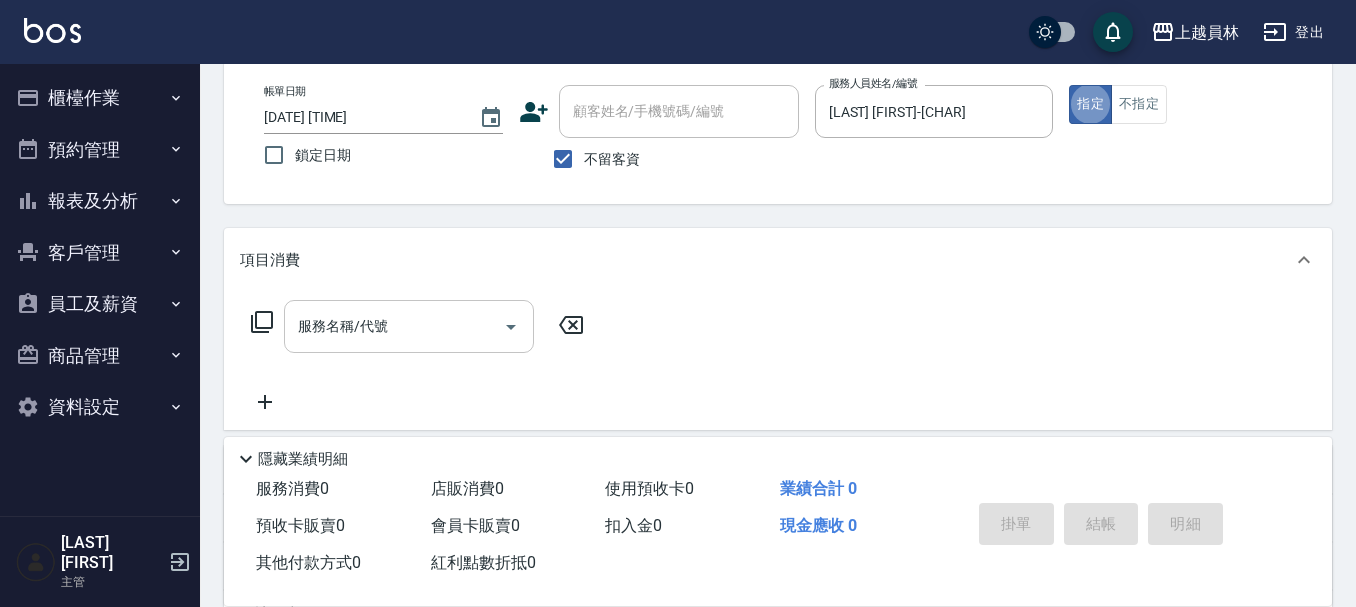 click on "服務名稱/代號" at bounding box center [394, 326] 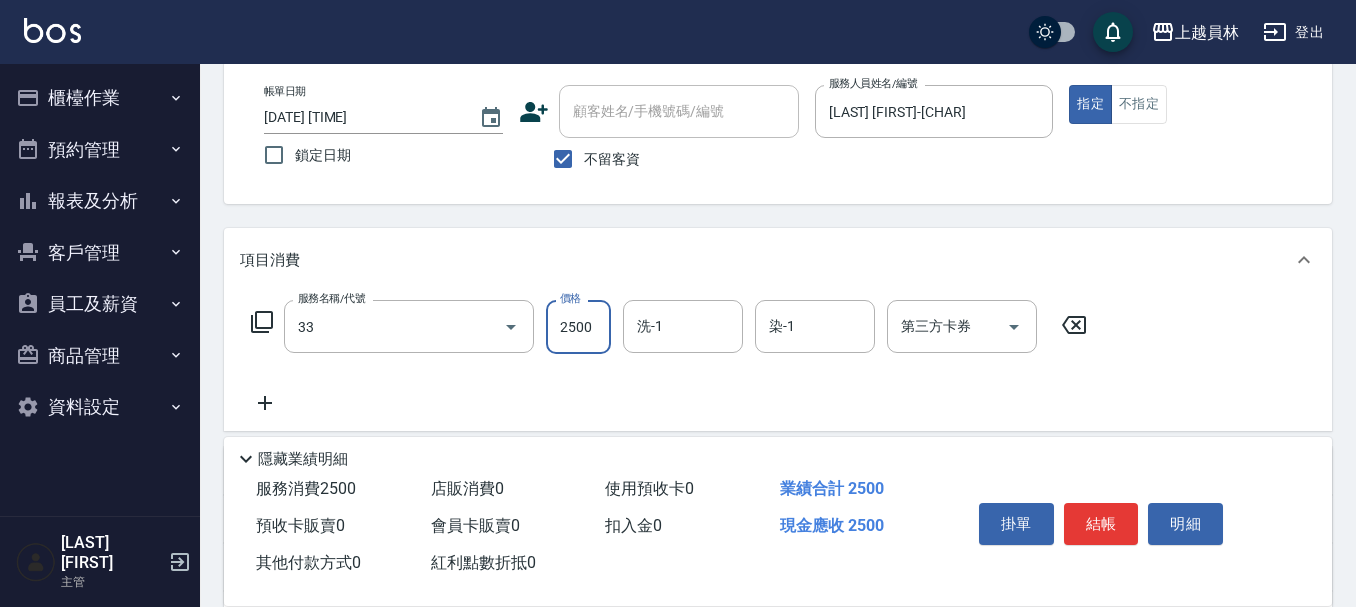 type on "染髮B餐(33)" 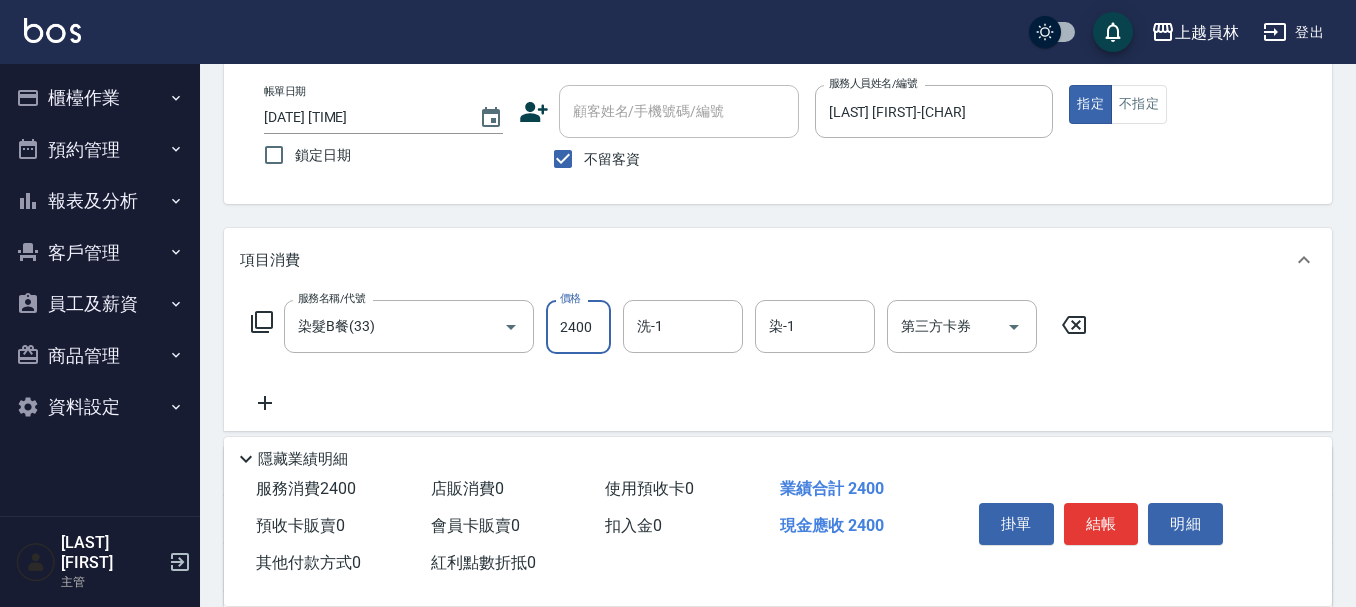 type on "2400" 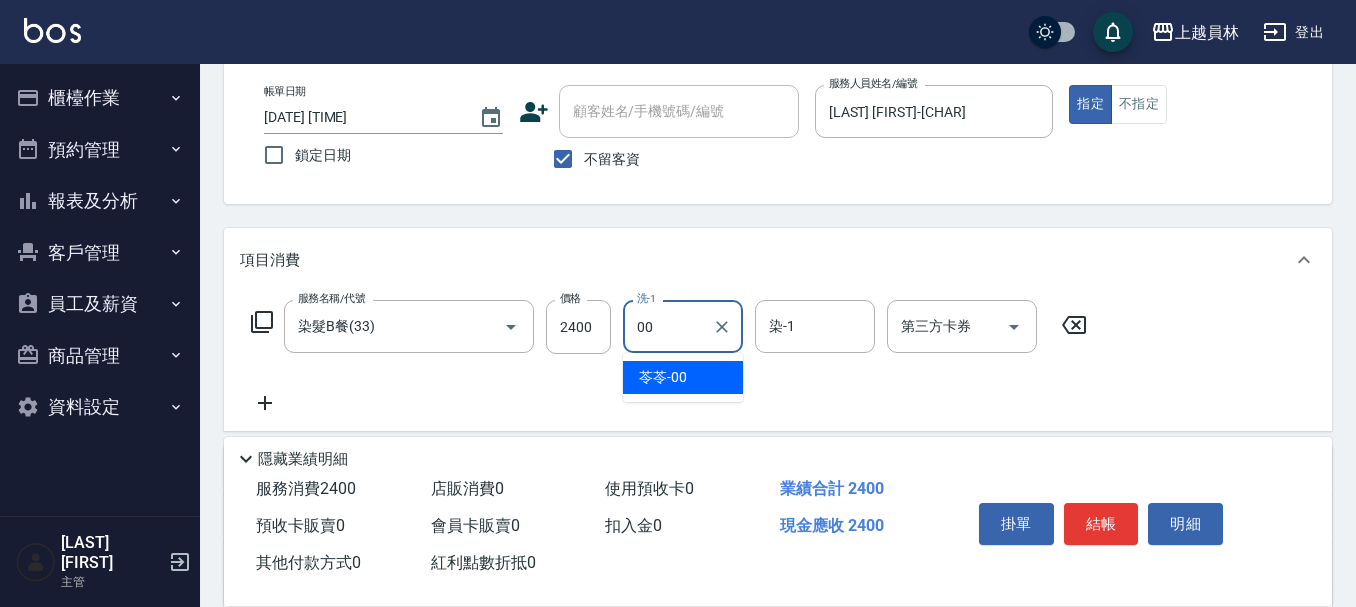type on "[LAST]-[NUMBER]" 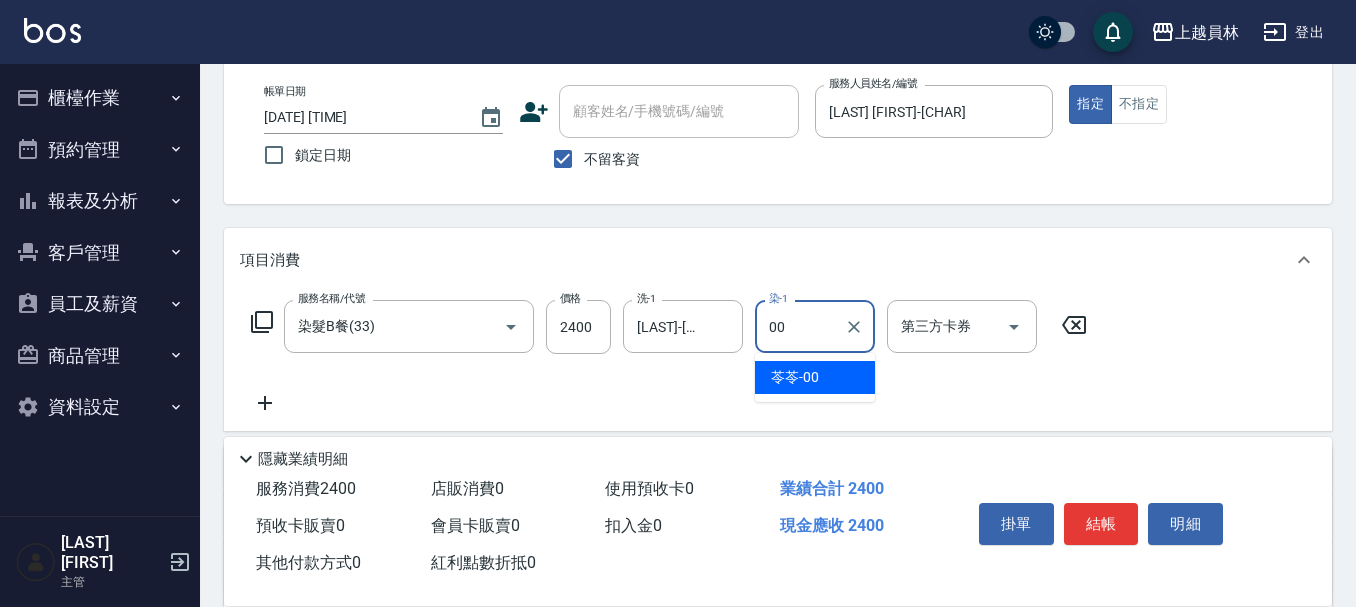 type on "[LAST]-[NUMBER]" 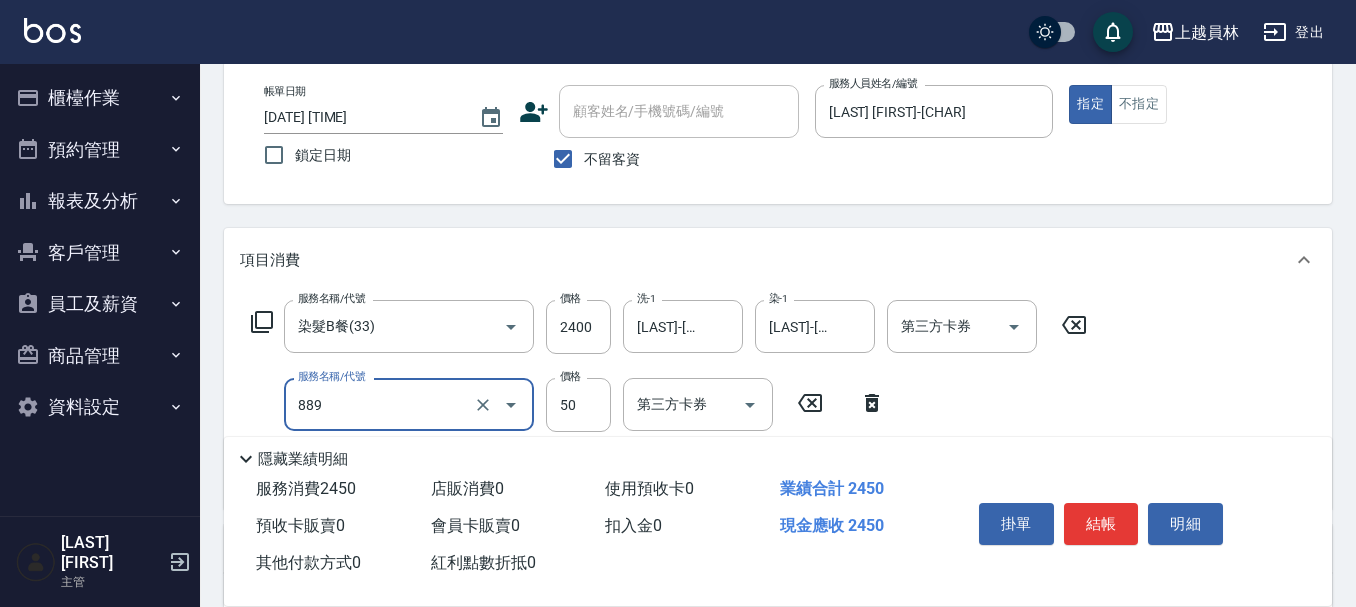 type on "精油(889)" 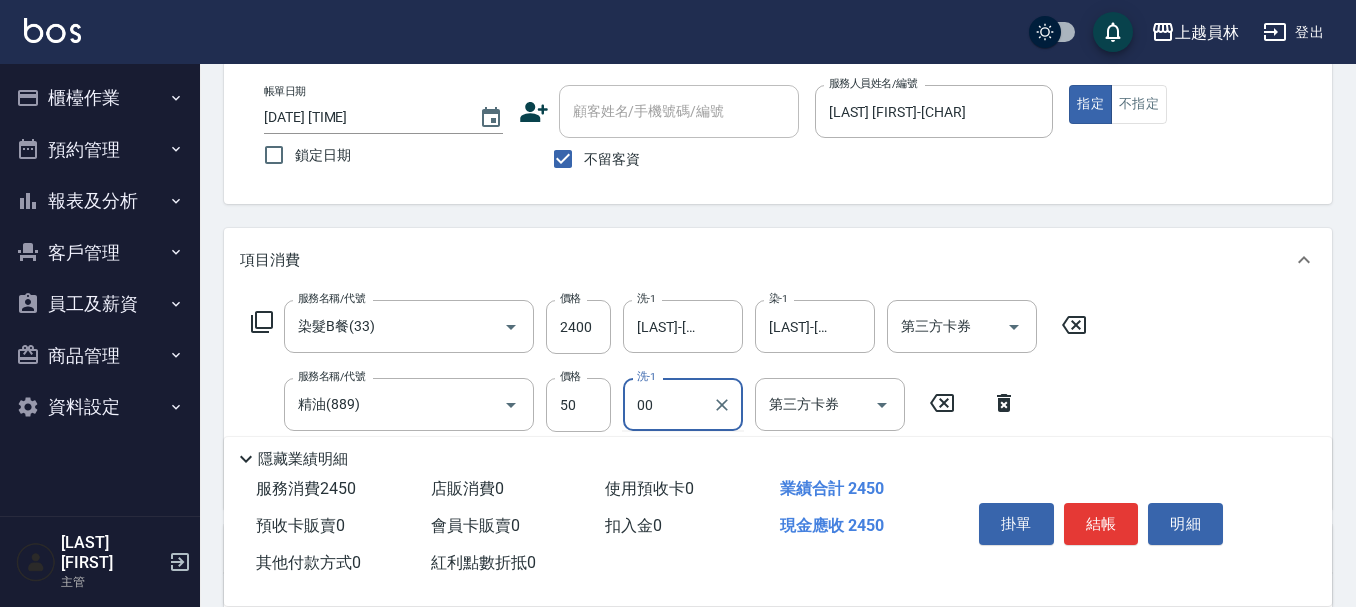 type on "[LAST]-[NUMBER]" 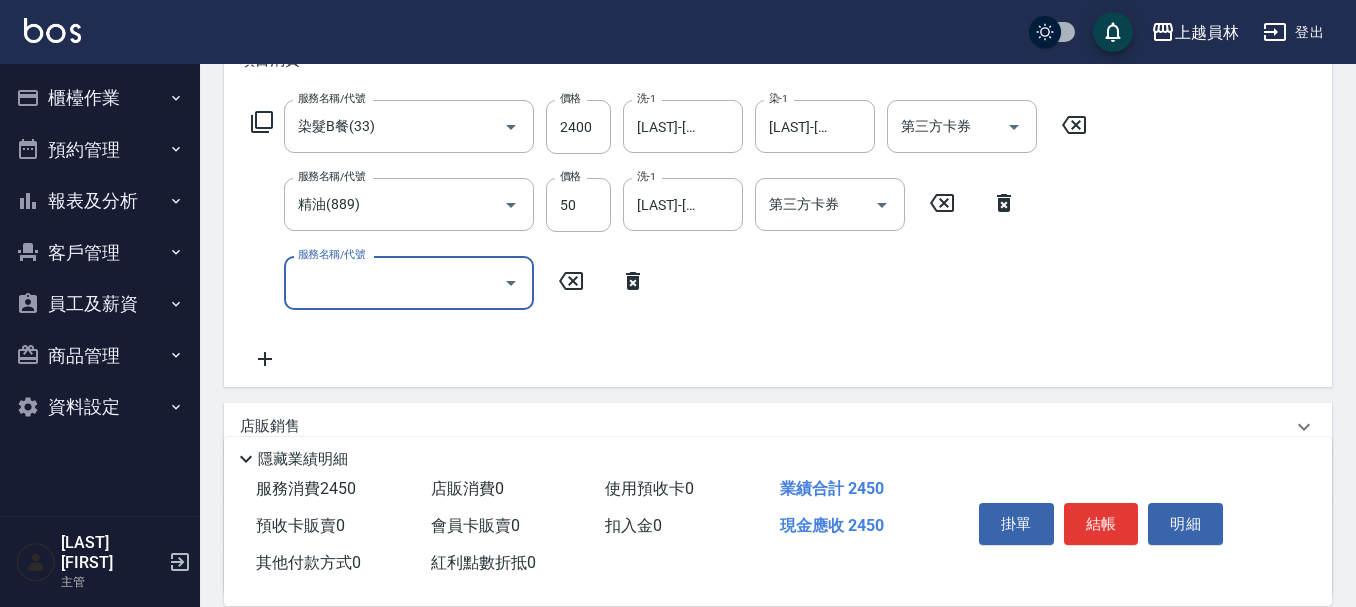 scroll, scrollTop: 480, scrollLeft: 0, axis: vertical 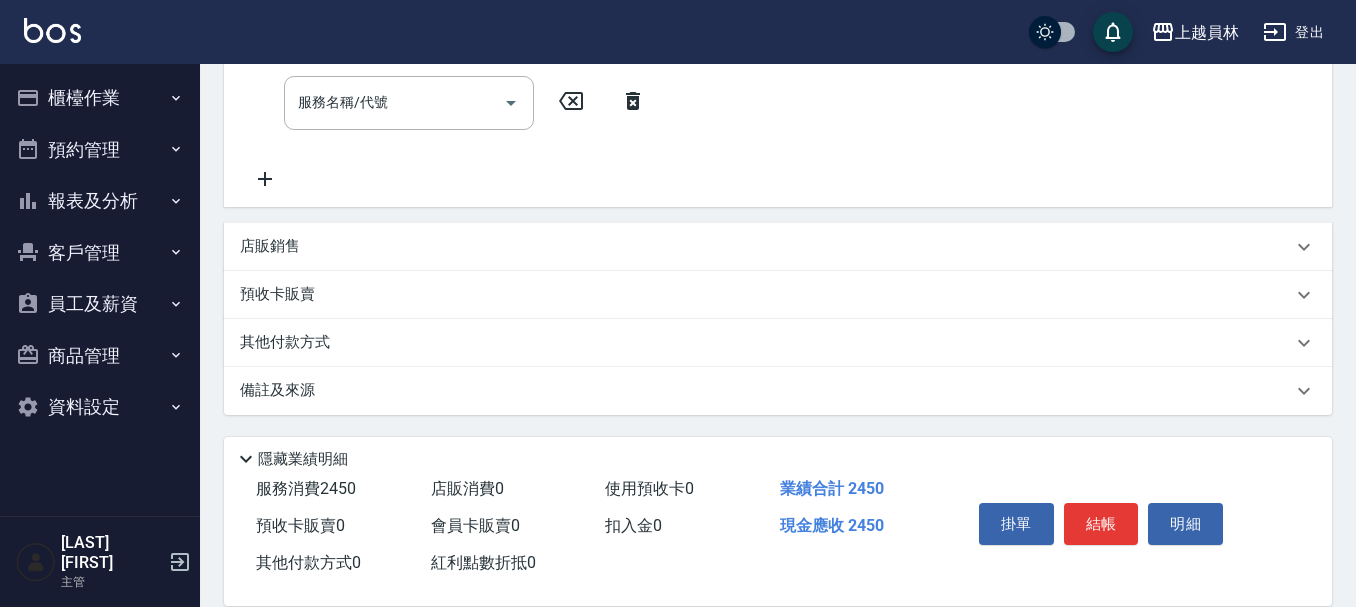 click on "店販銷售" at bounding box center [766, 246] 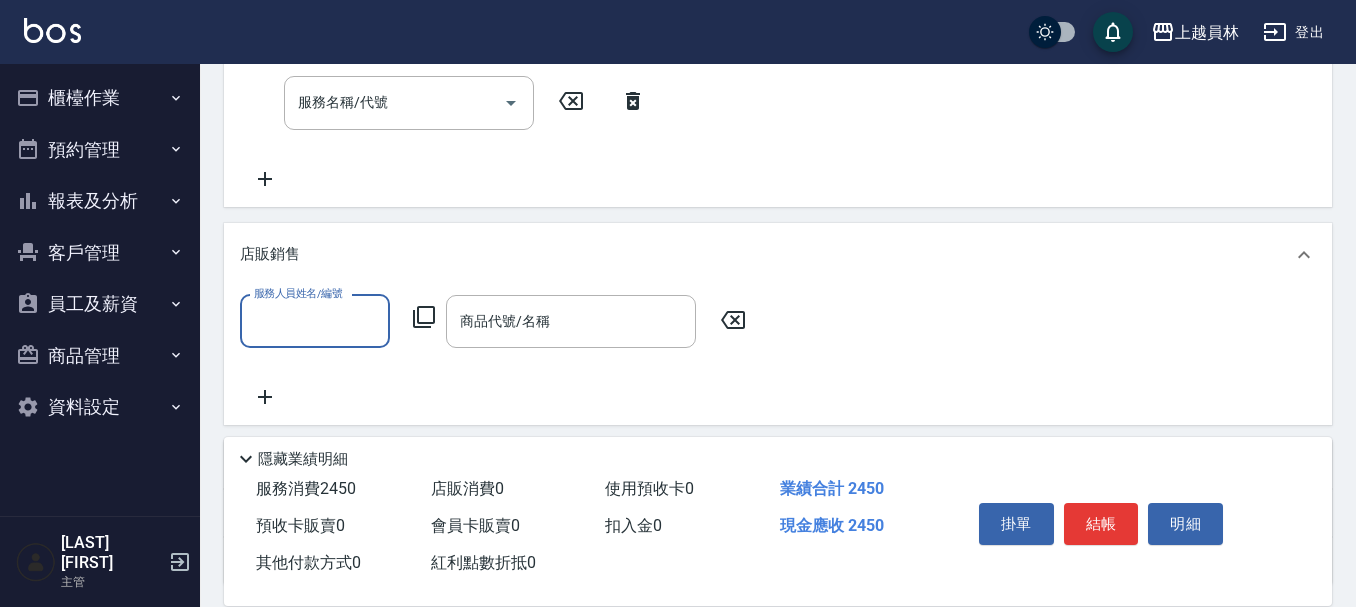 scroll, scrollTop: 0, scrollLeft: 0, axis: both 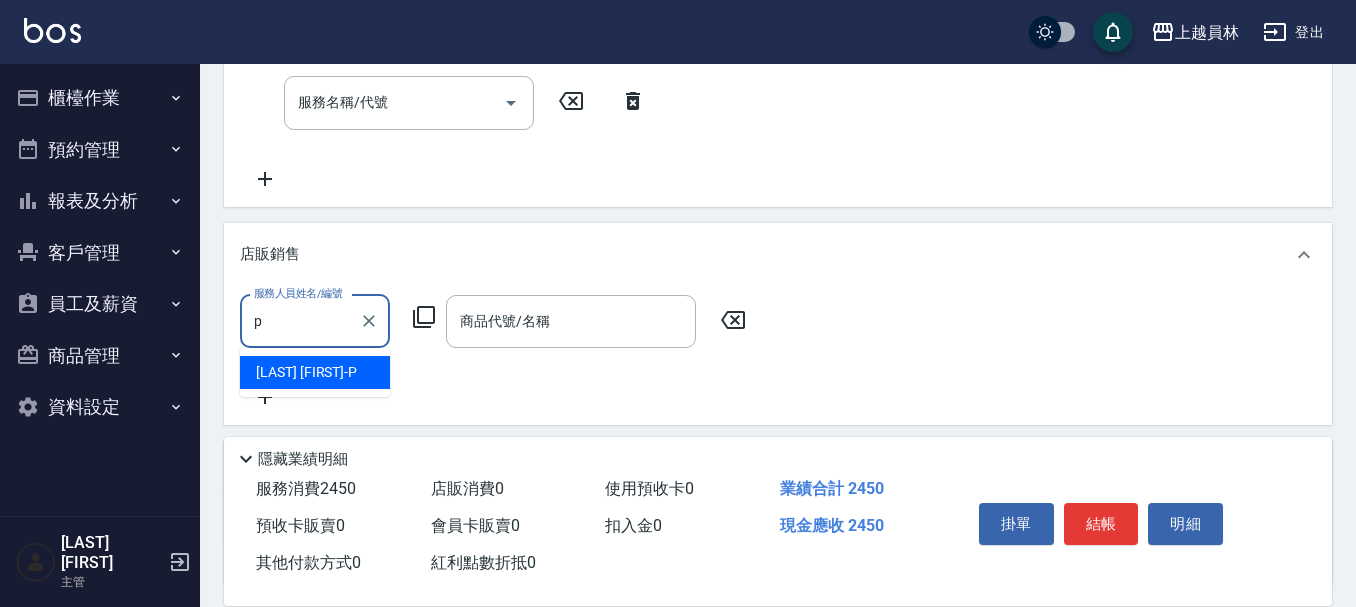 type 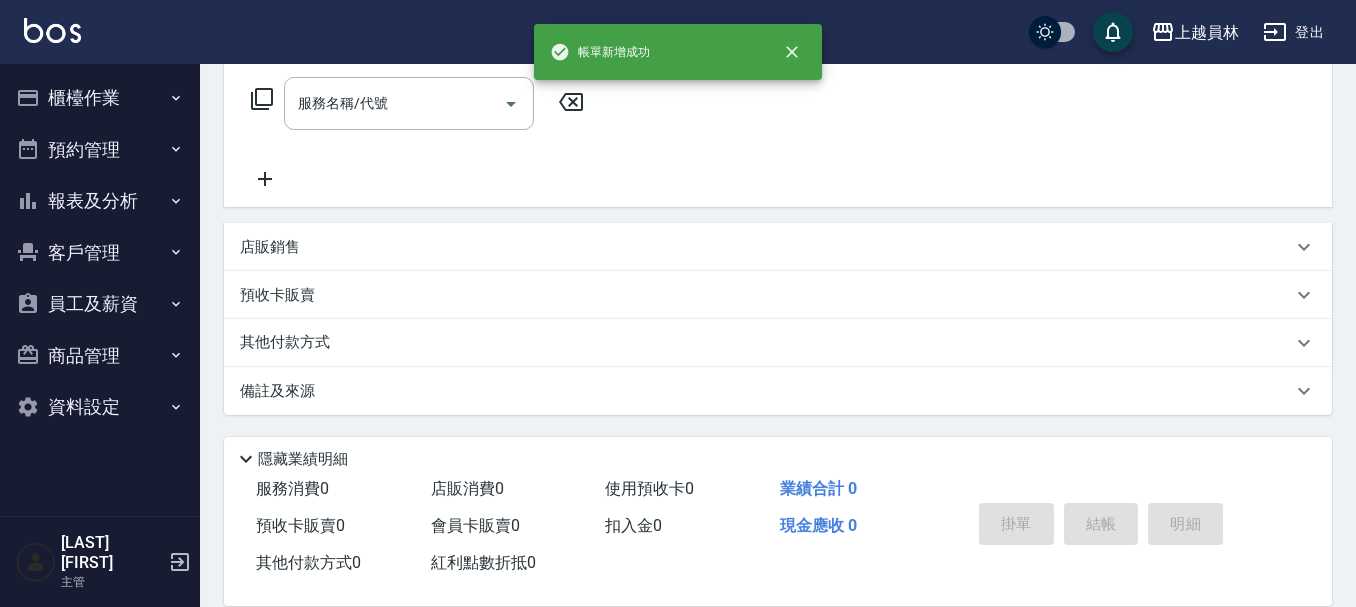 scroll, scrollTop: 0, scrollLeft: 0, axis: both 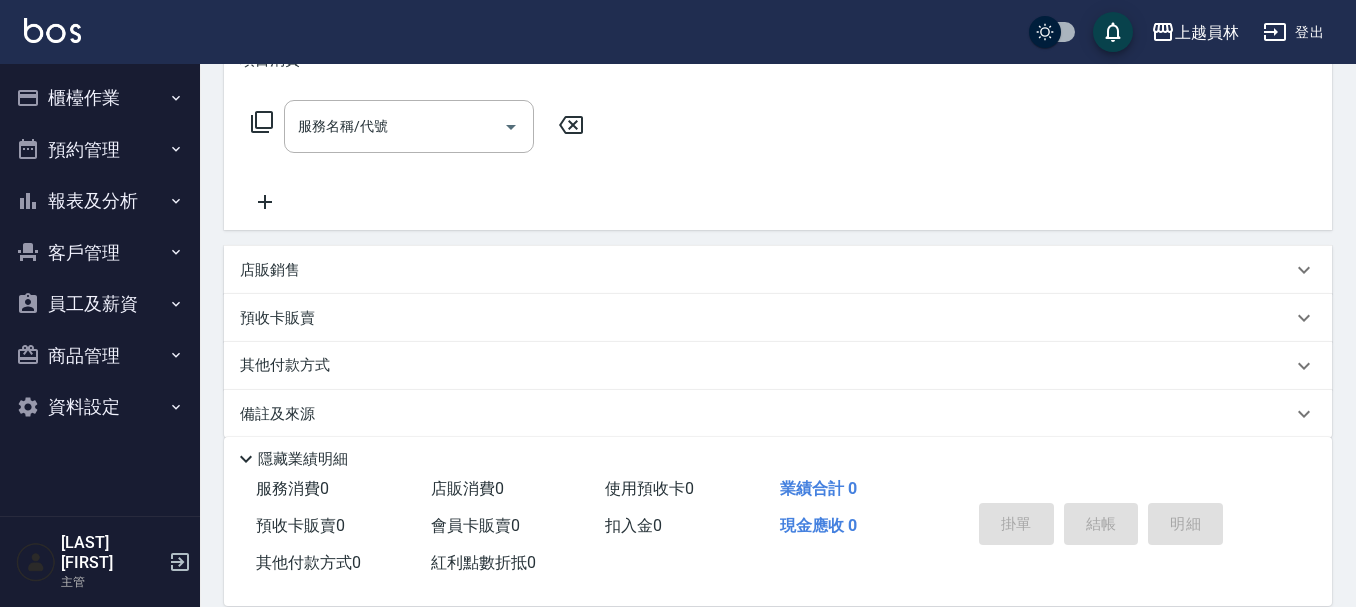 click on "店販銷售" at bounding box center (778, 270) 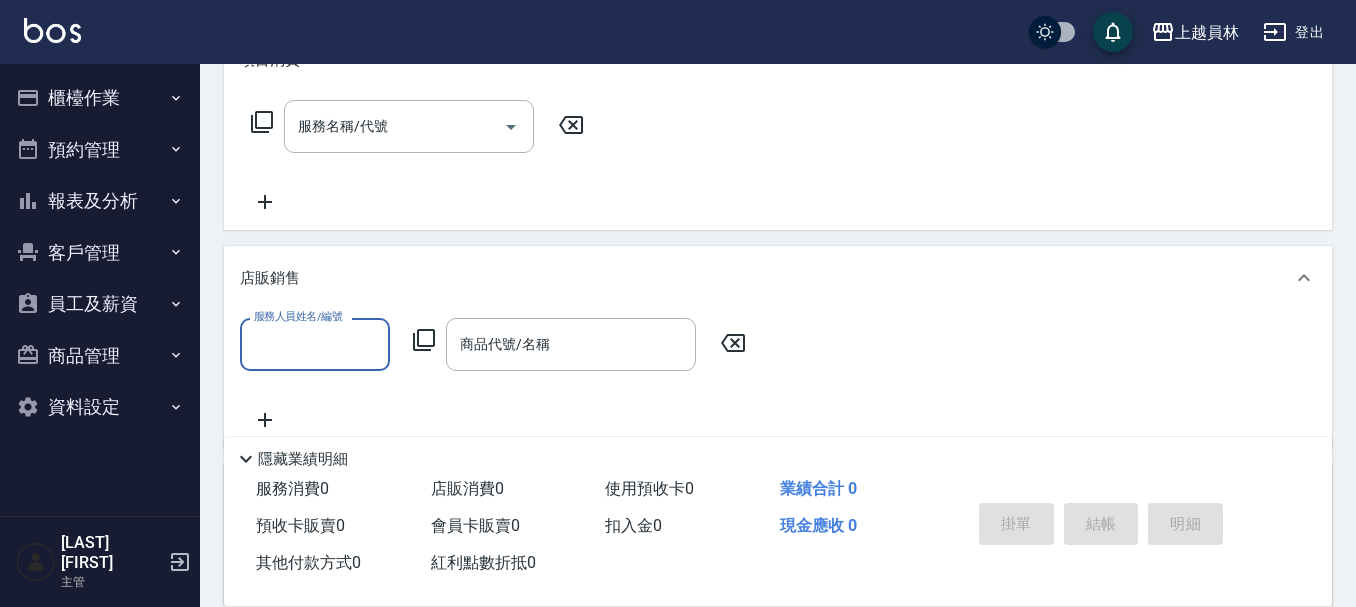 scroll, scrollTop: 0, scrollLeft: 0, axis: both 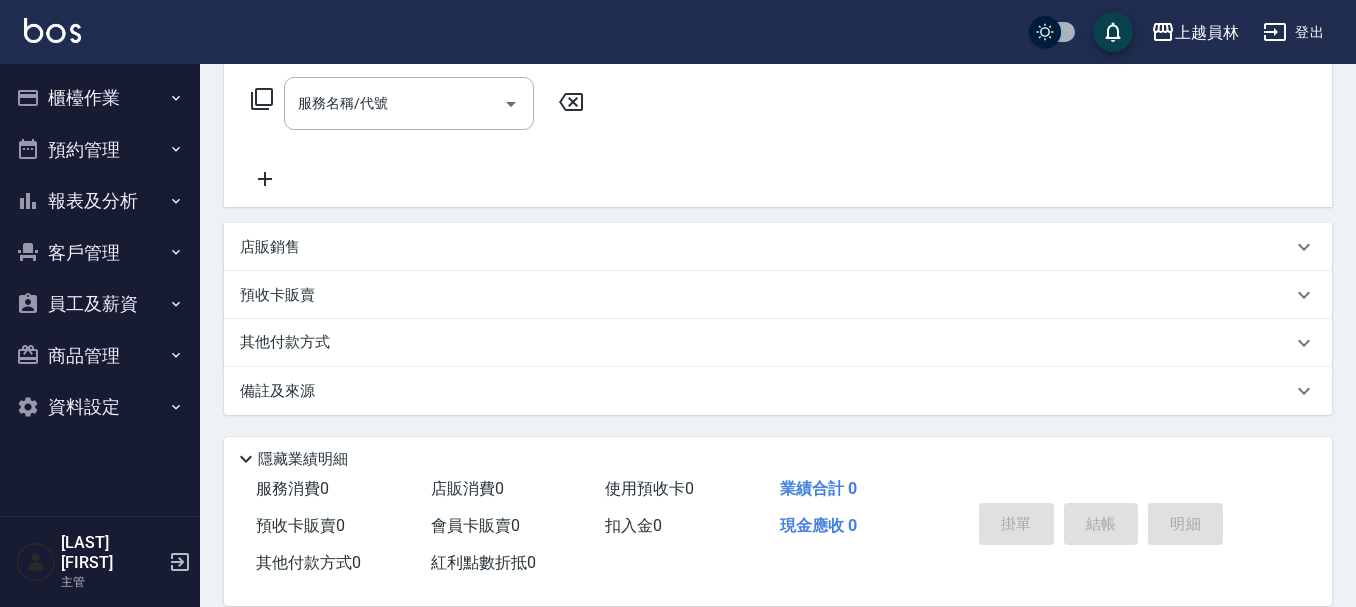 click on "店販銷售" at bounding box center (766, 247) 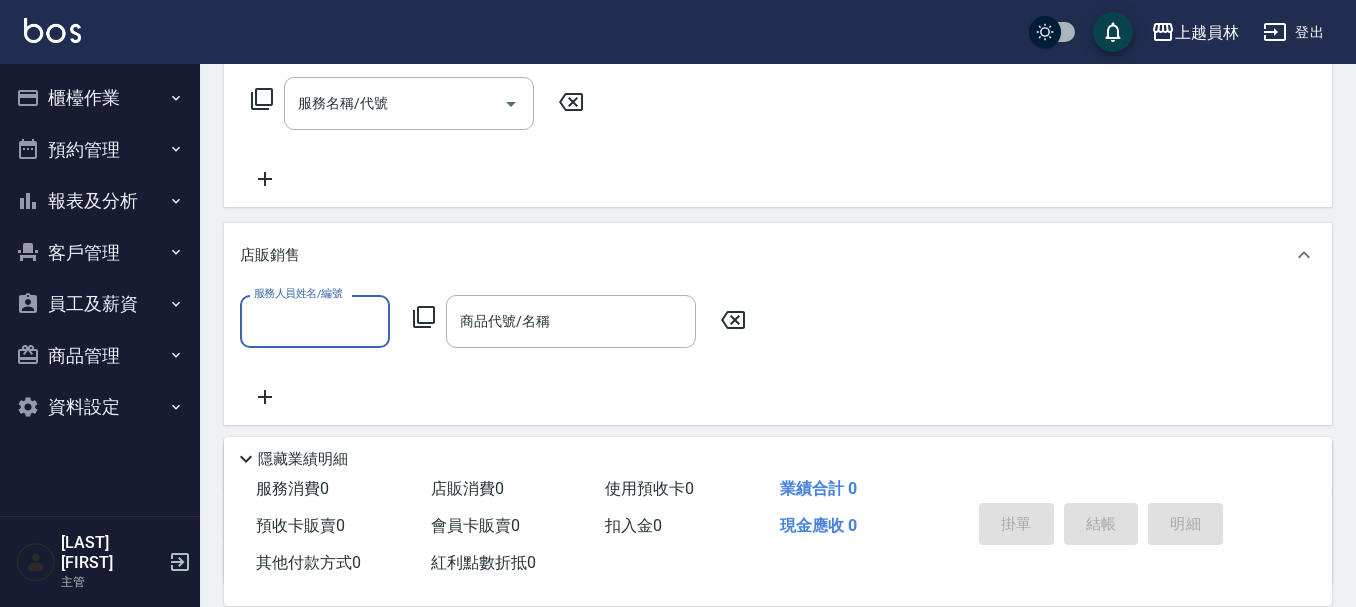 scroll, scrollTop: 0, scrollLeft: 0, axis: both 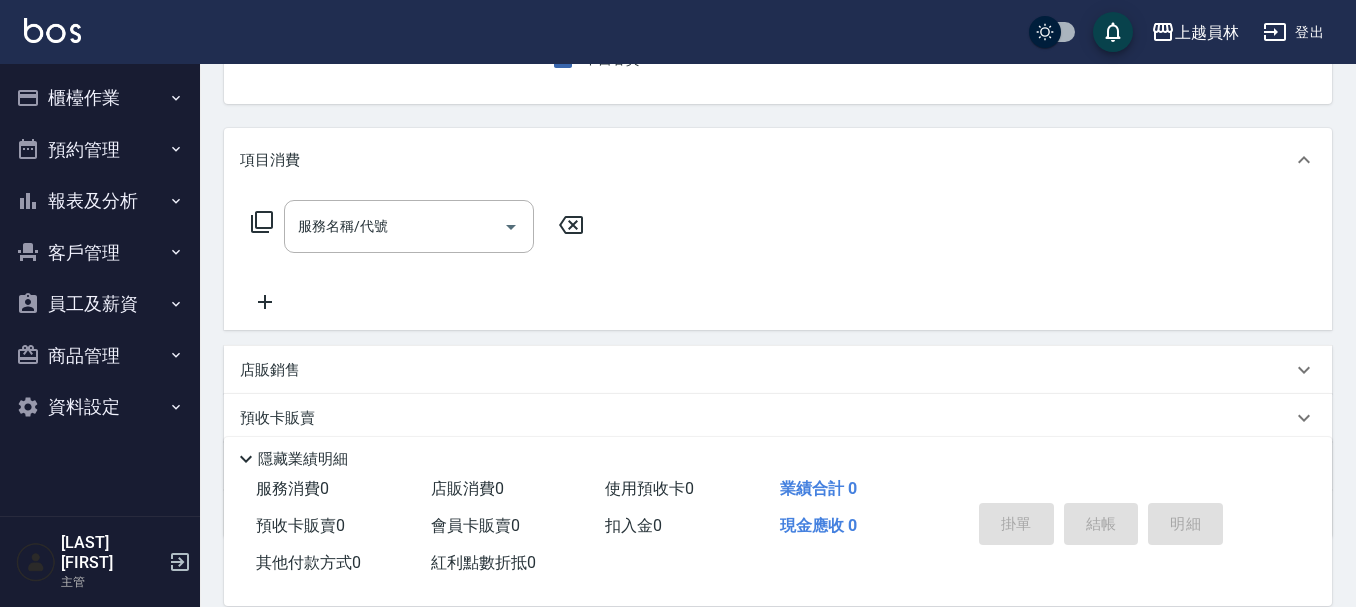 click on "服務名稱/代號 服務名稱/代號" at bounding box center (409, 226) 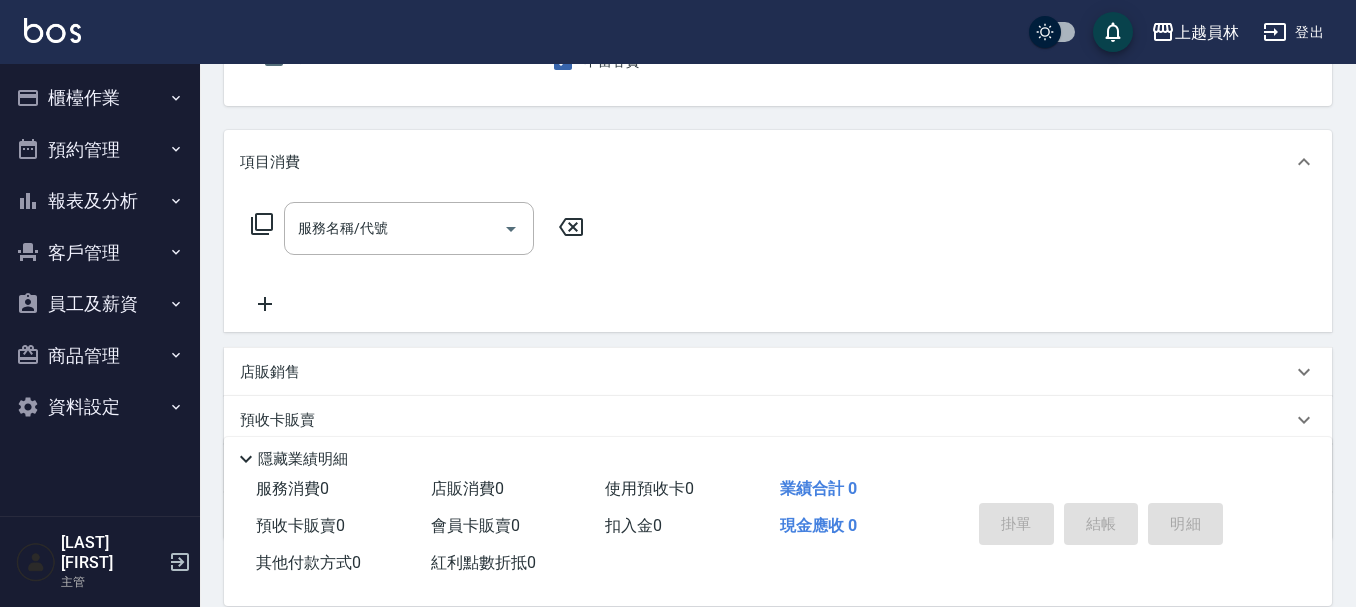 scroll, scrollTop: 200, scrollLeft: 0, axis: vertical 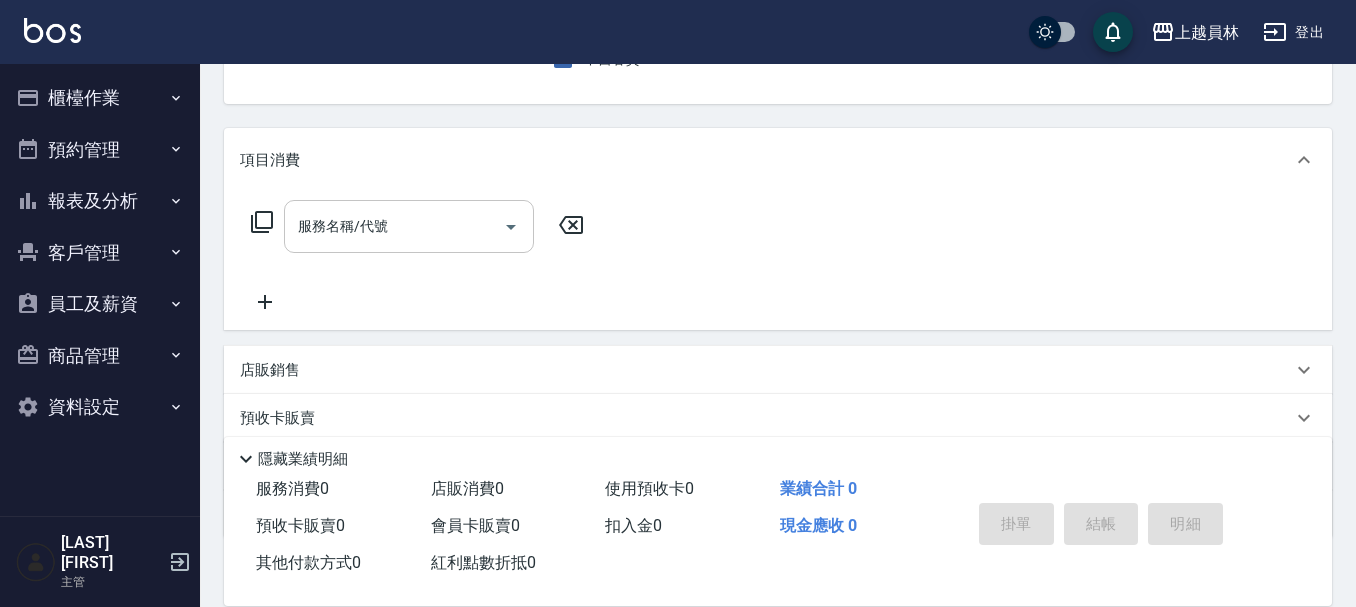click on "服務名稱/代號" at bounding box center [394, 226] 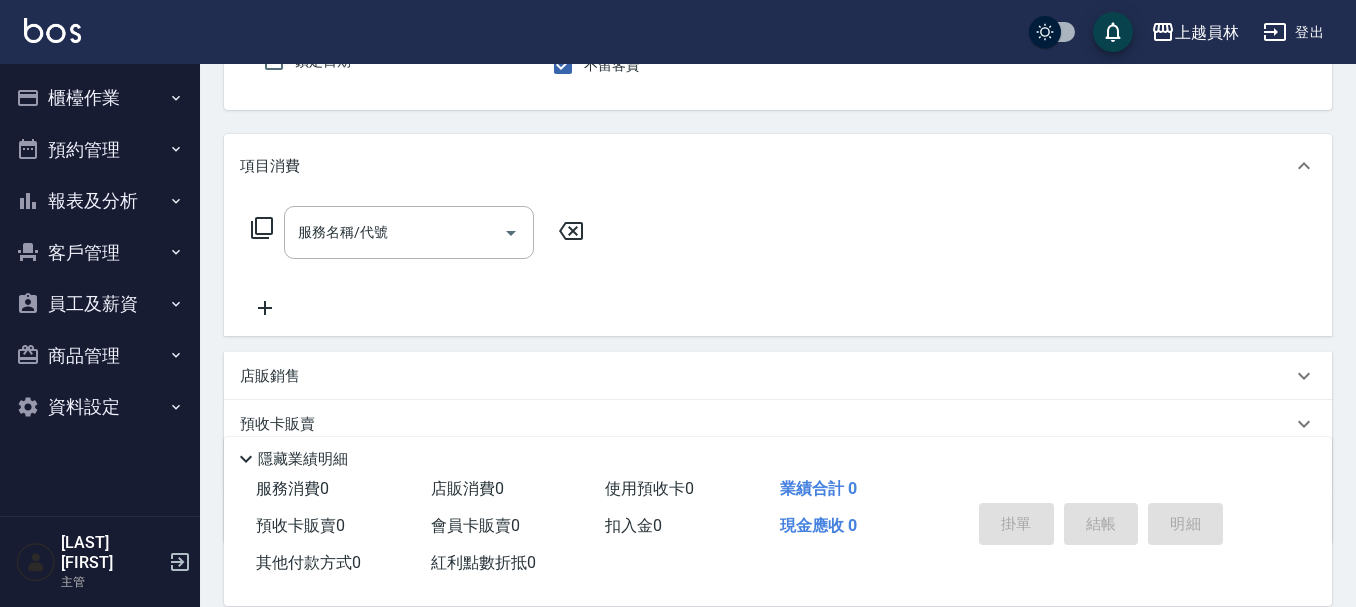 scroll, scrollTop: 0, scrollLeft: 0, axis: both 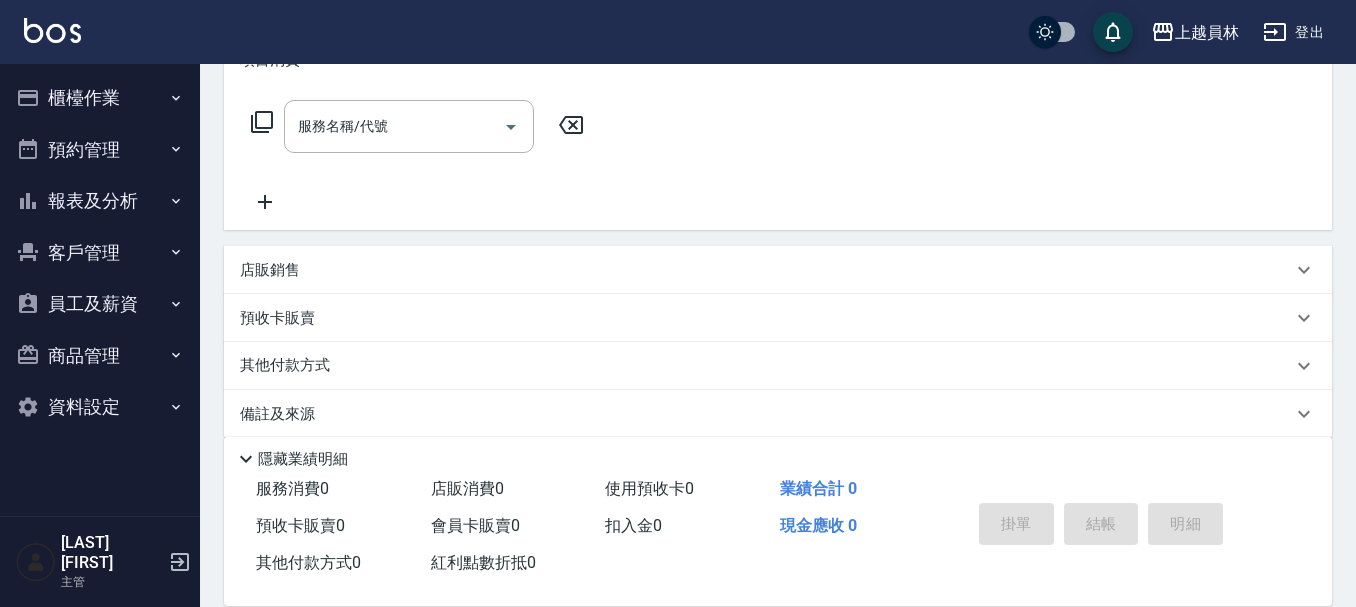 click on "服務名稱/代號 服務名稱/代號" at bounding box center [778, 161] 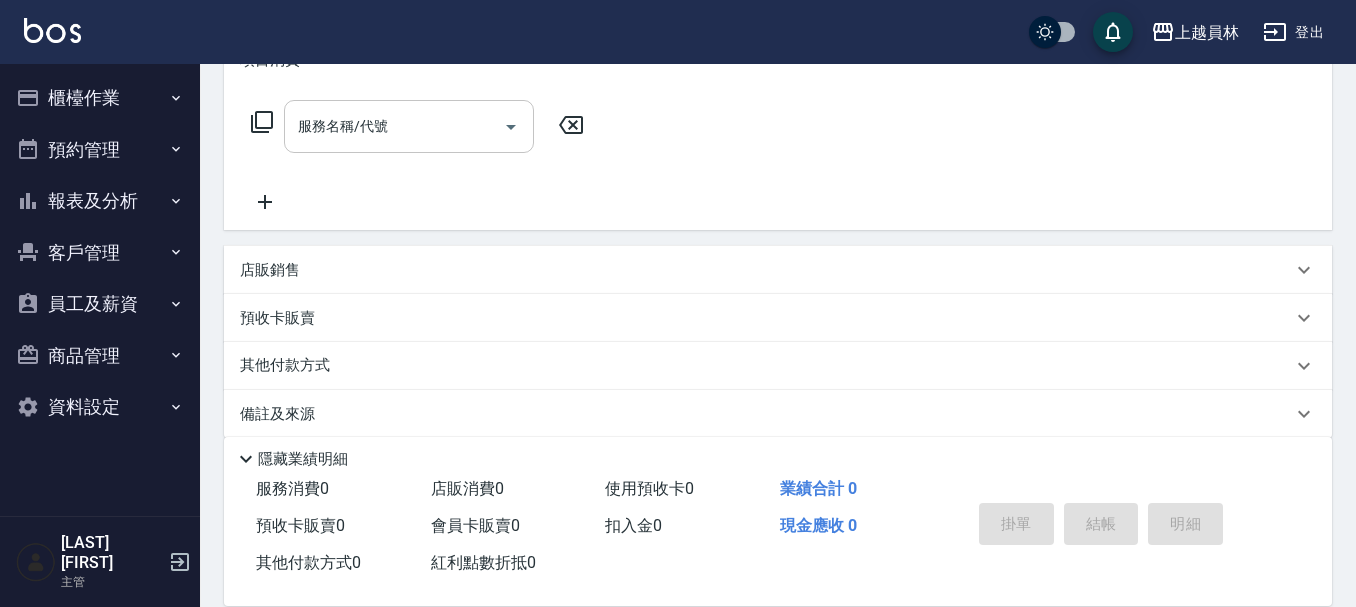 click on "服務名稱/代號" at bounding box center [394, 126] 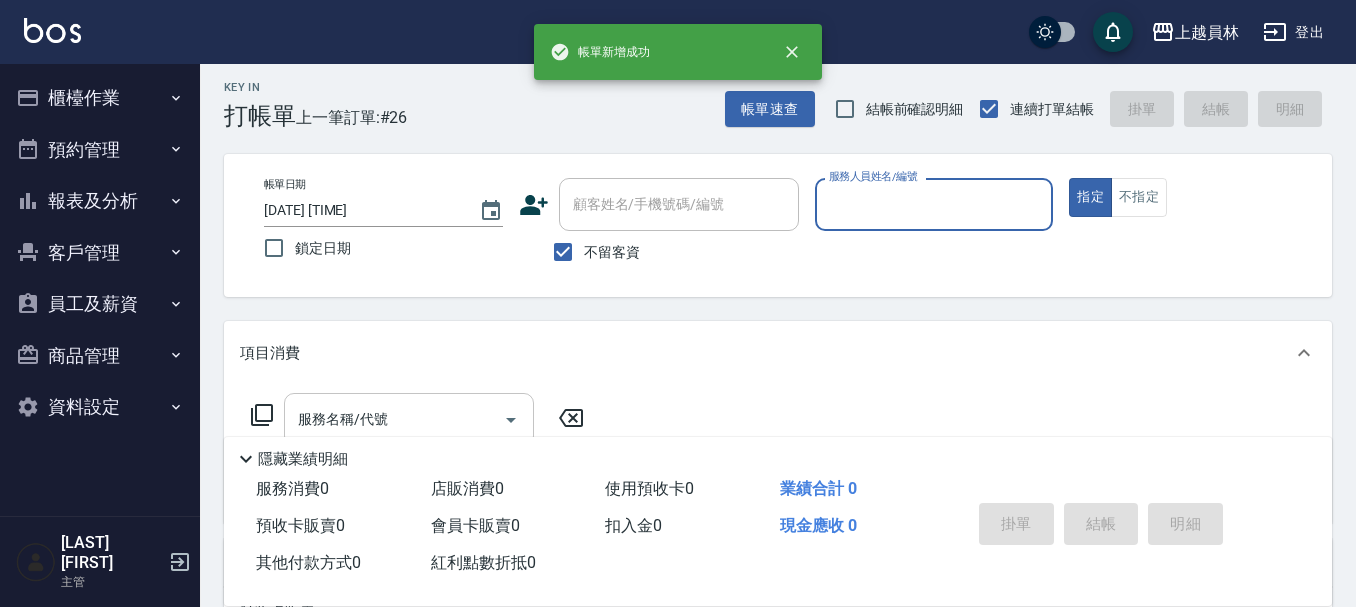 scroll, scrollTop: 0, scrollLeft: 0, axis: both 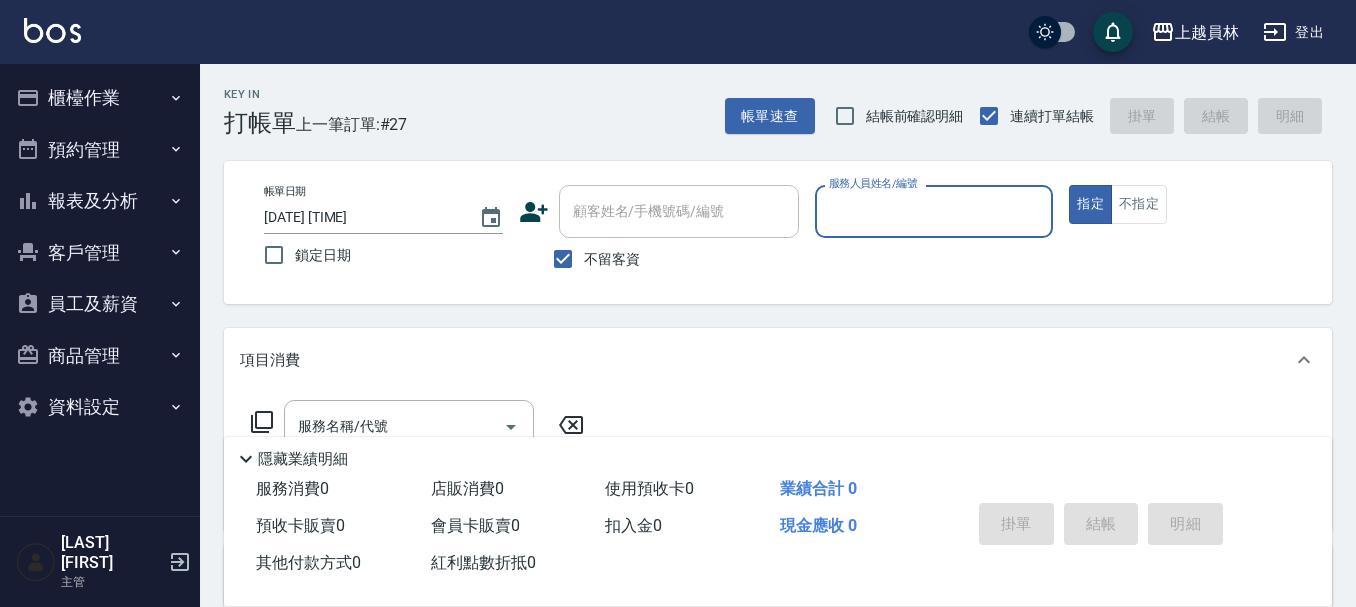 click on "Key In 打帳單 上一筆訂單:#[NUMBER] 帳單速查 結帳前確認明細 連續打單結帳 掛單 結帳 明細 帳單日期 [DATE] [TIME] 鎖定日期 顧客姓名/手機號碼/編號 顧客姓名/手機號碼/編號 不留客資 服務人員姓名/編號 服務人員姓名/編號 指定 不指定 項目消費 服務名稱/代號 服務名稱/代號 店販銷售 服務人員姓名/編號 服務人員姓名/編號 商品代號/名稱 商品代號/名稱 預收卡販賣 卡券名稱/代號 卡券名稱/代號 其他付款方式 其他付款方式 其他付款方式 備註及來源 備註 備註 訂單來源 ​ 訂單來源 隱藏業績明細 服務消費  0 店販消費  0 使用預收卡  0 業績合計   0 預收卡販賣  0 會員卡販賣  0 扣入金  0 現金應收   0 其他付款方式  0 紅利點數折抵  0 掛單 結帳 明細" at bounding box center [778, 497] 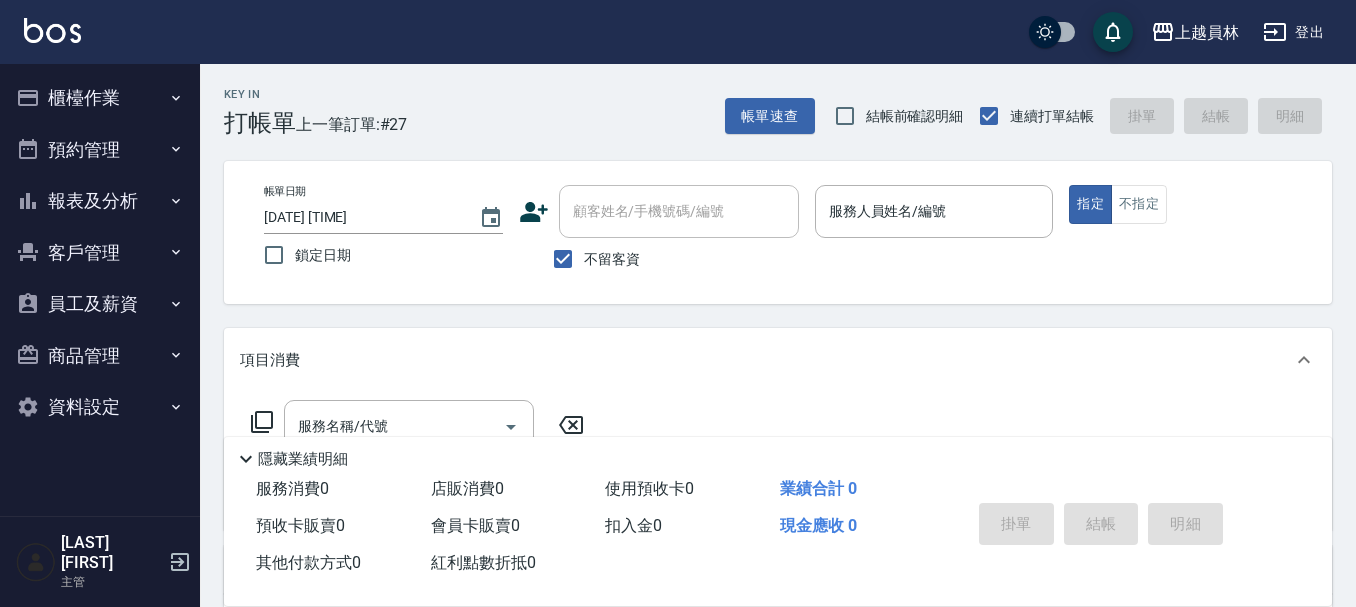 click on "報表及分析" at bounding box center [100, 201] 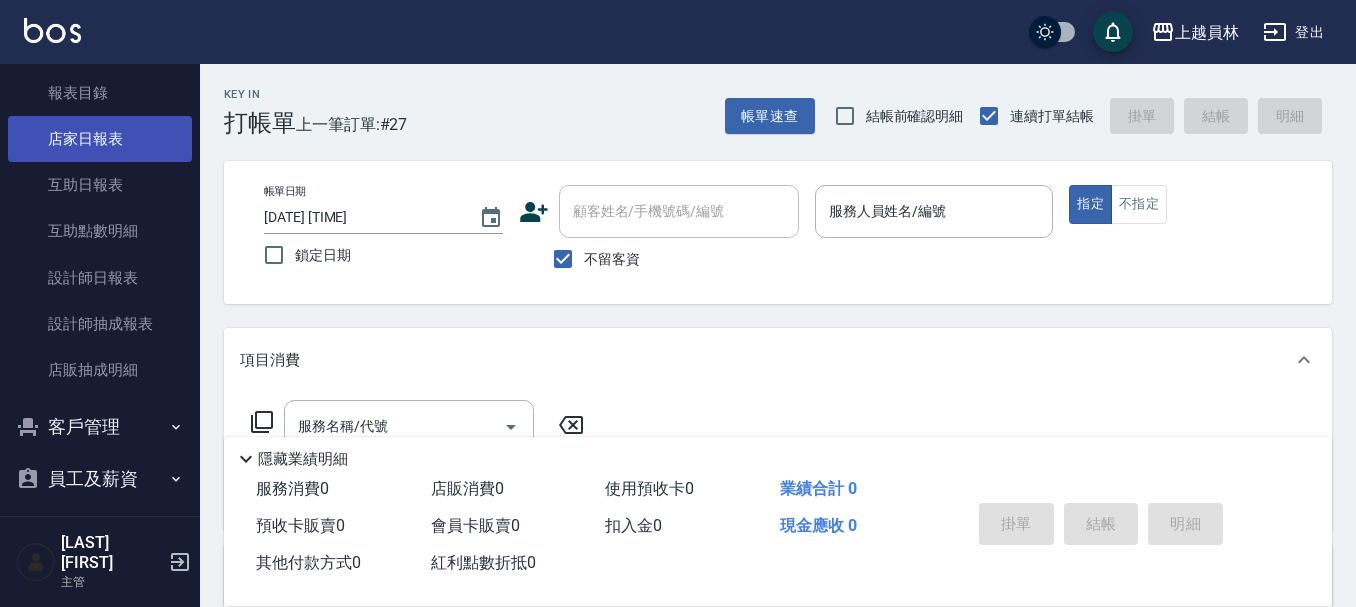 scroll, scrollTop: 200, scrollLeft: 0, axis: vertical 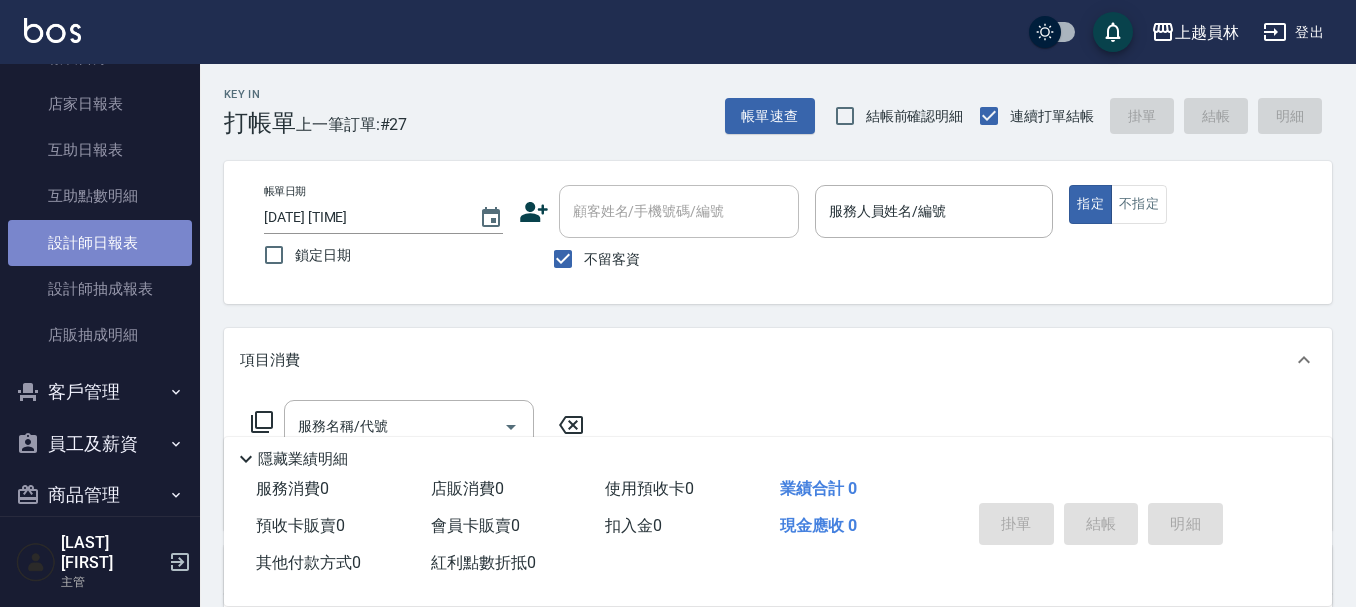 click on "設計師日報表" at bounding box center (100, 243) 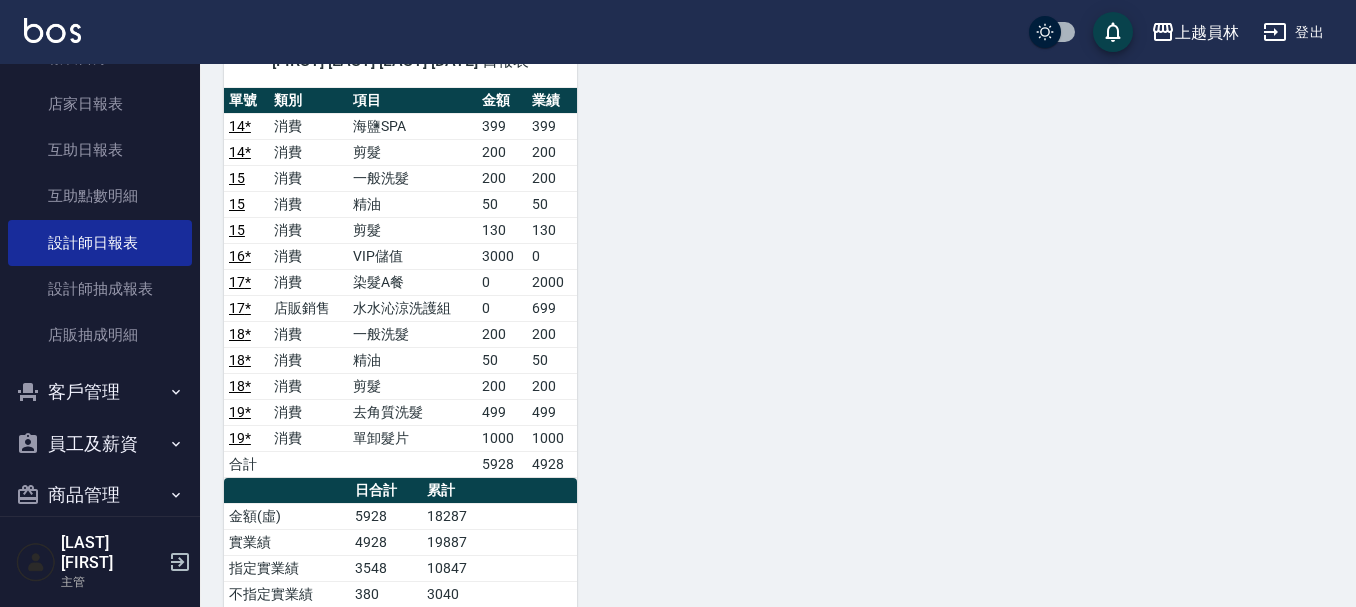 scroll, scrollTop: 2000, scrollLeft: 0, axis: vertical 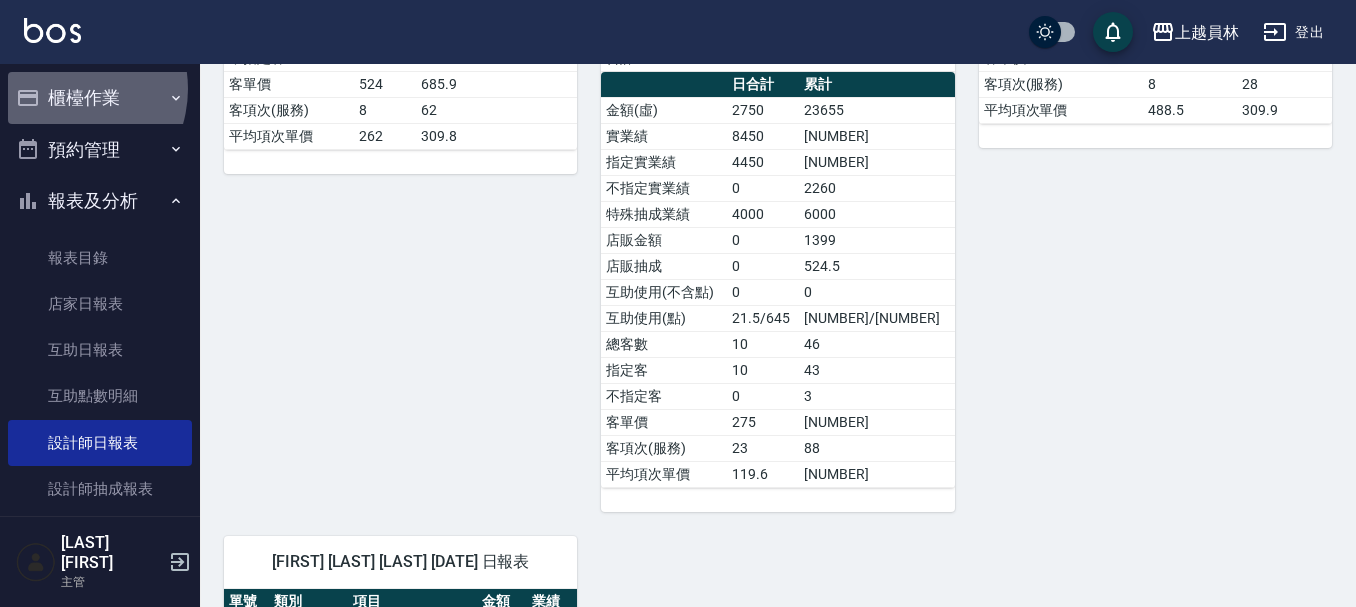 click on "櫃檯作業" at bounding box center [100, 98] 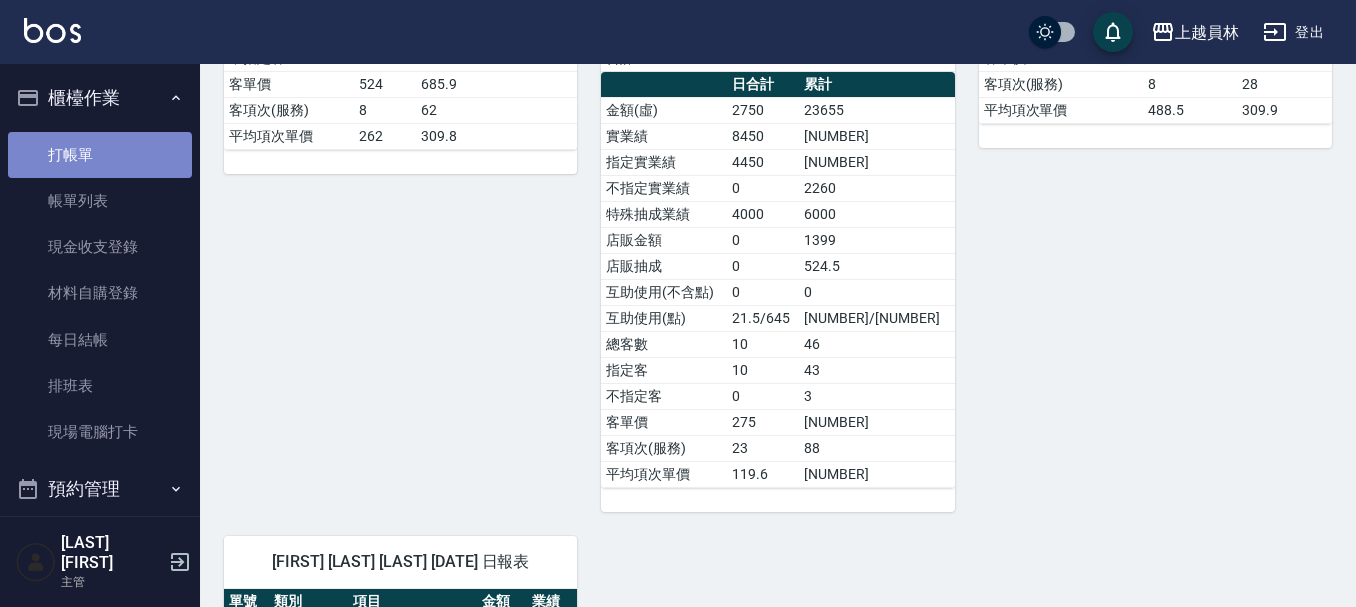 click on "打帳單" at bounding box center [100, 155] 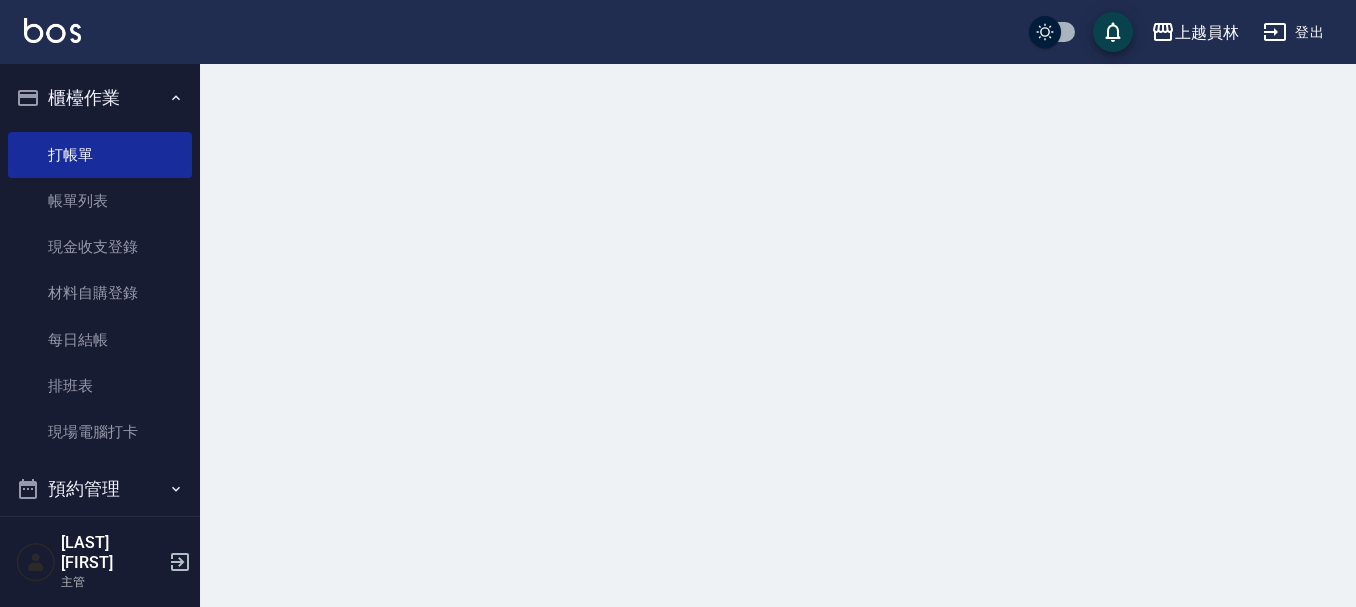 scroll, scrollTop: 0, scrollLeft: 0, axis: both 